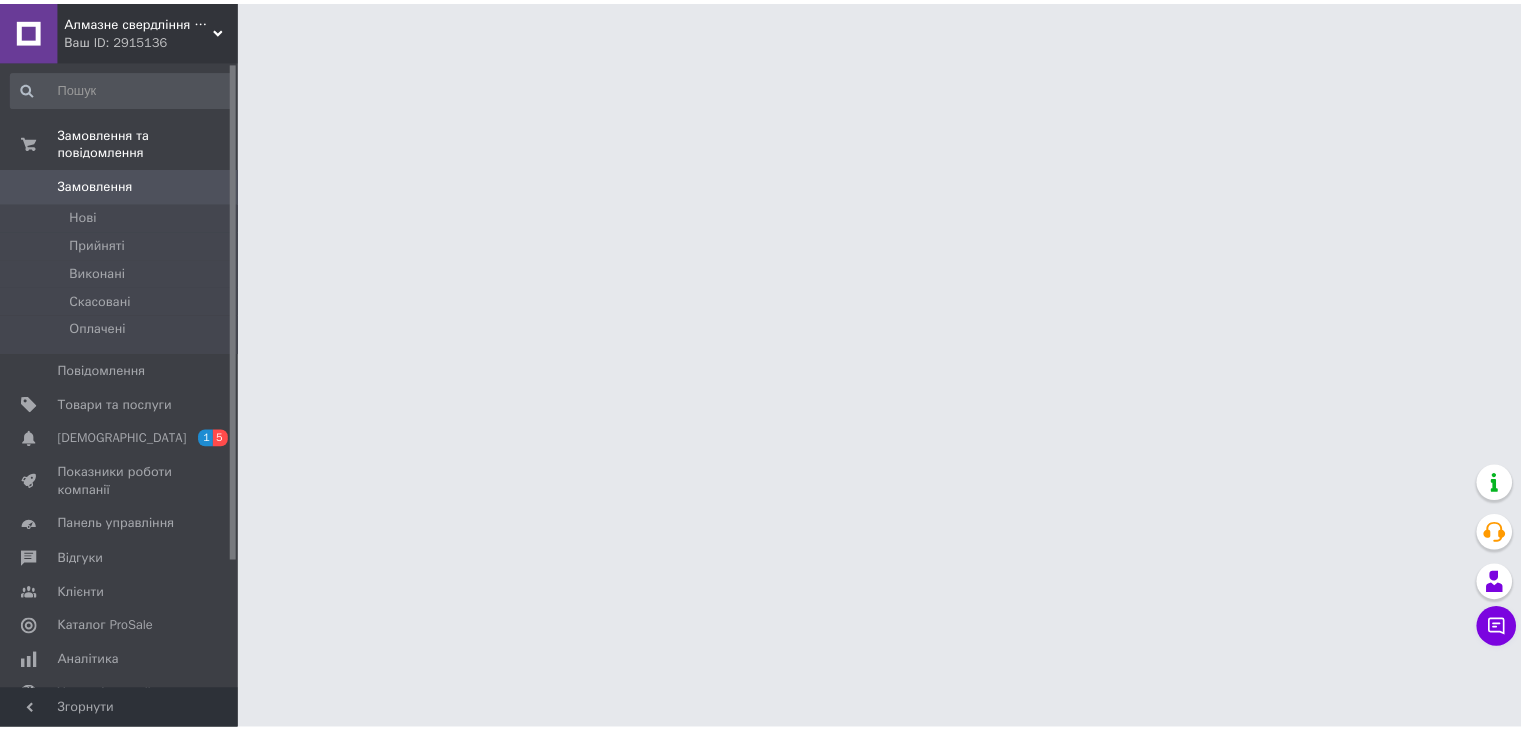 scroll, scrollTop: 0, scrollLeft: 0, axis: both 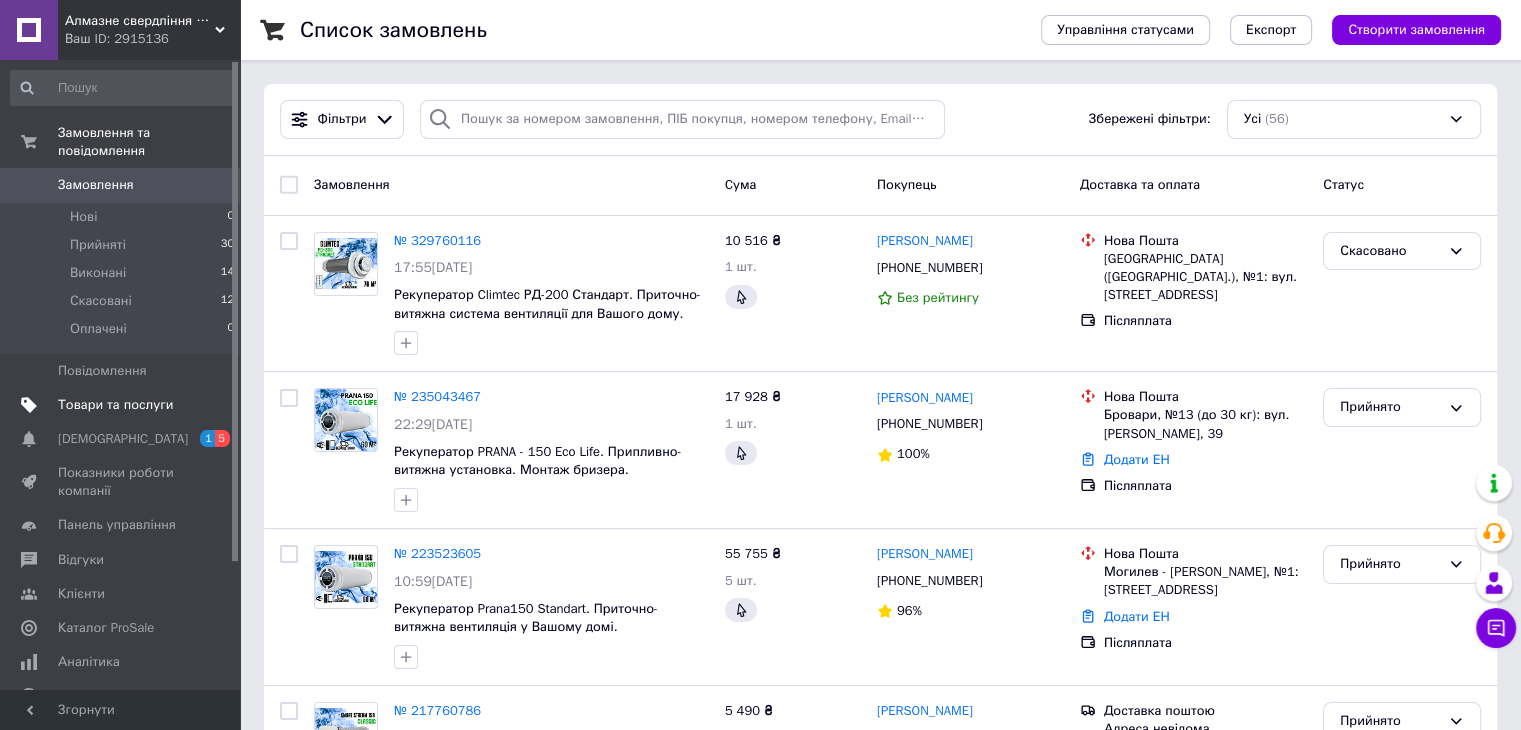 click on "Товари та послуги" at bounding box center [115, 405] 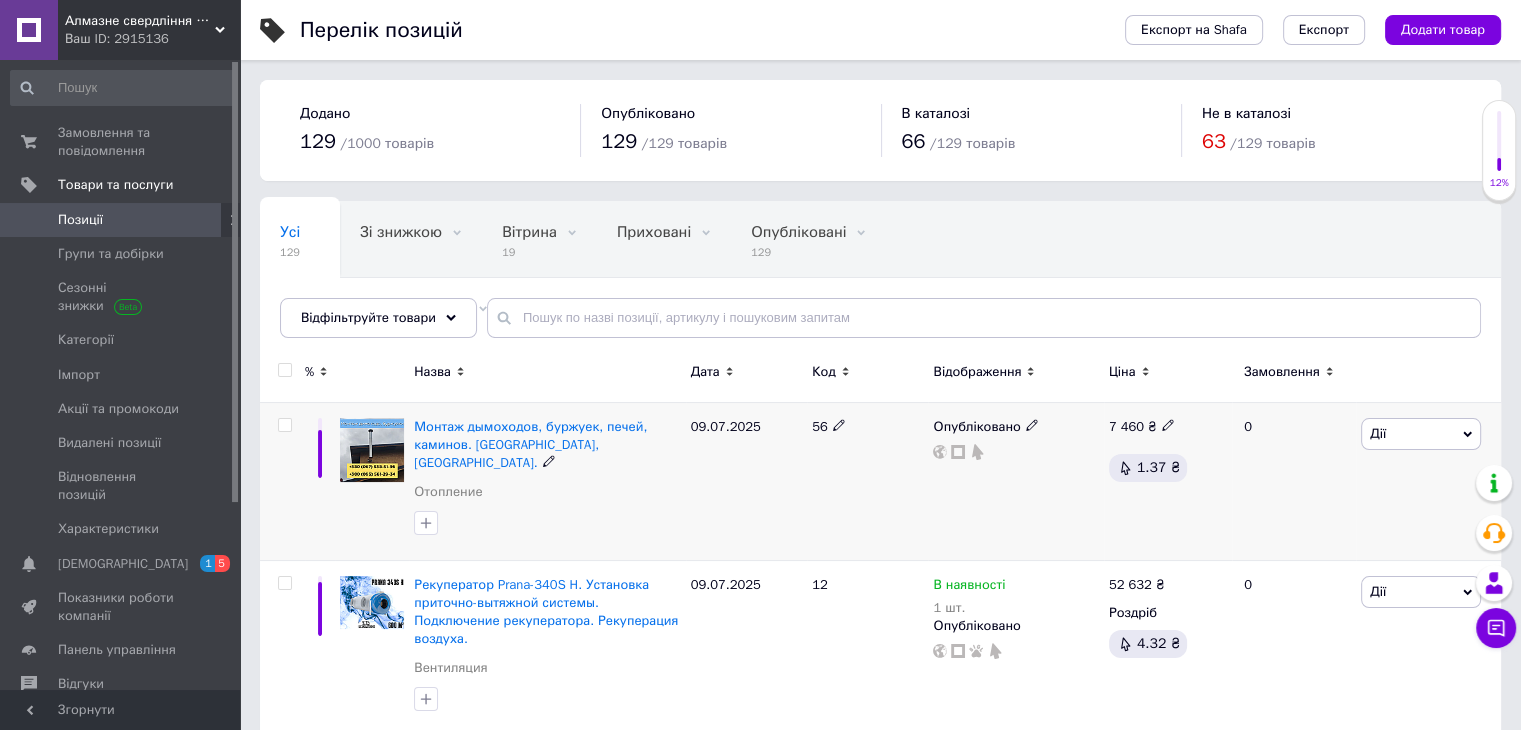 scroll, scrollTop: 100, scrollLeft: 0, axis: vertical 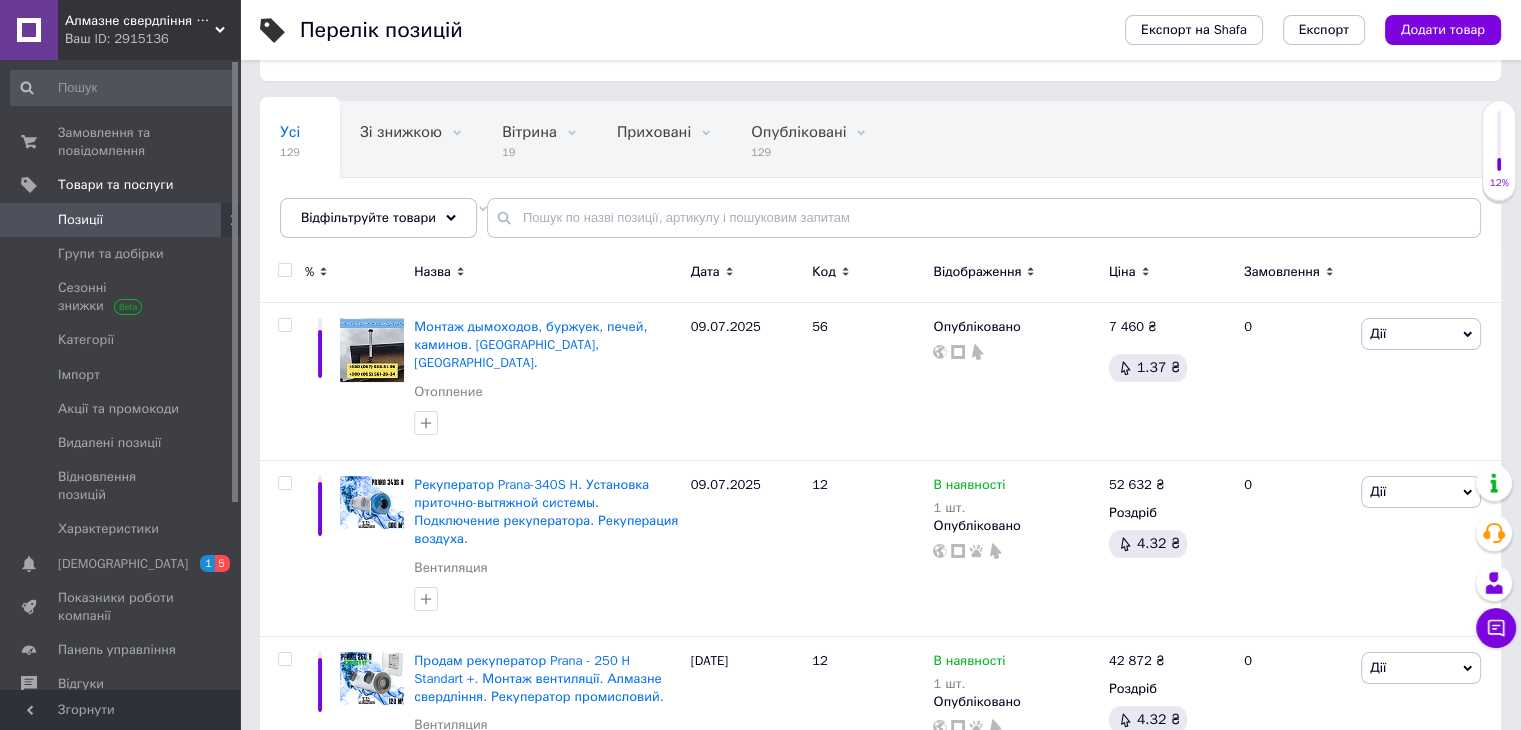 click on "Дата" at bounding box center [705, 272] 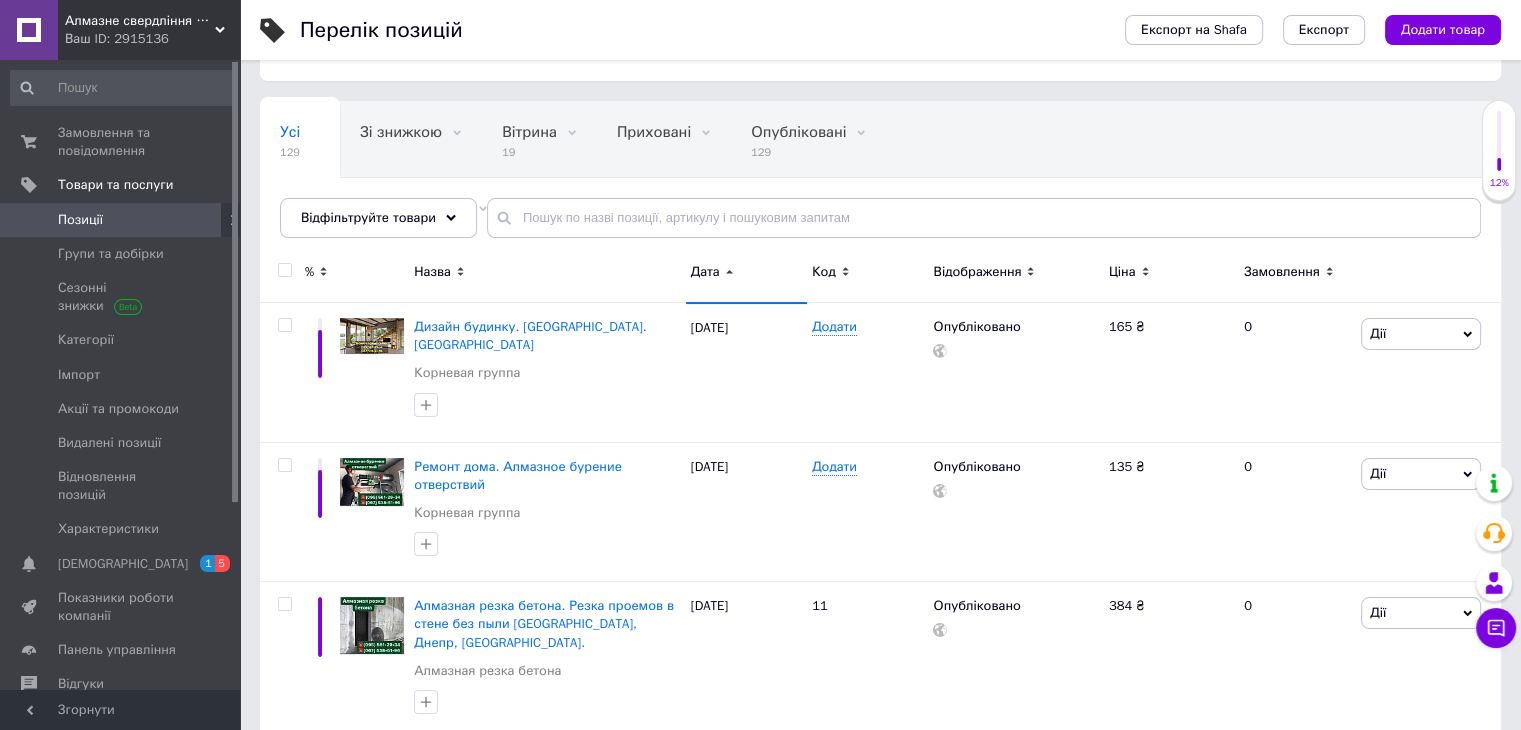 click on "Дата" at bounding box center [746, 272] 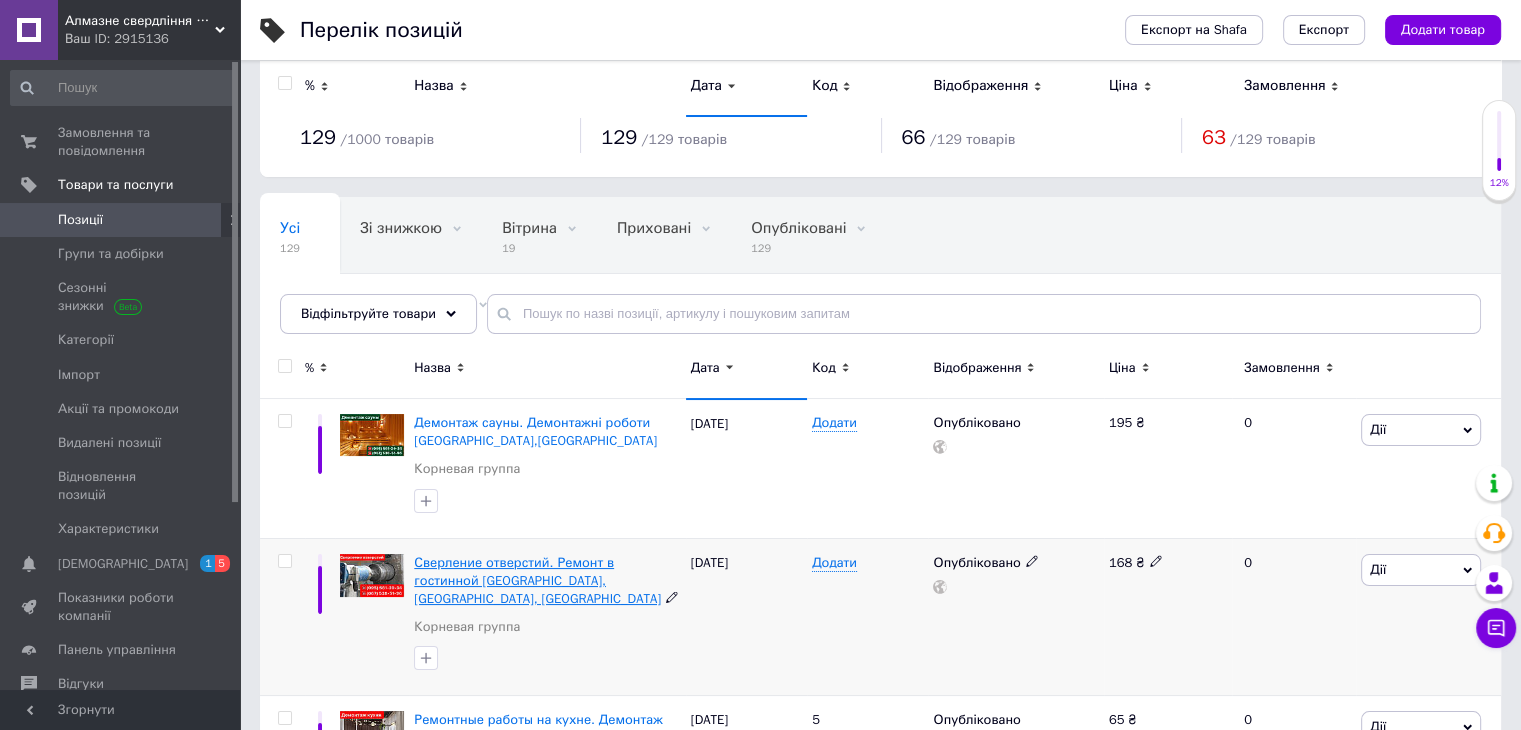 scroll, scrollTop: 0, scrollLeft: 0, axis: both 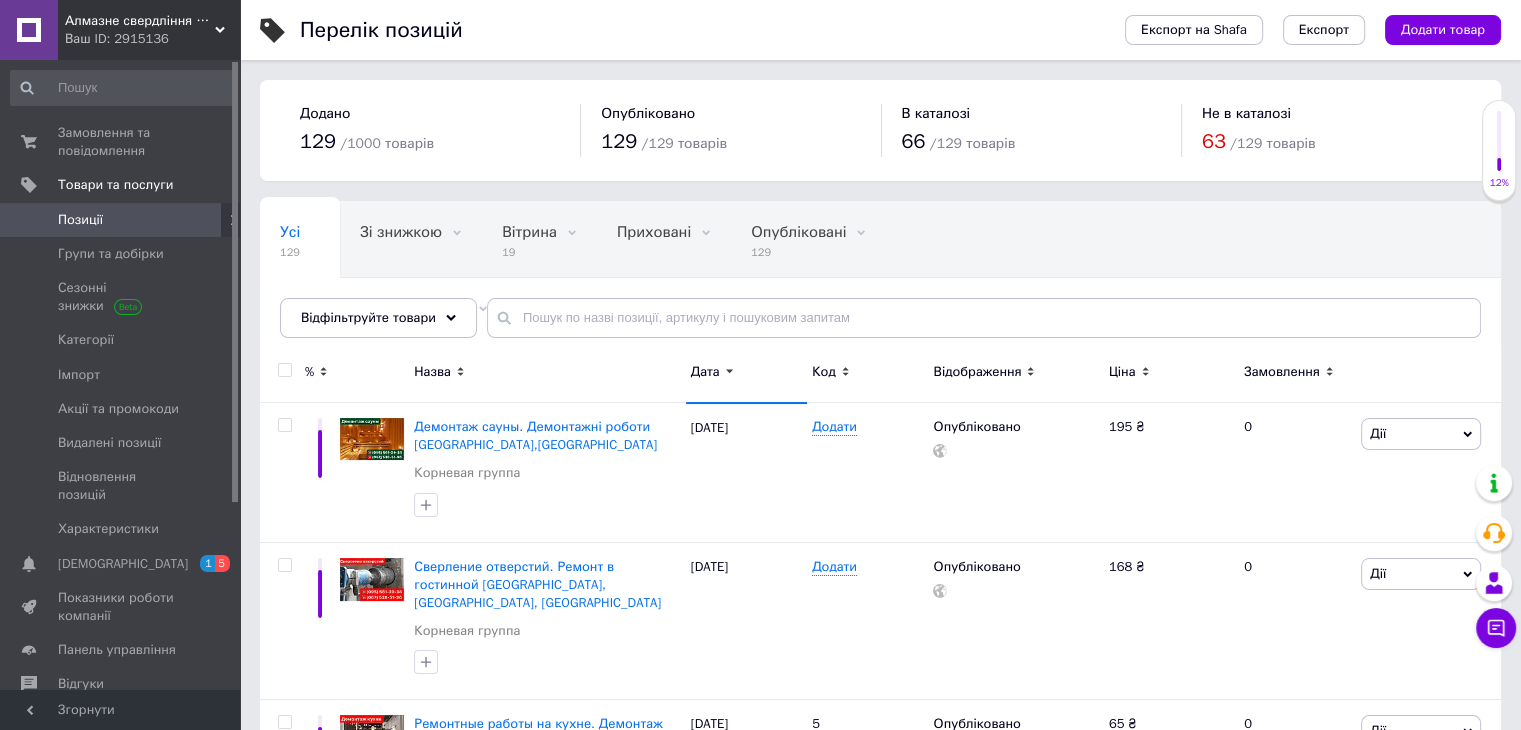 click on "Дата" at bounding box center [746, 372] 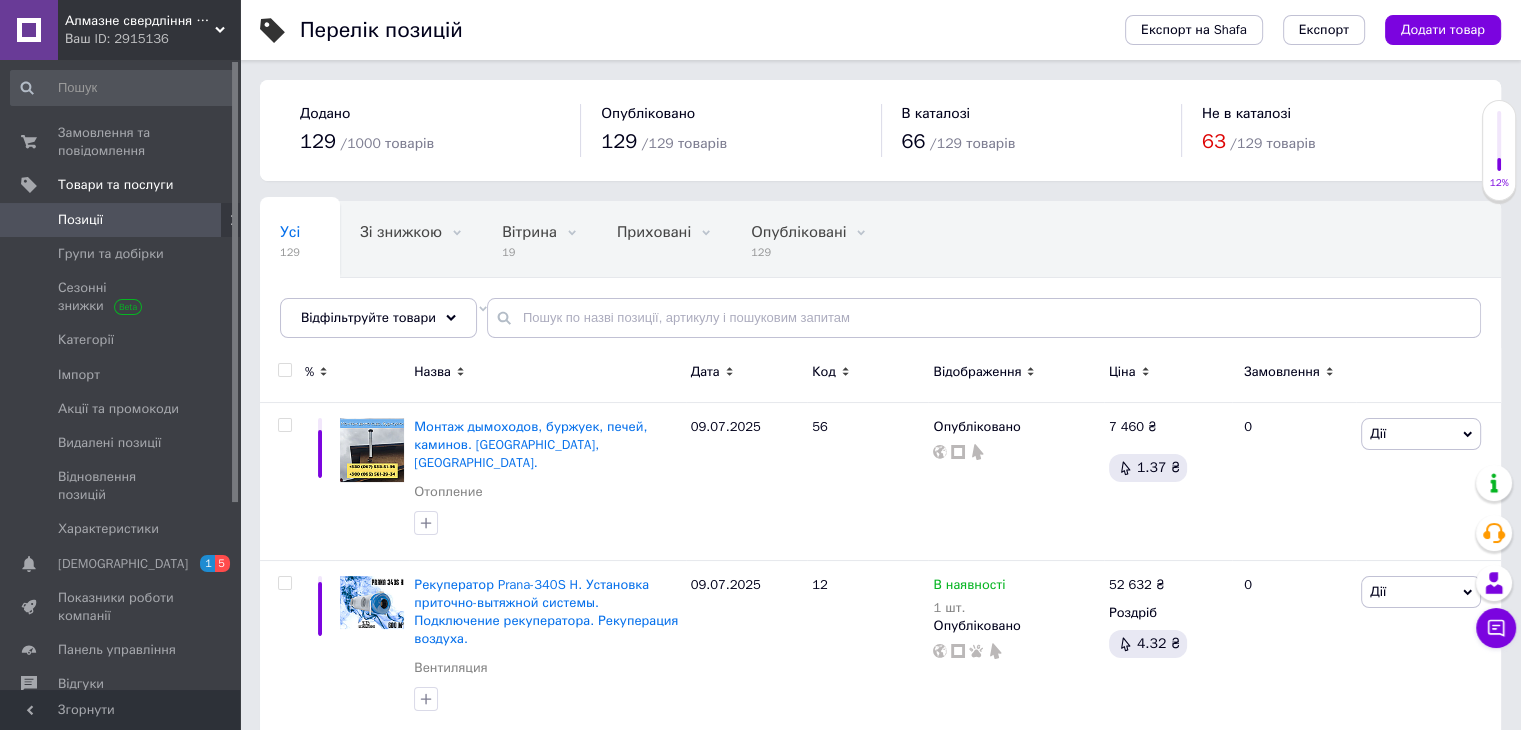 click on "Дата" at bounding box center [705, 372] 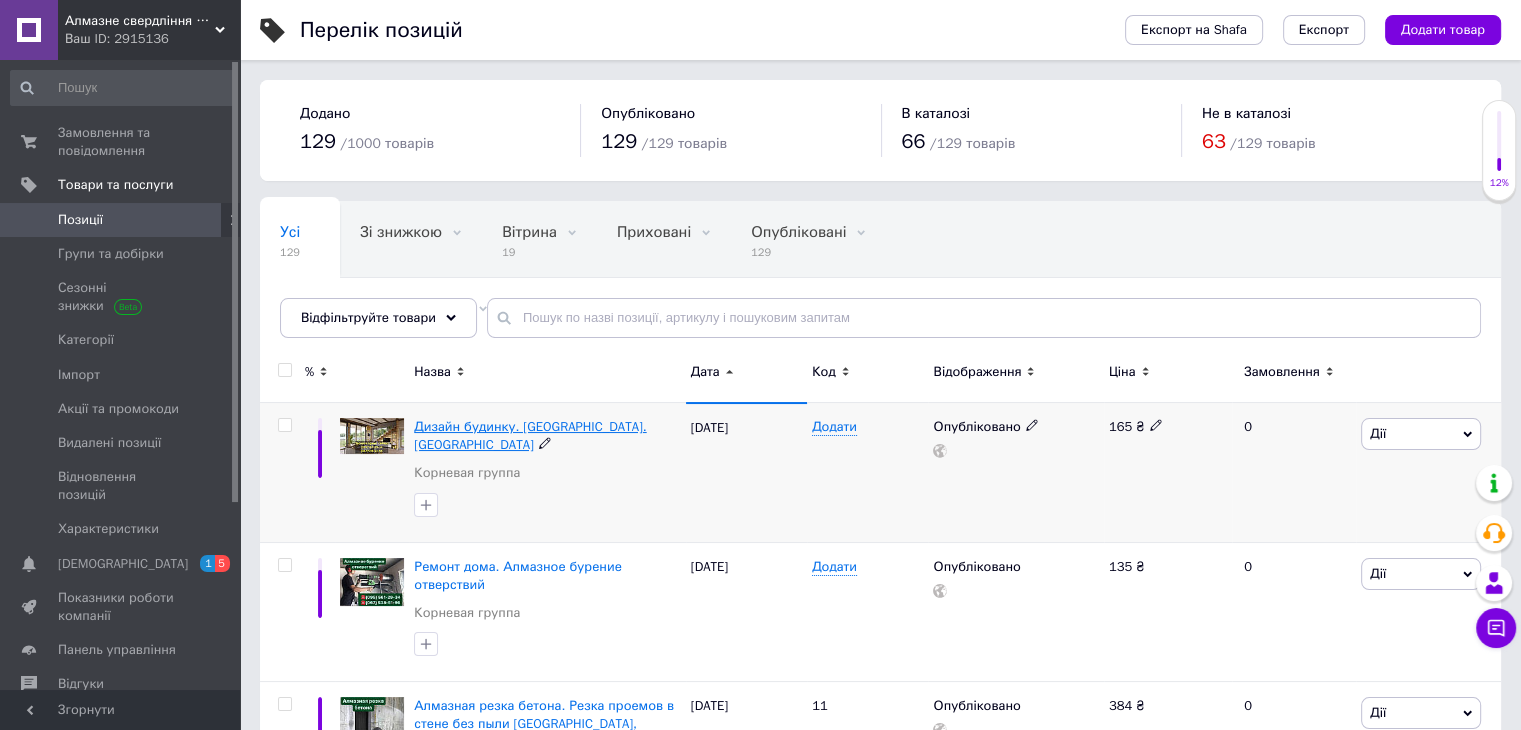 click on "Дизайн будинку. [GEOGRAPHIC_DATA]. [GEOGRAPHIC_DATA]" at bounding box center [530, 435] 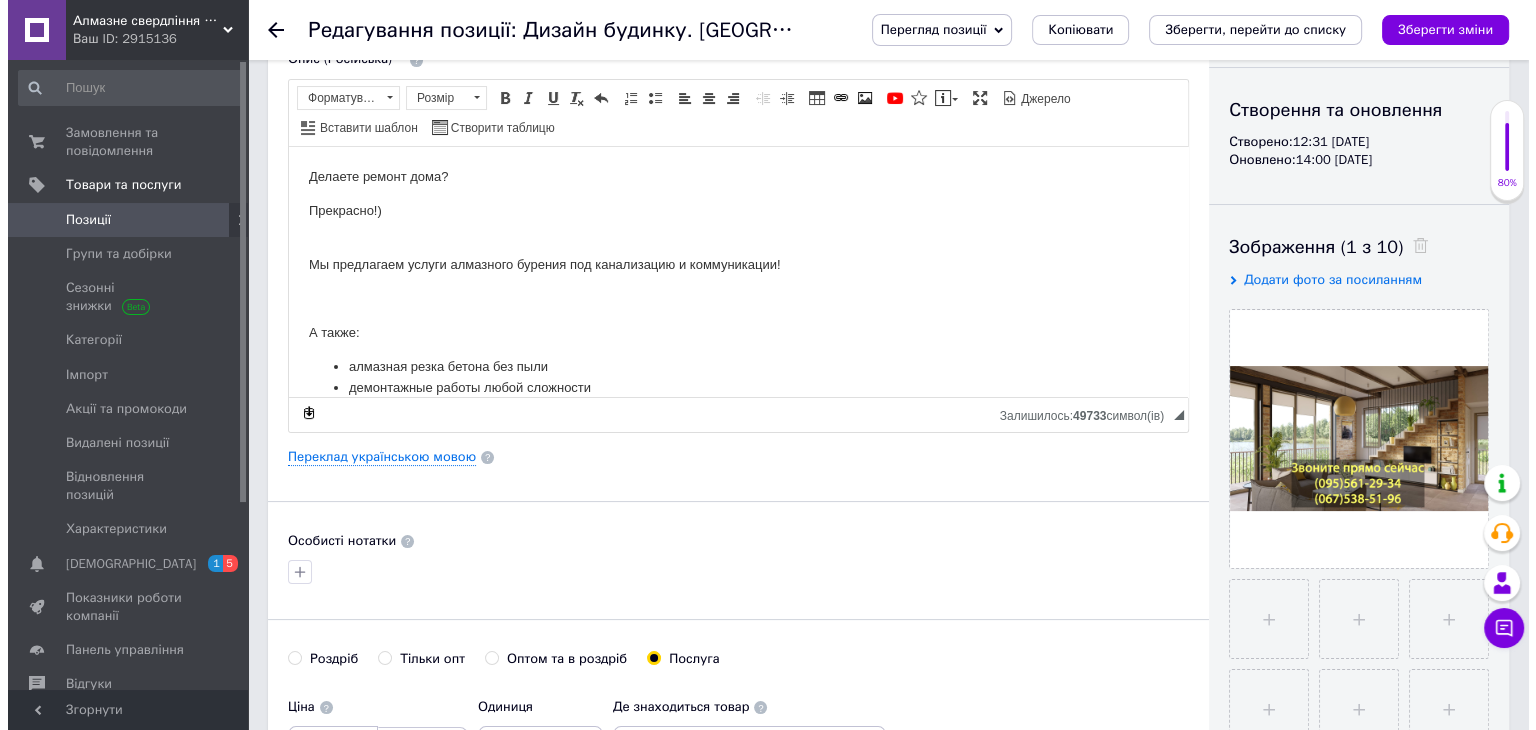 scroll, scrollTop: 200, scrollLeft: 0, axis: vertical 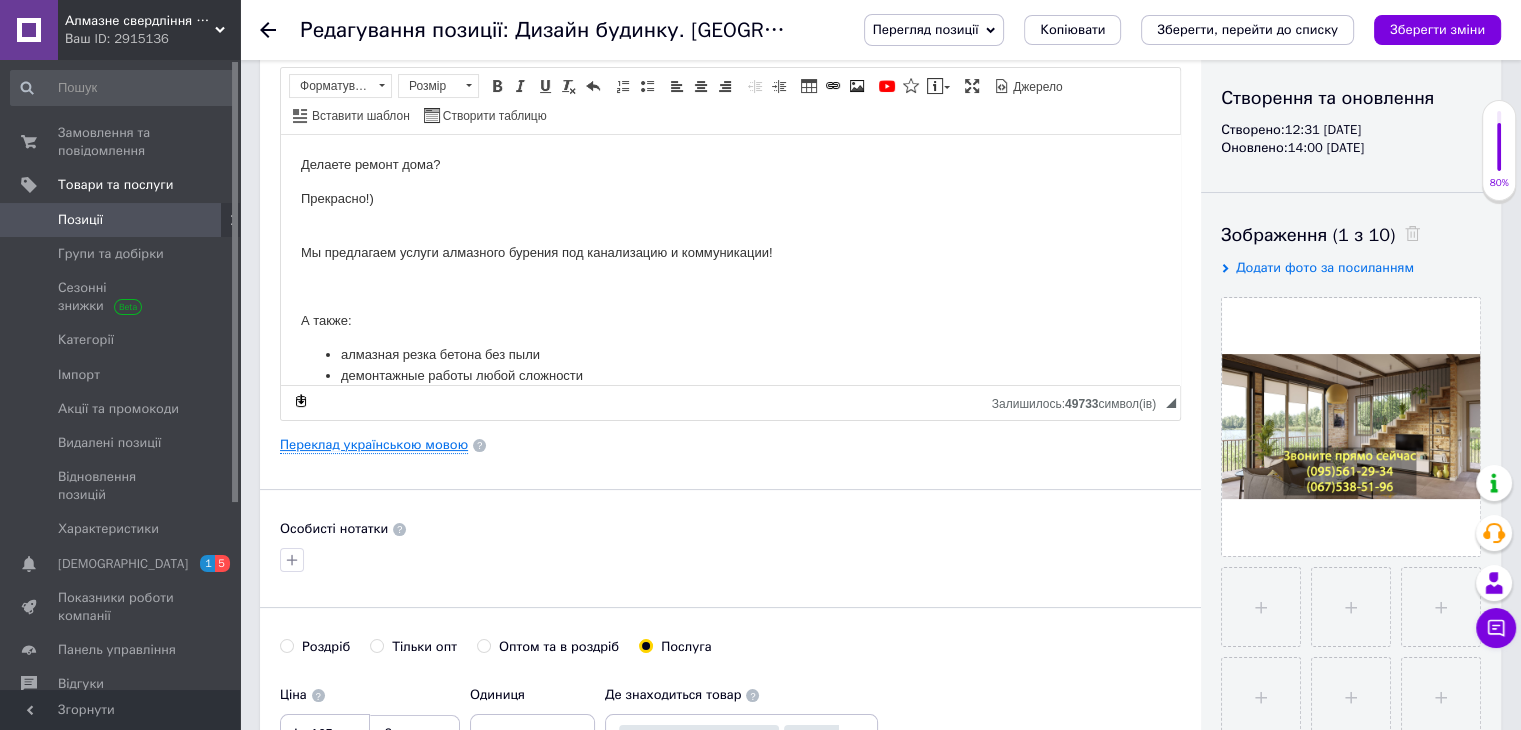 click on "Переклад українською мовою" at bounding box center [374, 445] 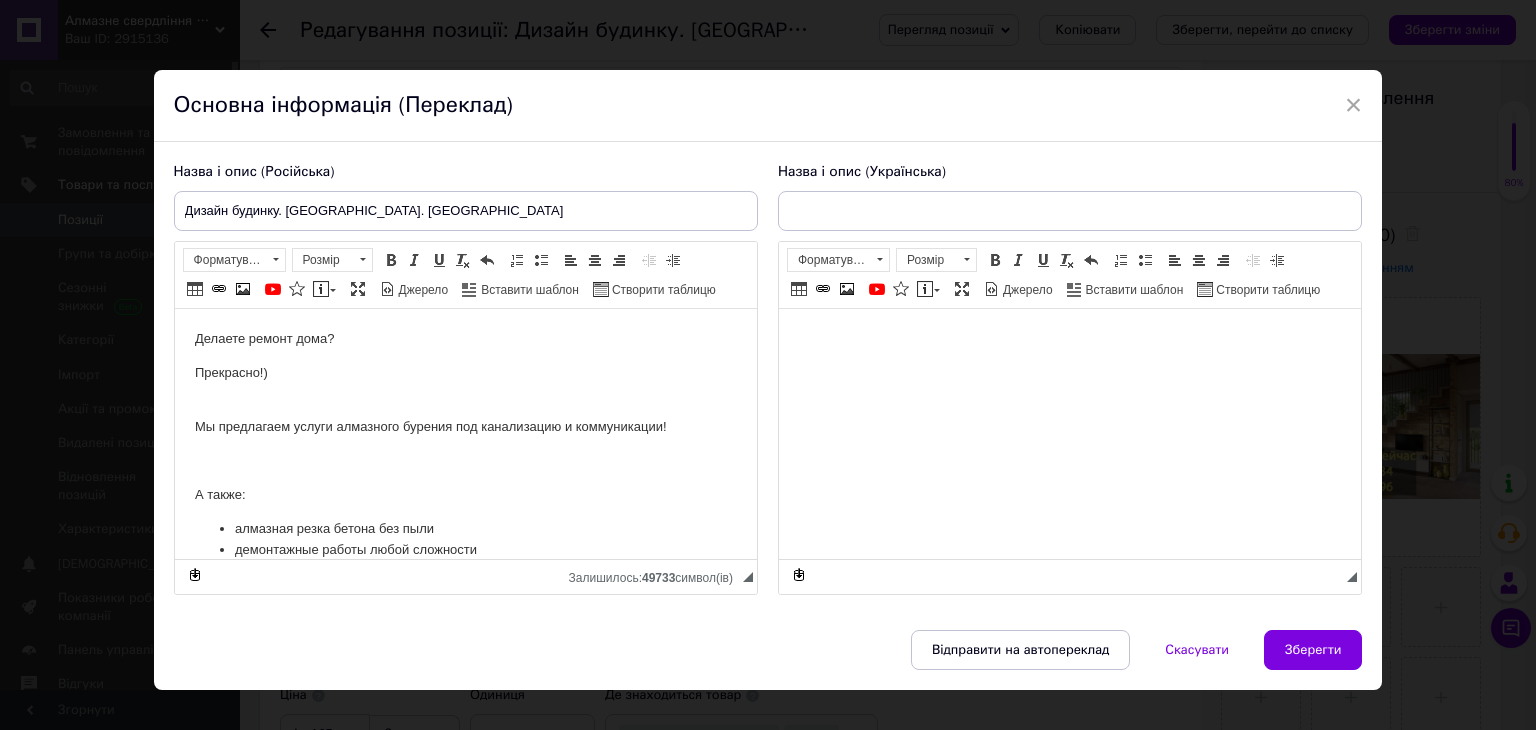 scroll, scrollTop: 0, scrollLeft: 0, axis: both 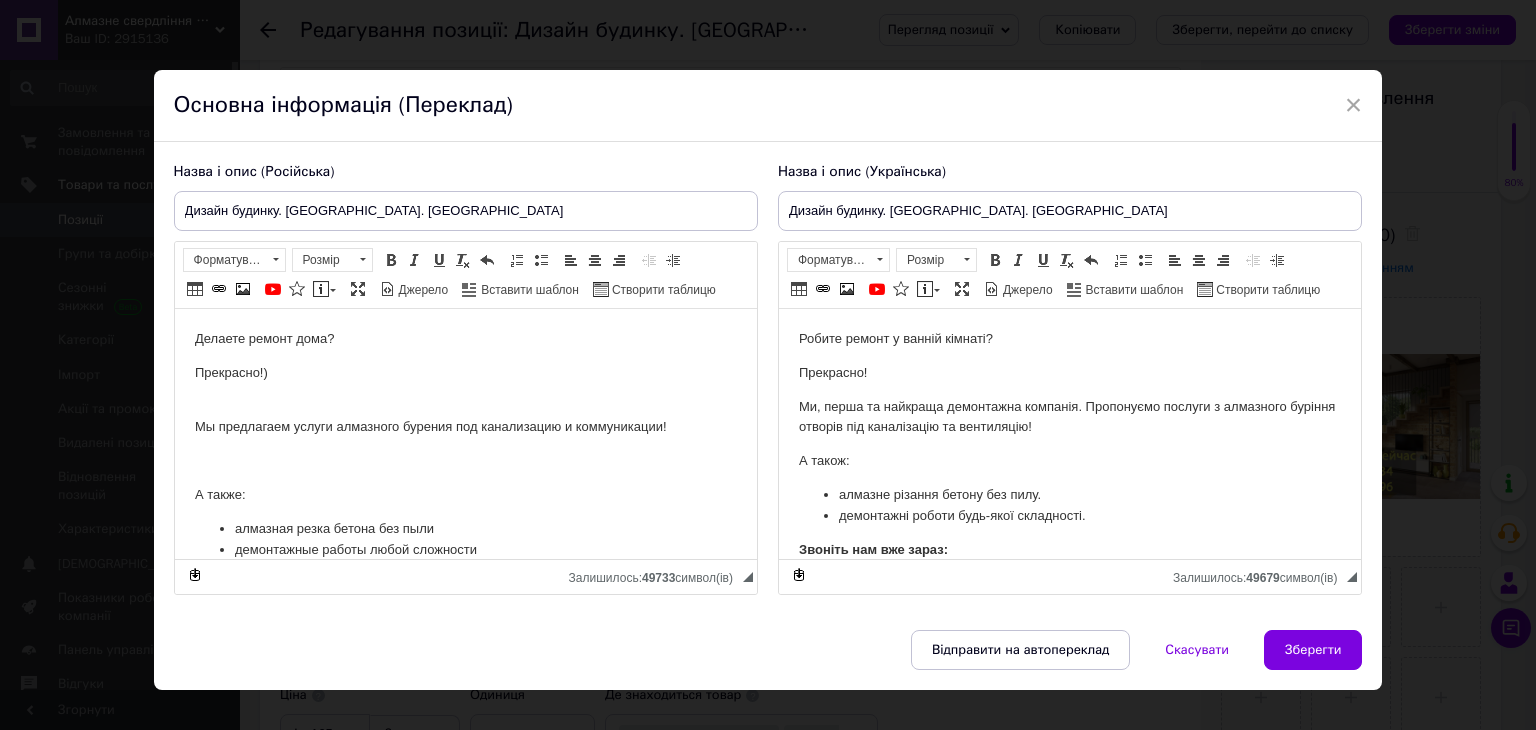 click on "Мы предлагаем услуги алмазного бурения под канализацию и коммуникации!" at bounding box center (465, 418) 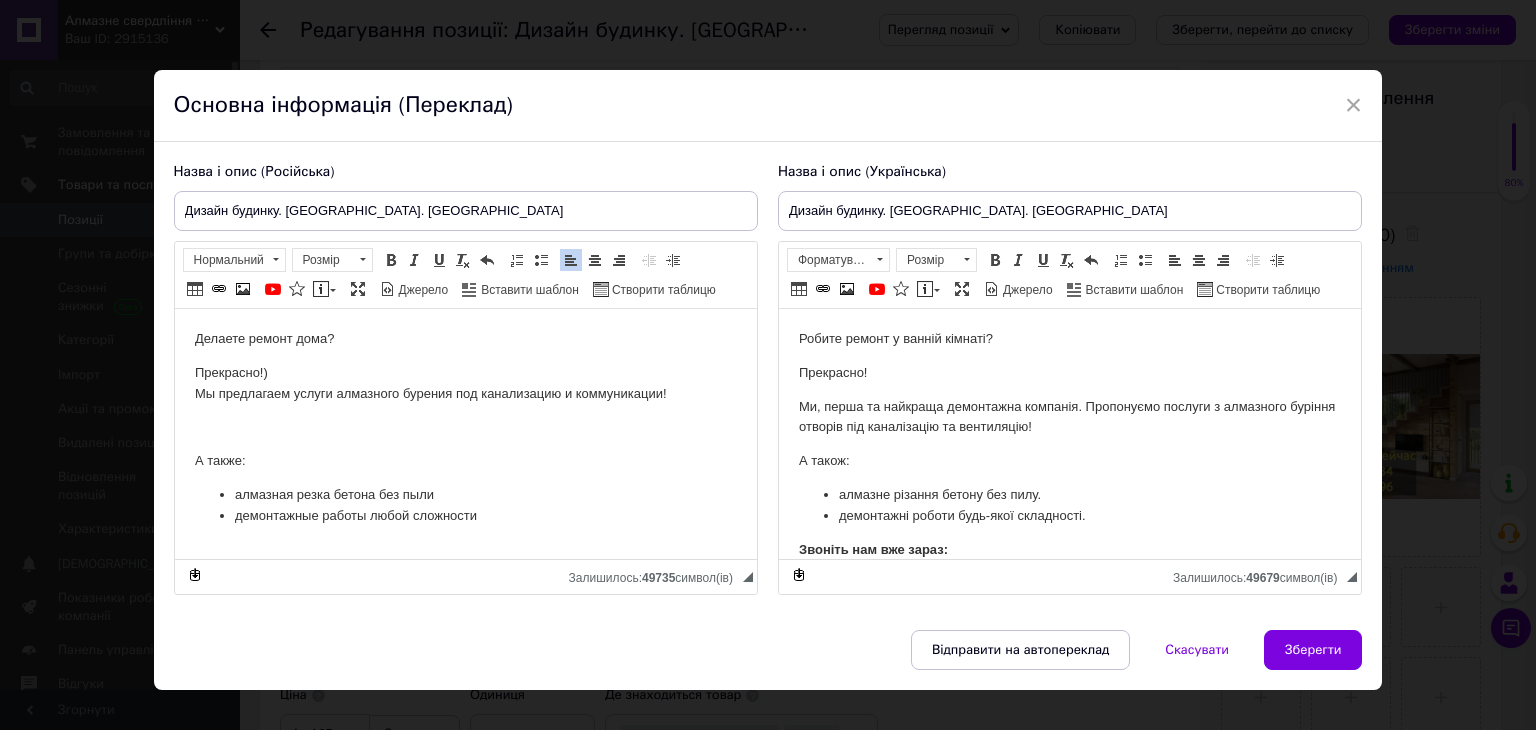 click on "Делаете ремонт дома? Прекрасно!) Мы предлагаем услуги алмазного бурения под канализацию и коммуникации! А также: алмазная резка бетона без пыли демонтажные работы любой сложности Звоните нам прямо сейчас: Тел:[PHONE_NUMBER]              [PHONE_NUMBER]" at bounding box center (465, 495) 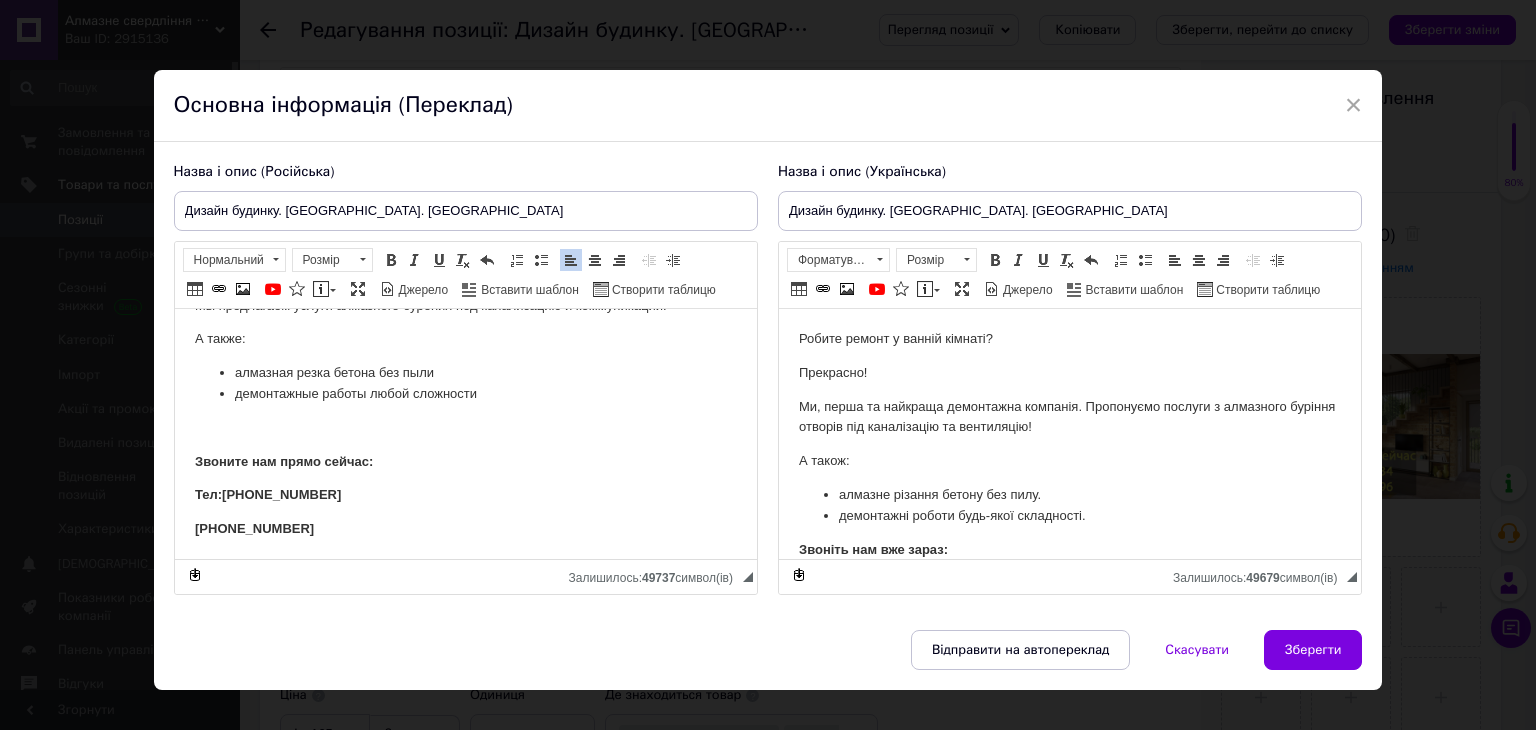 scroll, scrollTop: 88, scrollLeft: 0, axis: vertical 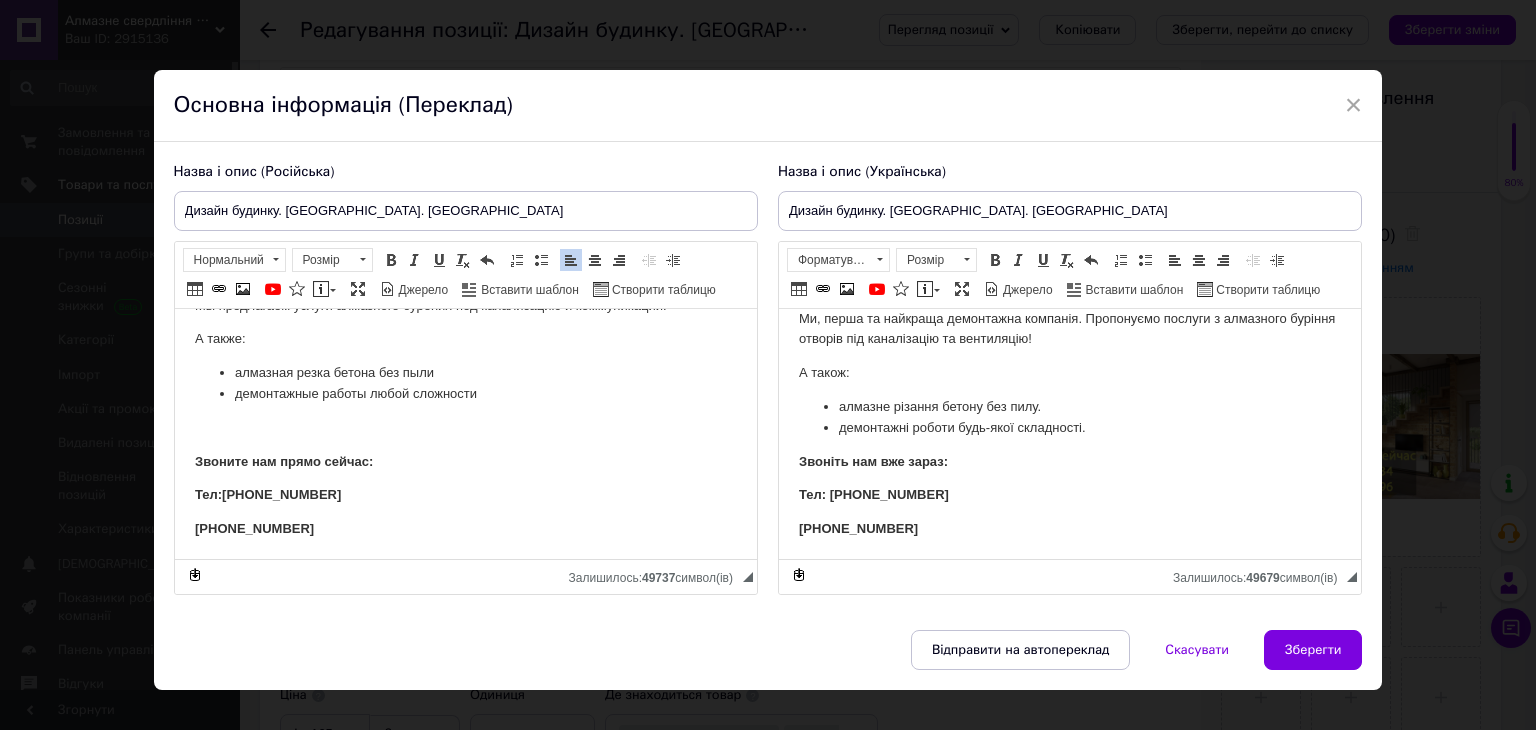 click on "Робите ремонт у ванній кімнаті? Прекрасно! Ми, перша та найкраща демонтажна компанія. Пропонуємо послуги з алмазного буріння отворів під каналізацію та вентиляцію! А також: алмазне різання бетону без пилу. демонтажні роботи будь-якої складності. Звоніть нам вже зараз: Тел: [PHONE_NUMBER]          [PHONE_NUMBER]" at bounding box center (1069, 390) 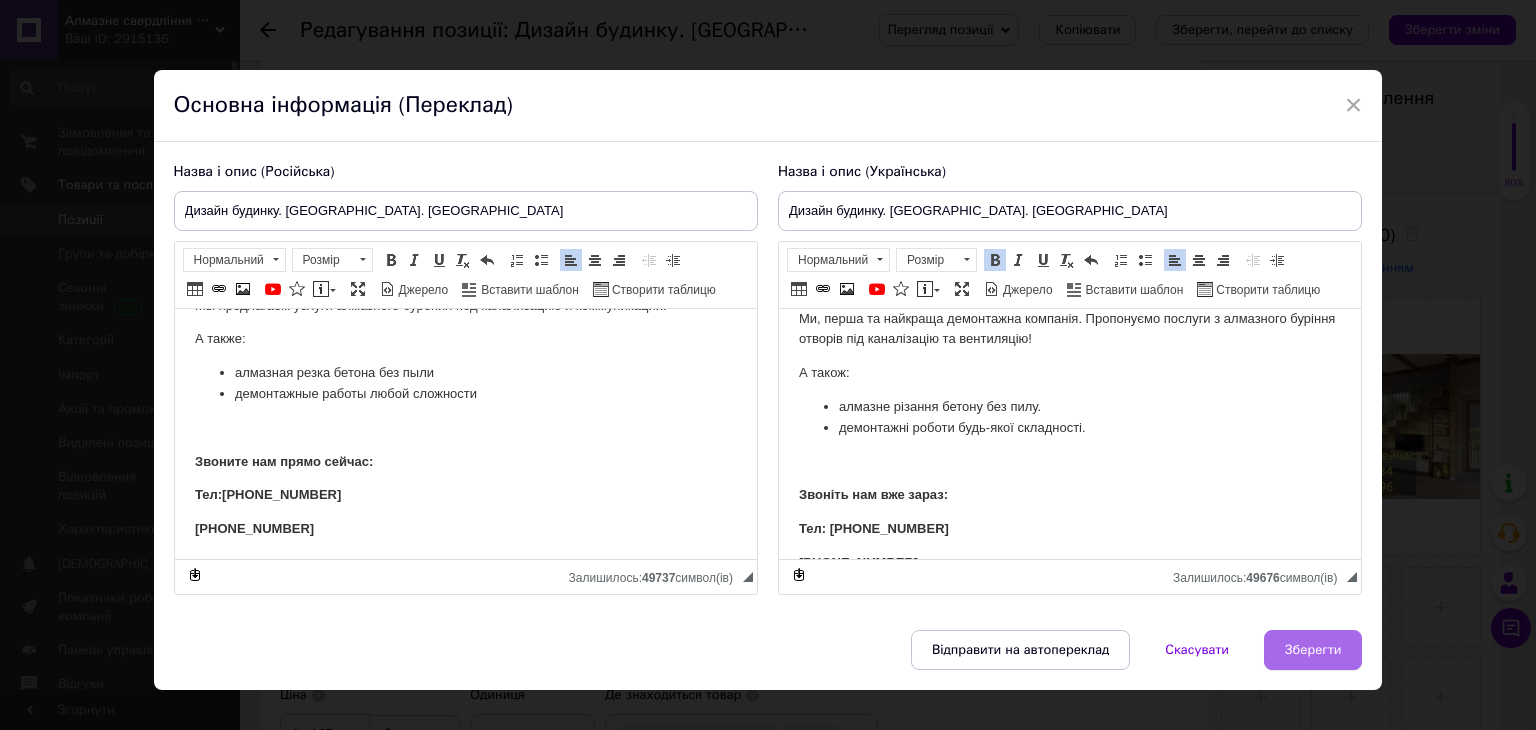 click on "Зберегти" at bounding box center (1313, 650) 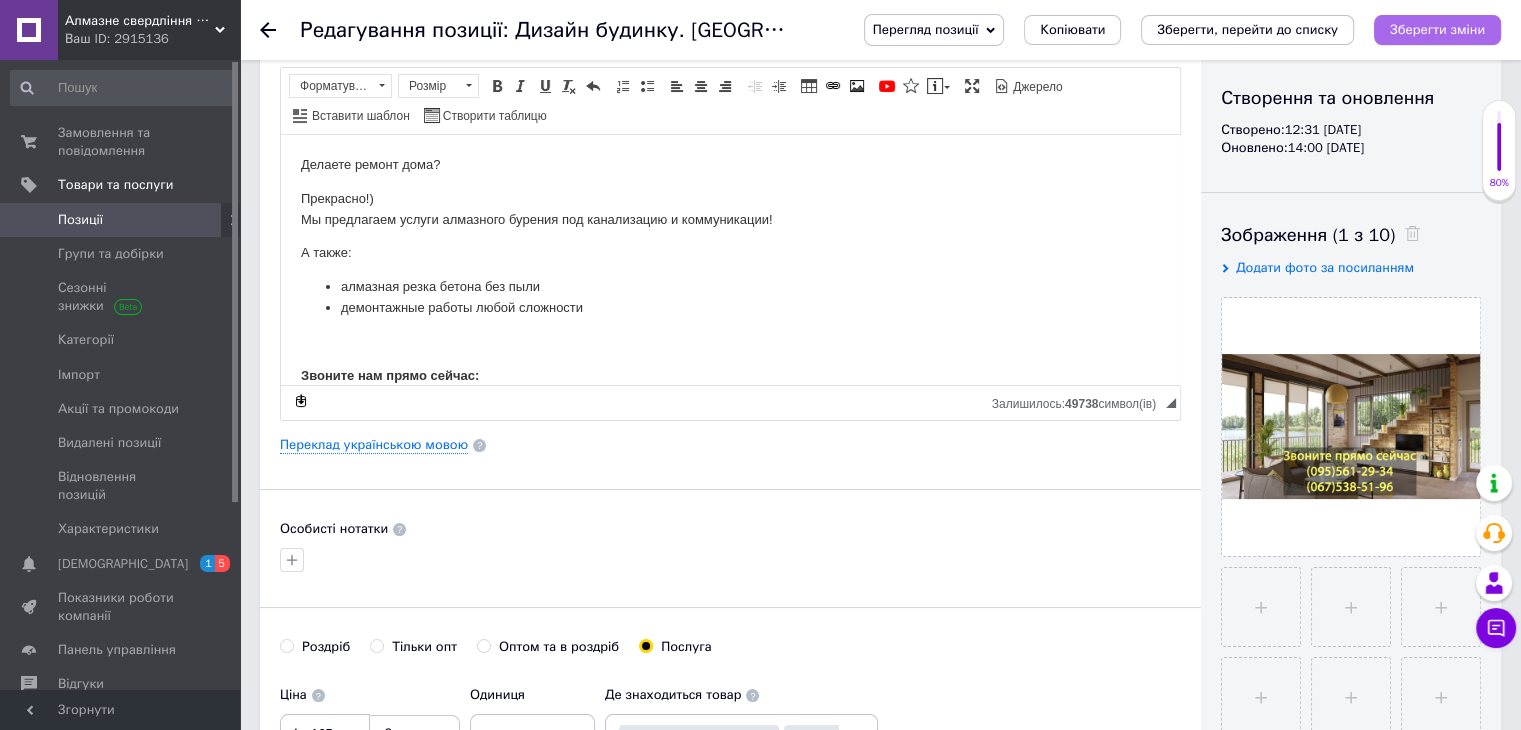 click on "Зберегти зміни" at bounding box center (1437, 29) 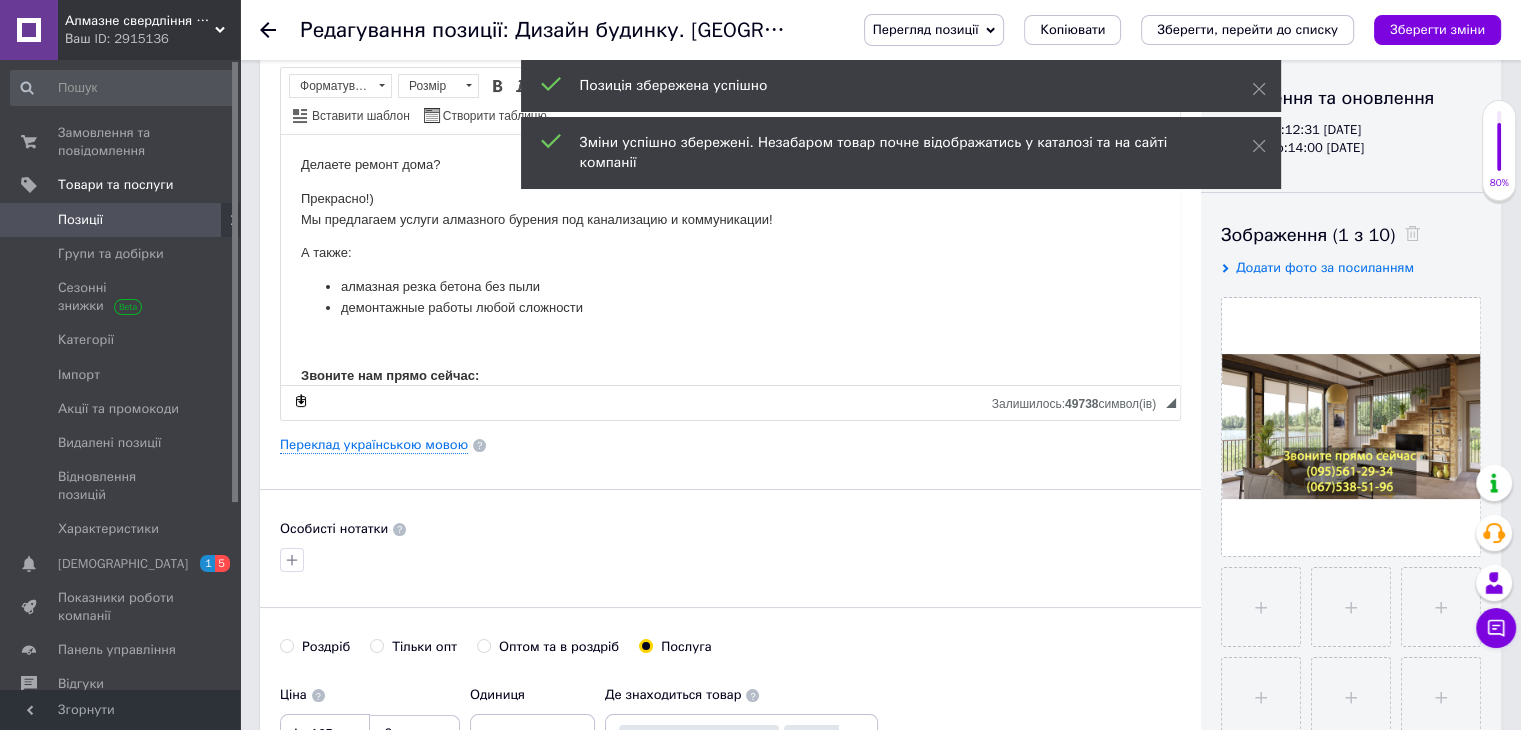 scroll, scrollTop: 0, scrollLeft: 0, axis: both 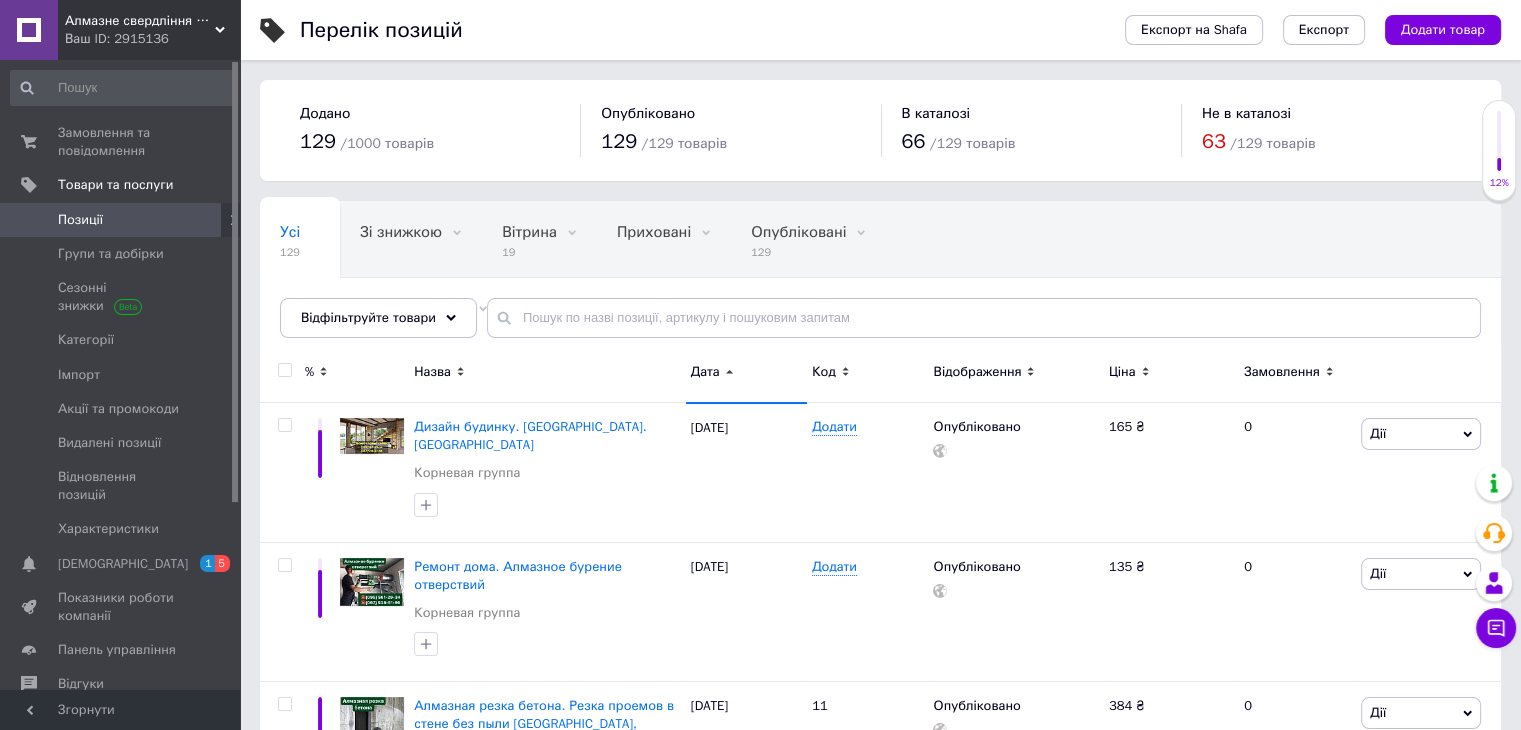 click on "Дата" at bounding box center (705, 372) 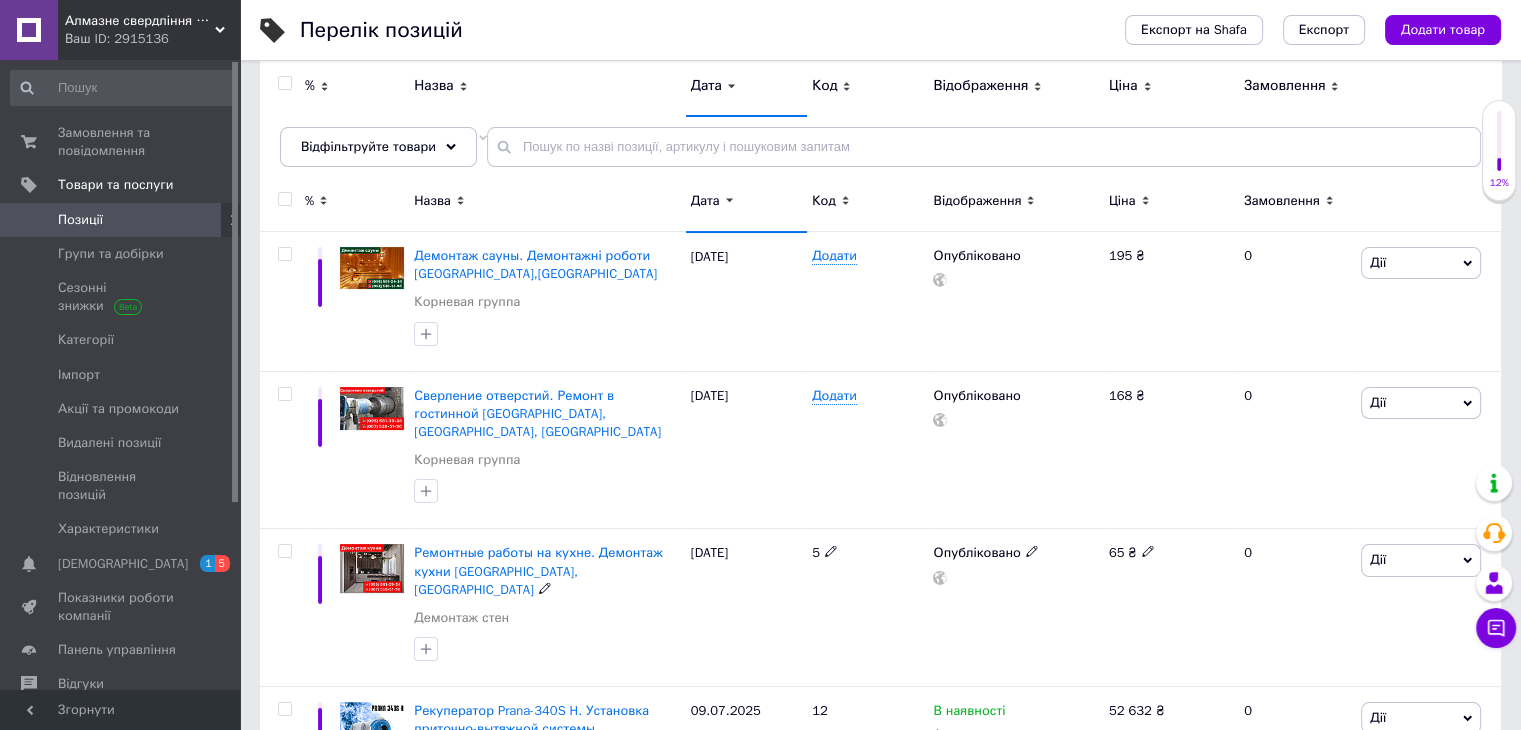 scroll, scrollTop: 0, scrollLeft: 0, axis: both 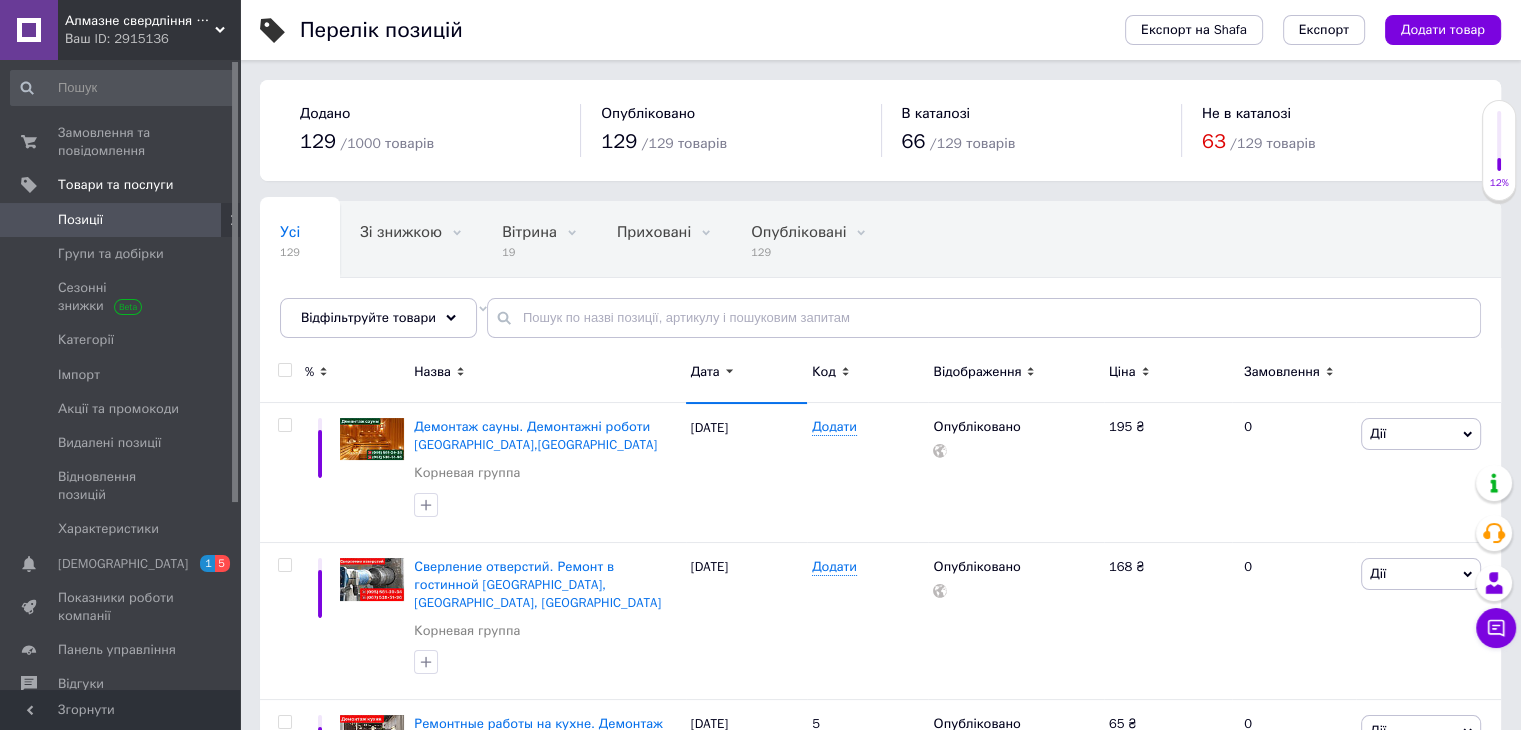 click on "Дата" at bounding box center [705, 372] 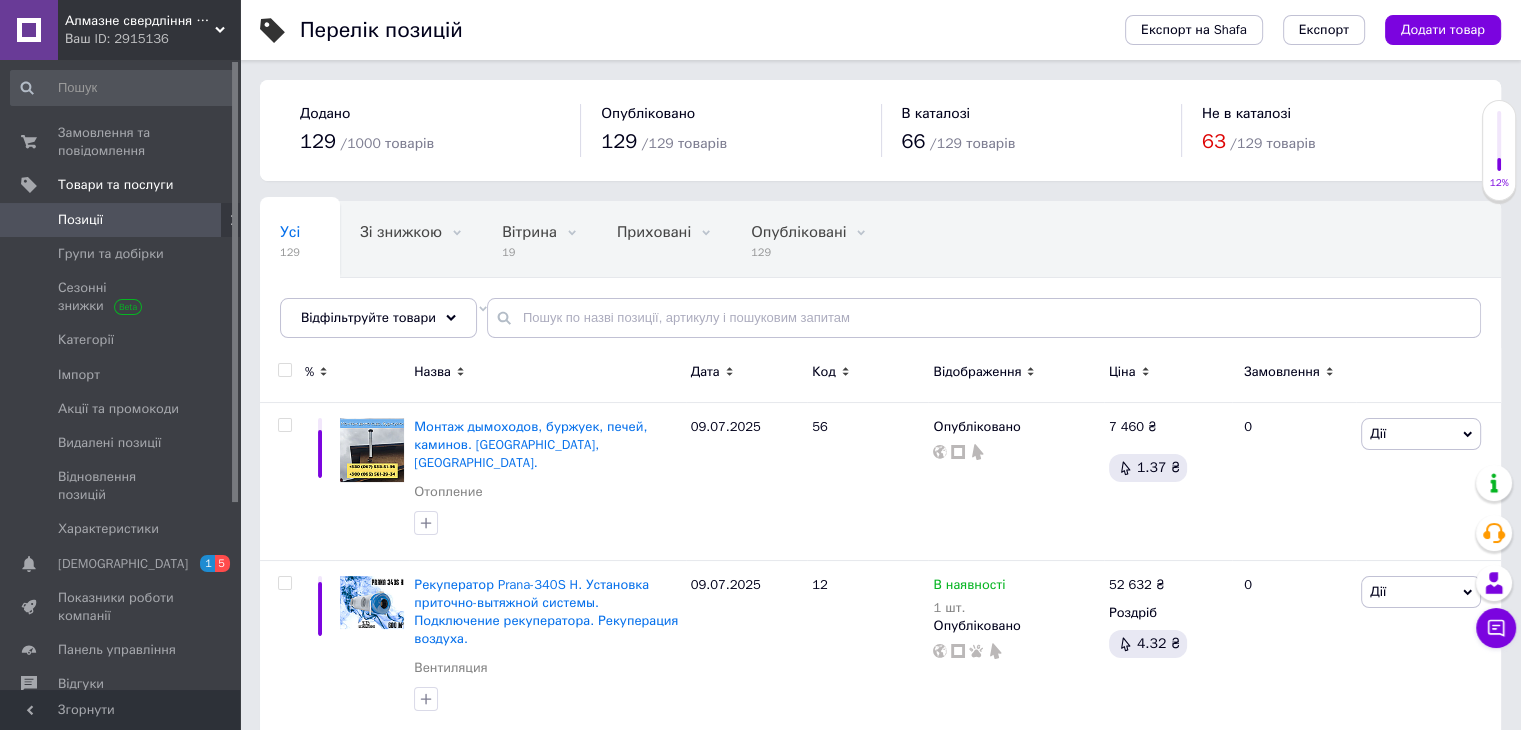 click on "Дата" at bounding box center (705, 372) 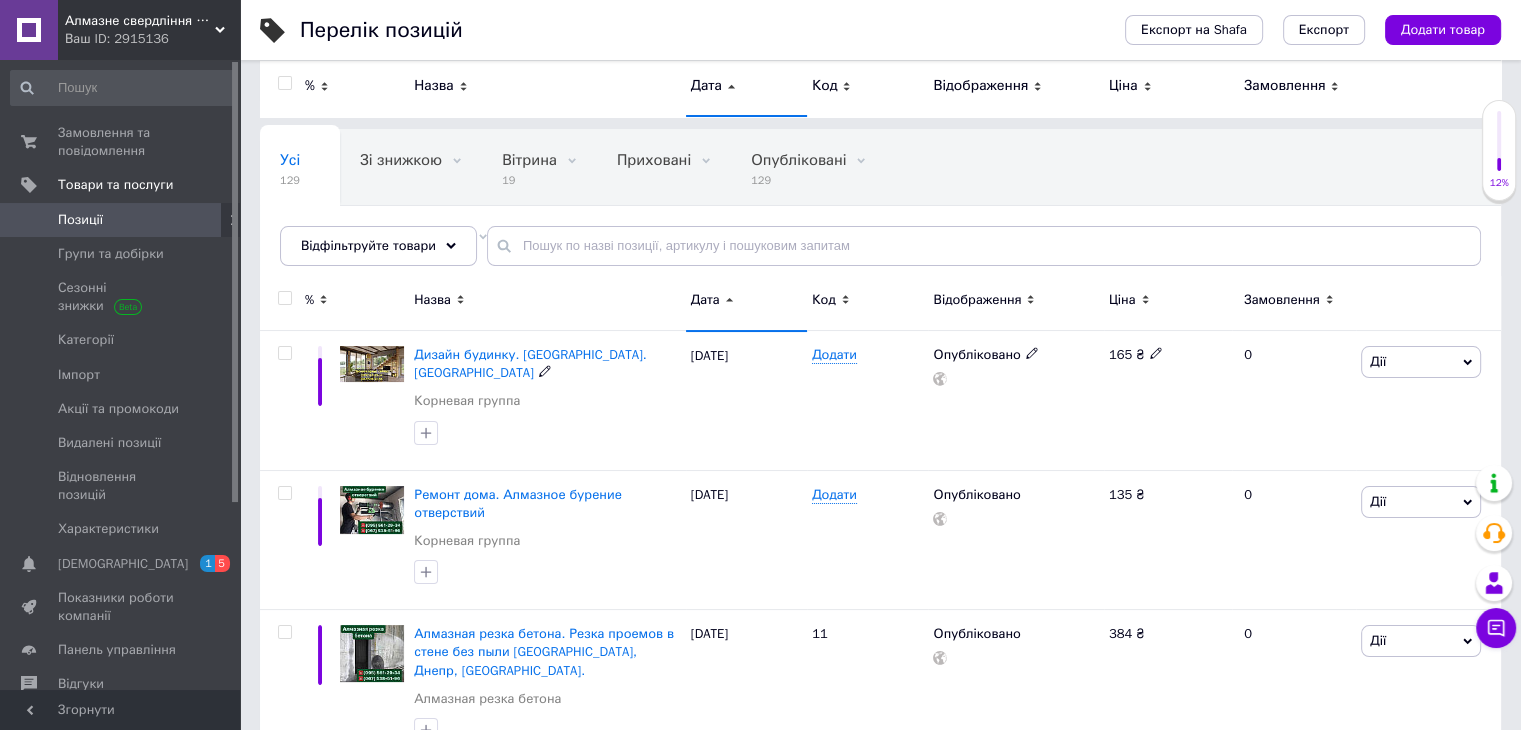 scroll, scrollTop: 0, scrollLeft: 0, axis: both 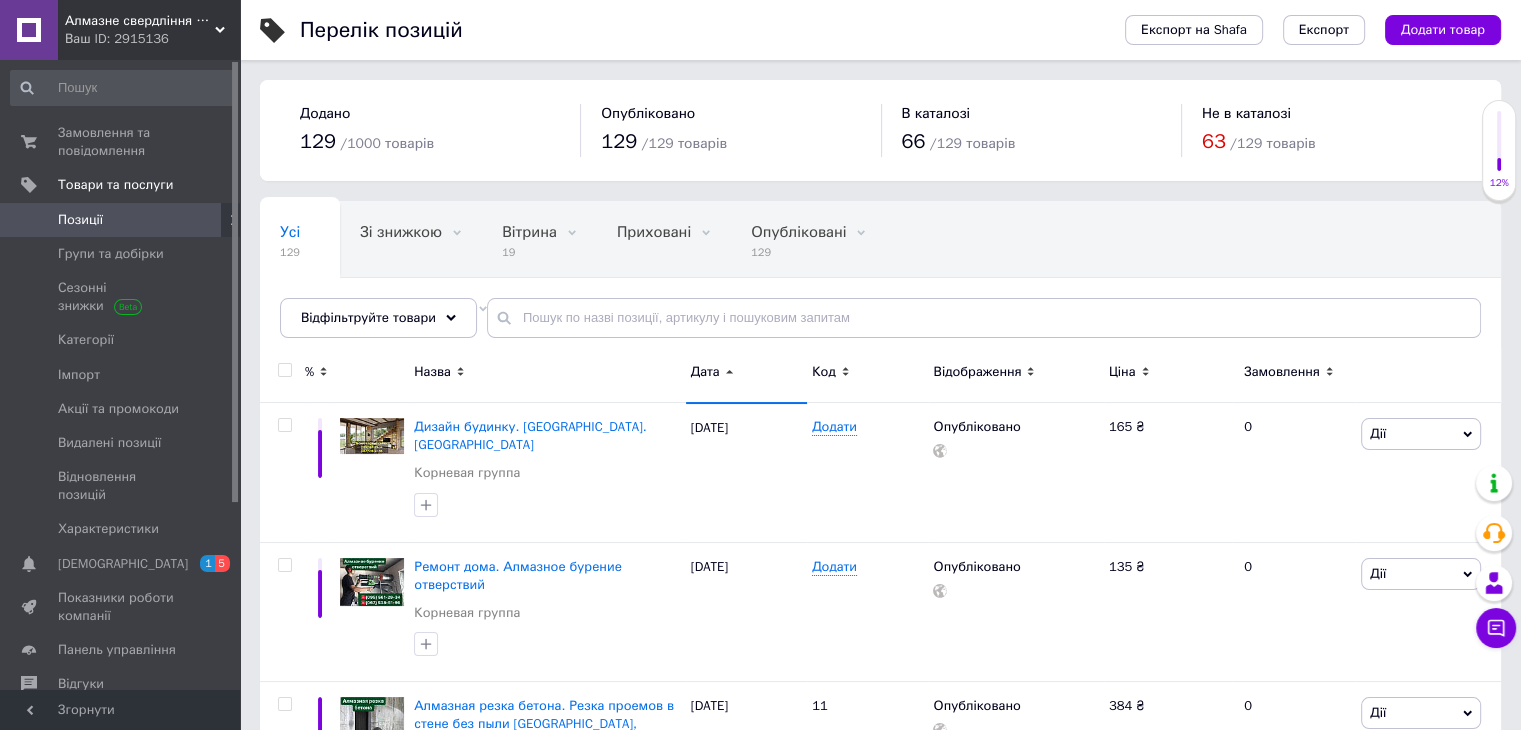 click on "Дата" at bounding box center (705, 372) 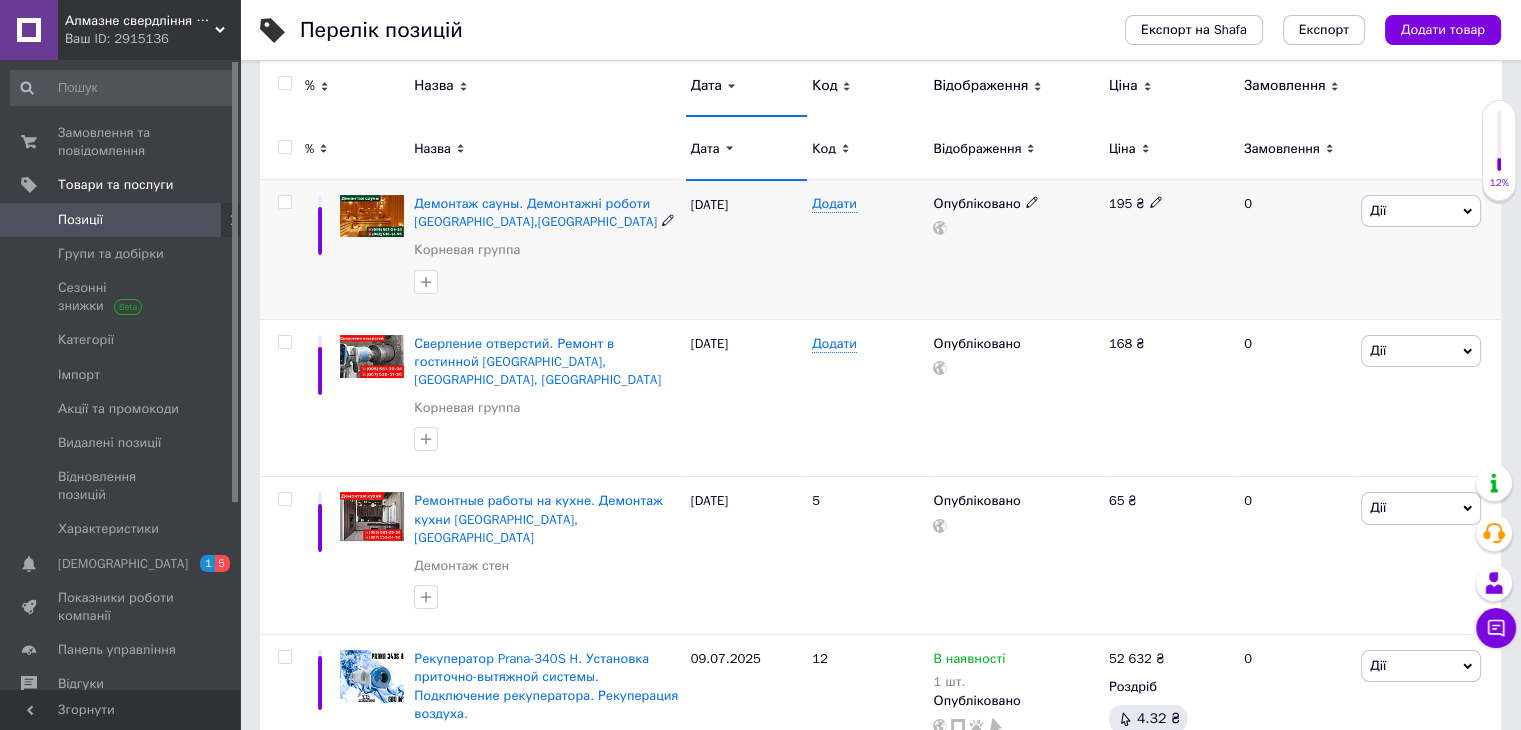 scroll, scrollTop: 100, scrollLeft: 0, axis: vertical 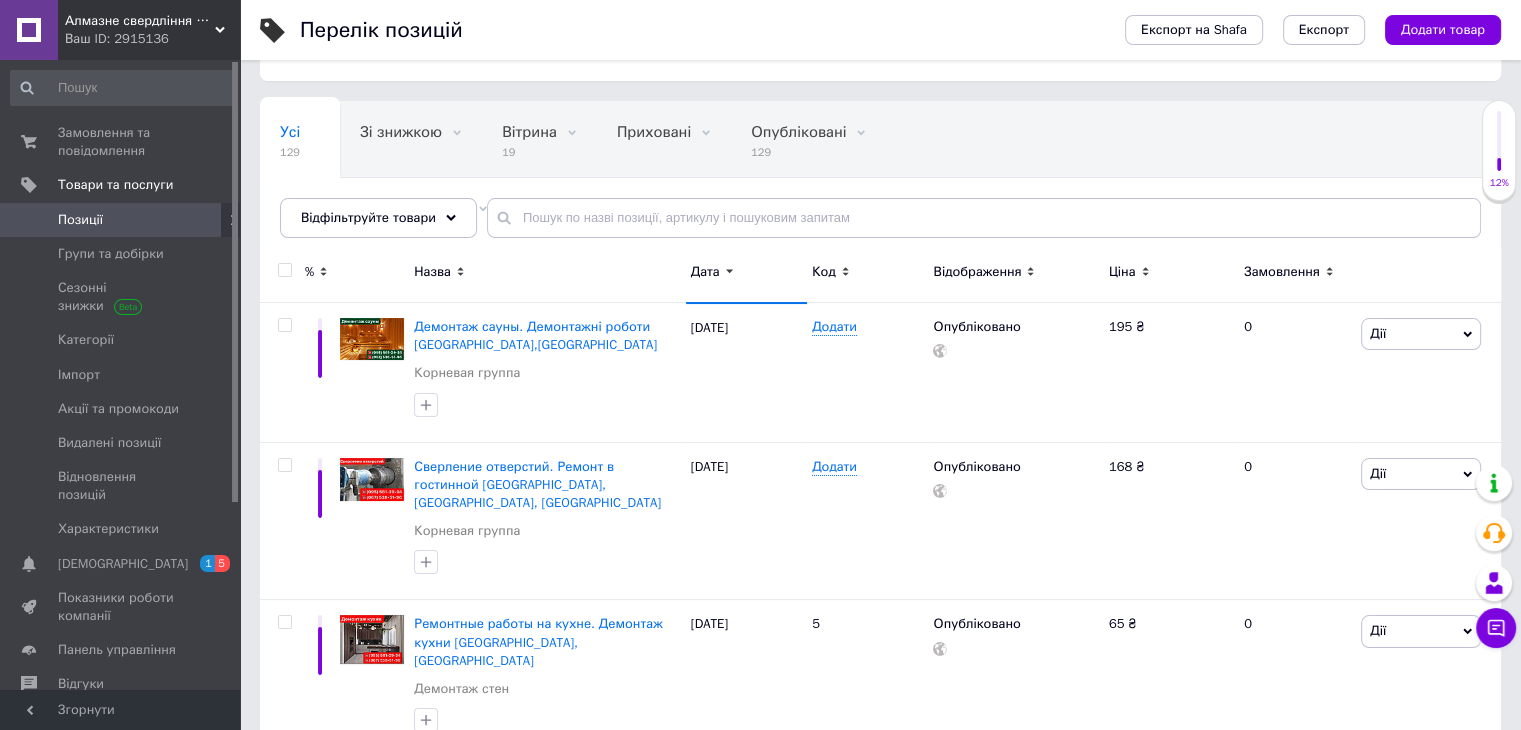 click on "Дата" at bounding box center [746, 272] 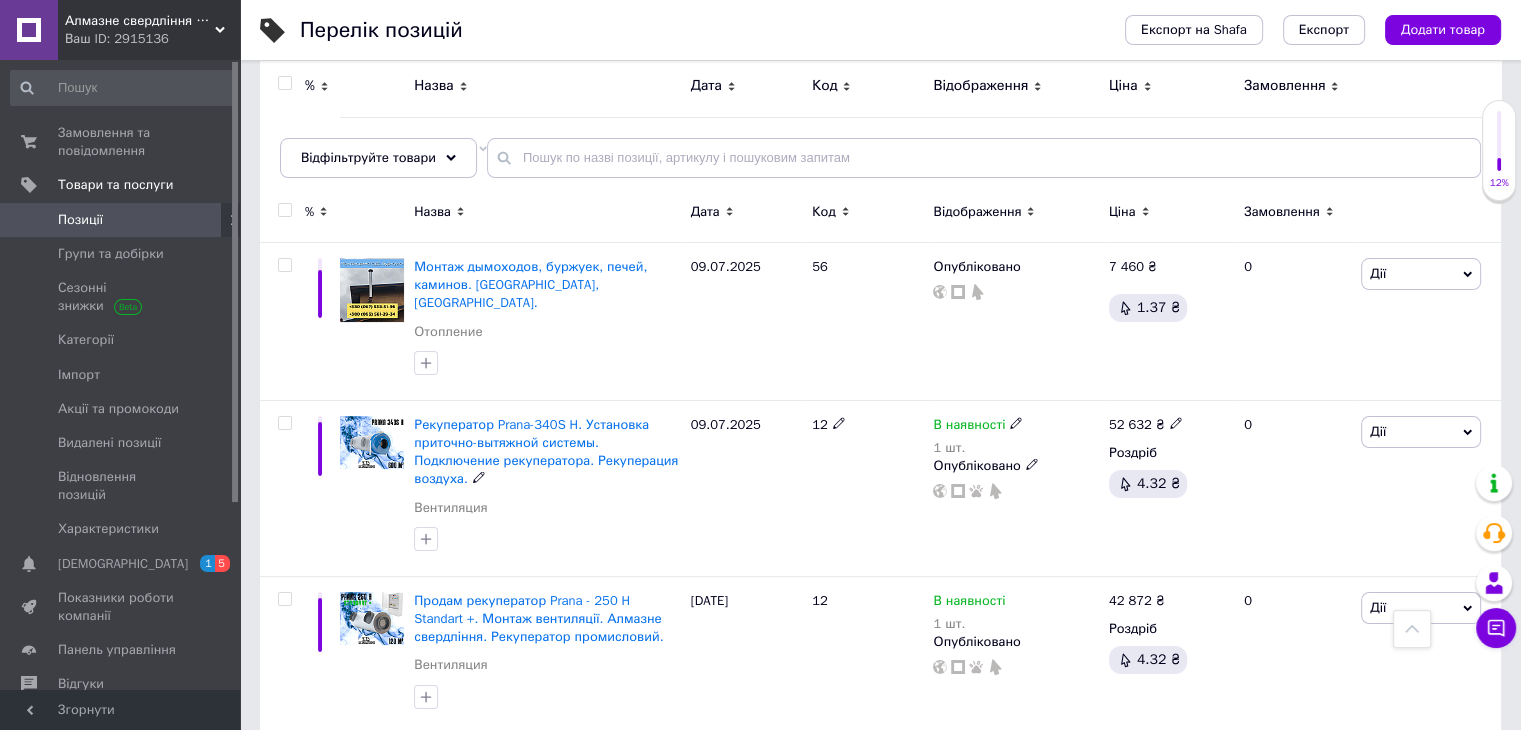 scroll, scrollTop: 0, scrollLeft: 0, axis: both 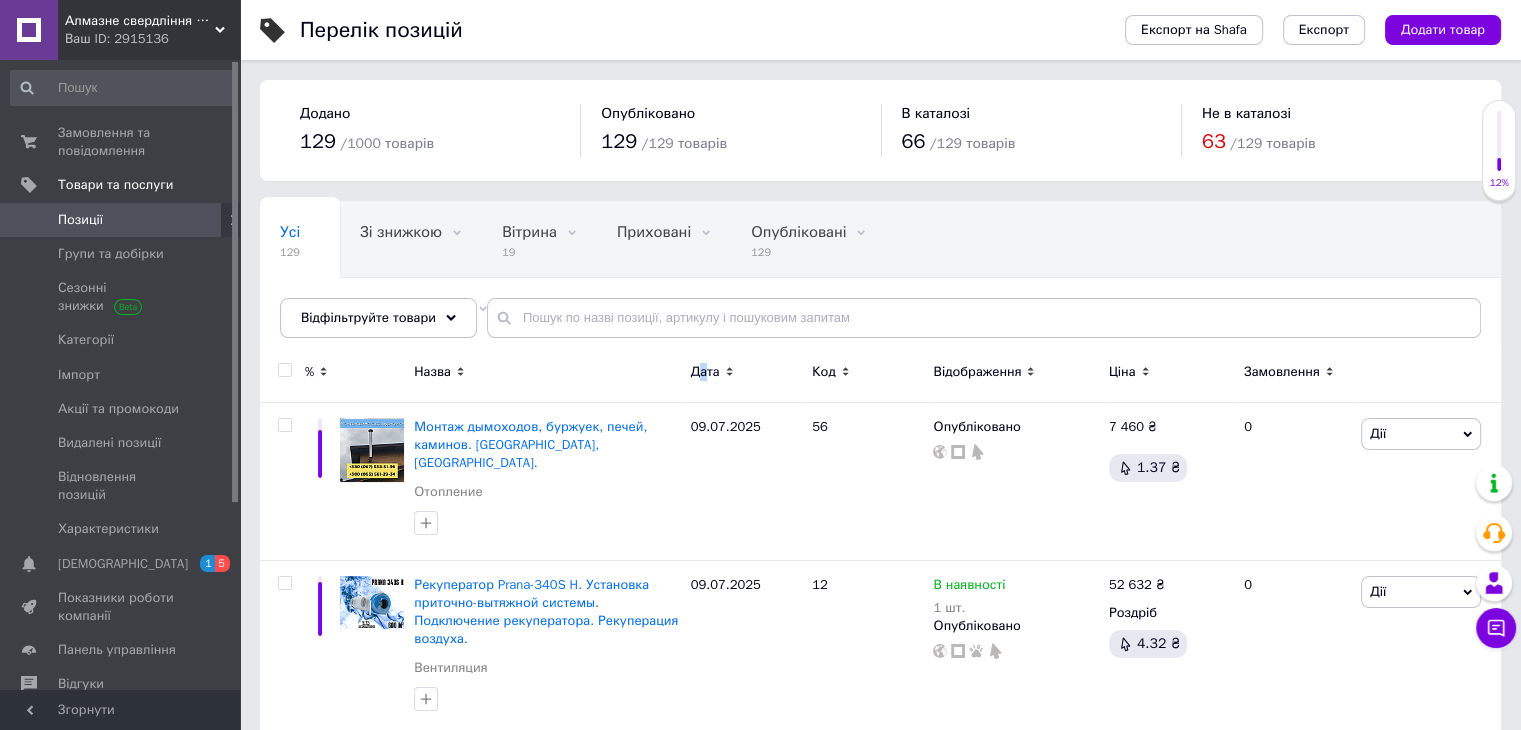 click on "Дата" at bounding box center [705, 372] 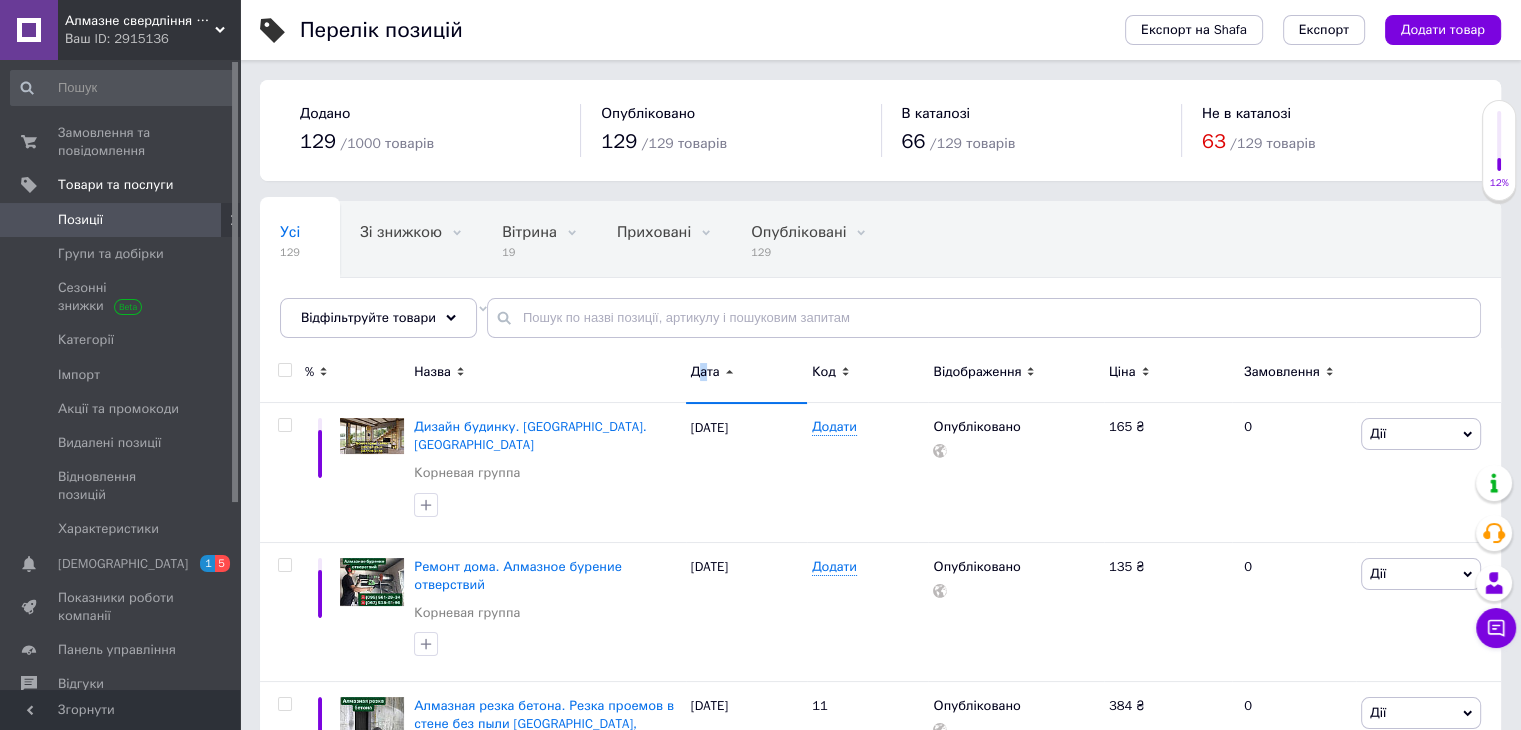 click on "Дата" at bounding box center [705, 372] 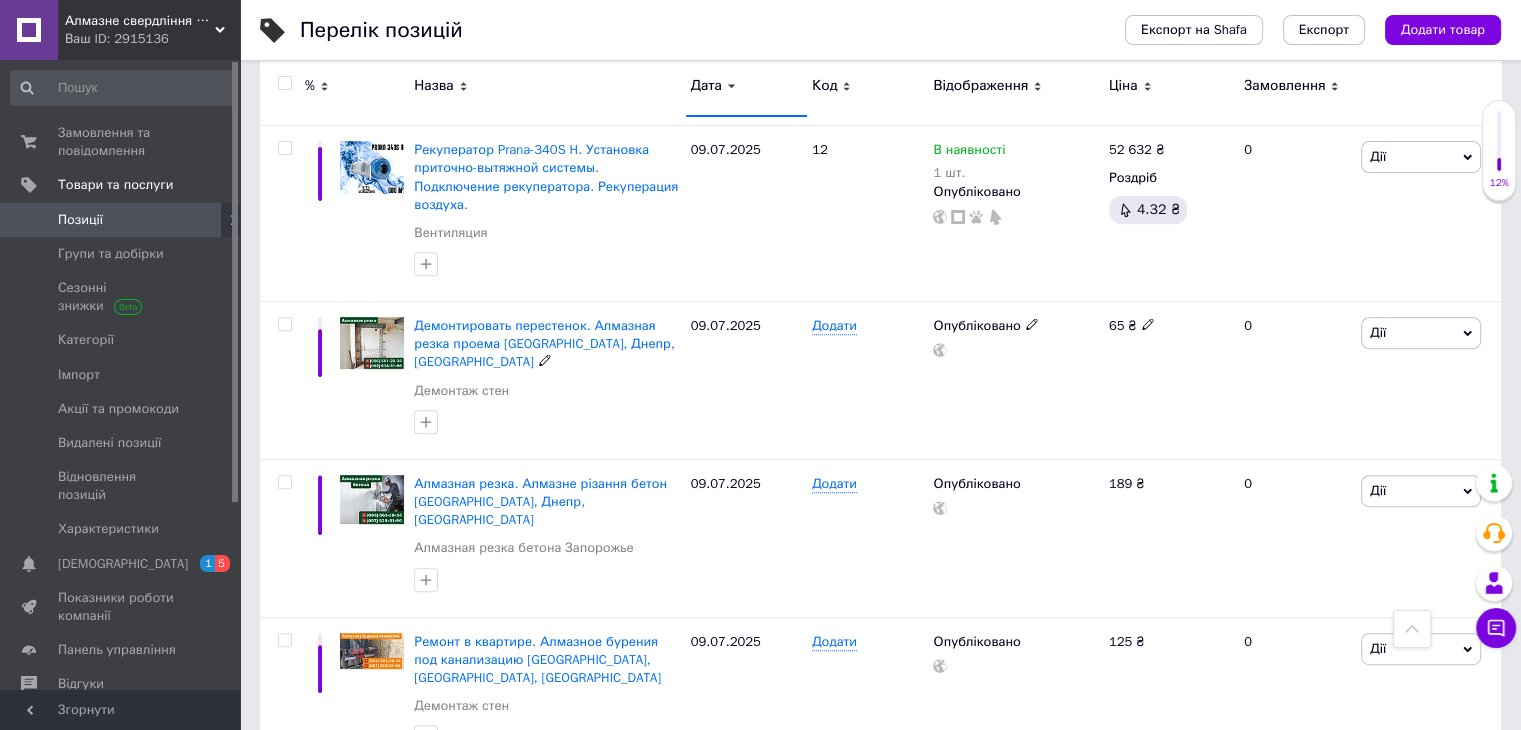 scroll, scrollTop: 700, scrollLeft: 0, axis: vertical 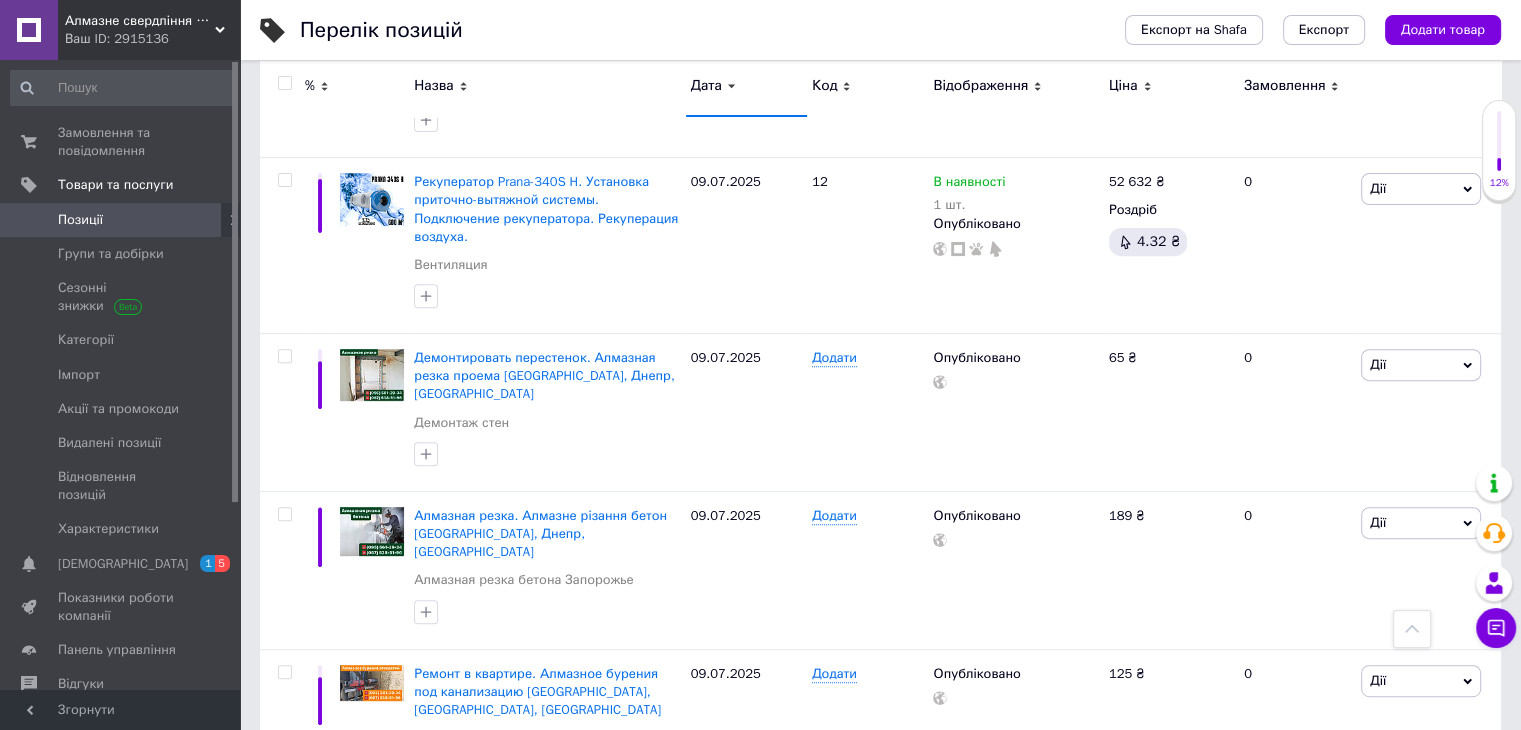 click on "Дата" at bounding box center [706, 86] 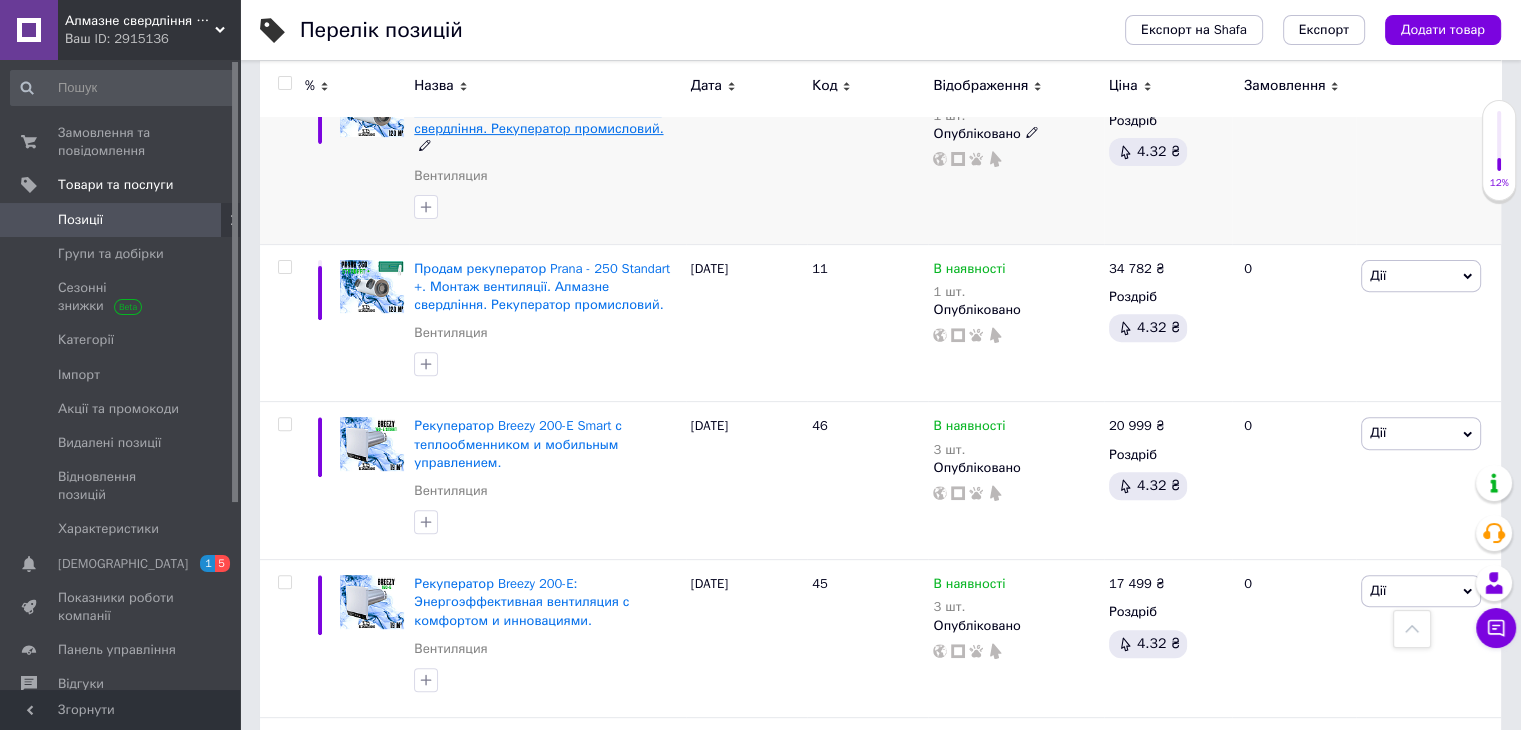 scroll, scrollTop: 400, scrollLeft: 0, axis: vertical 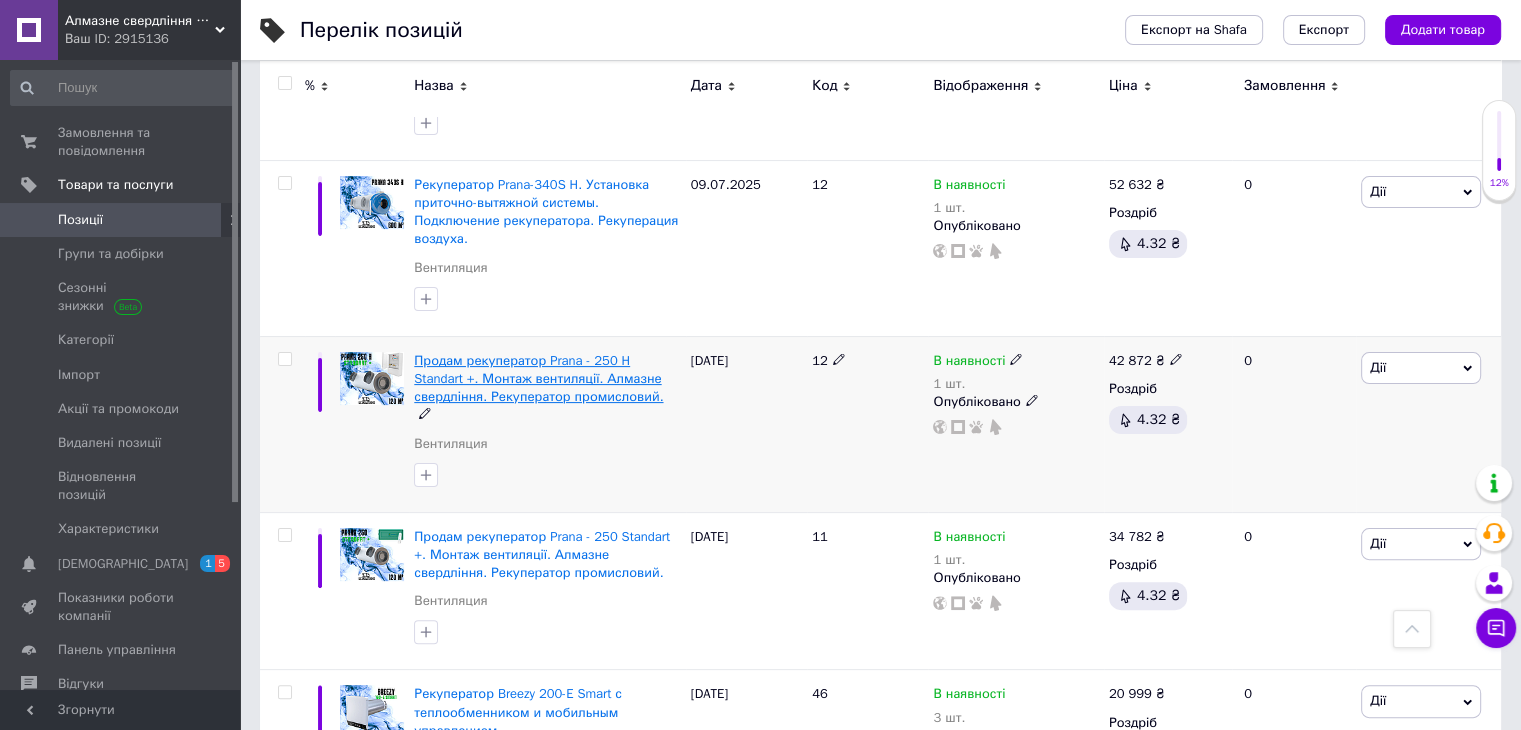 click on "Продам рекуператор Prana - 250 H Standart +. Монтаж вентиляції. Алмазне свердління. Рекуператор промисловий." at bounding box center (538, 378) 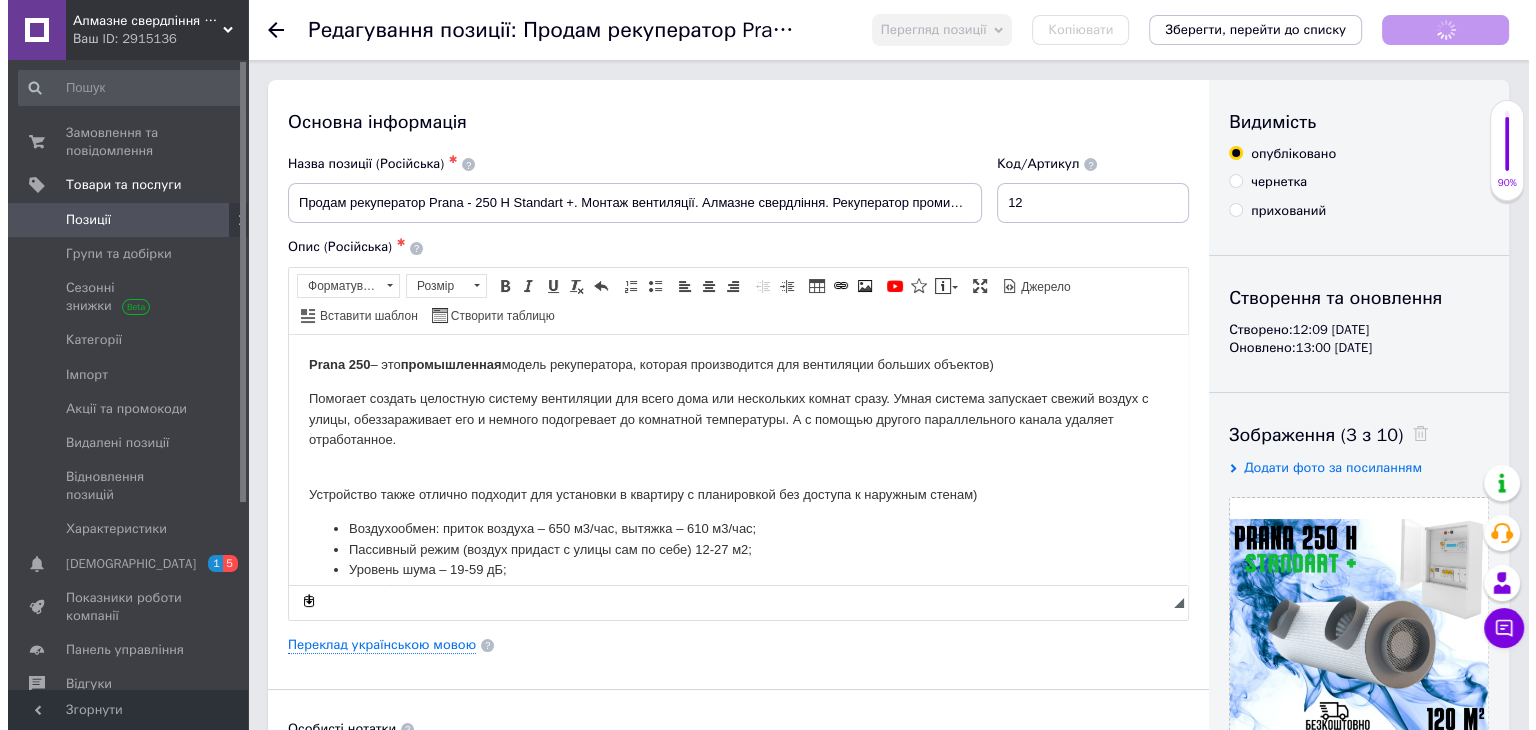 scroll, scrollTop: 0, scrollLeft: 0, axis: both 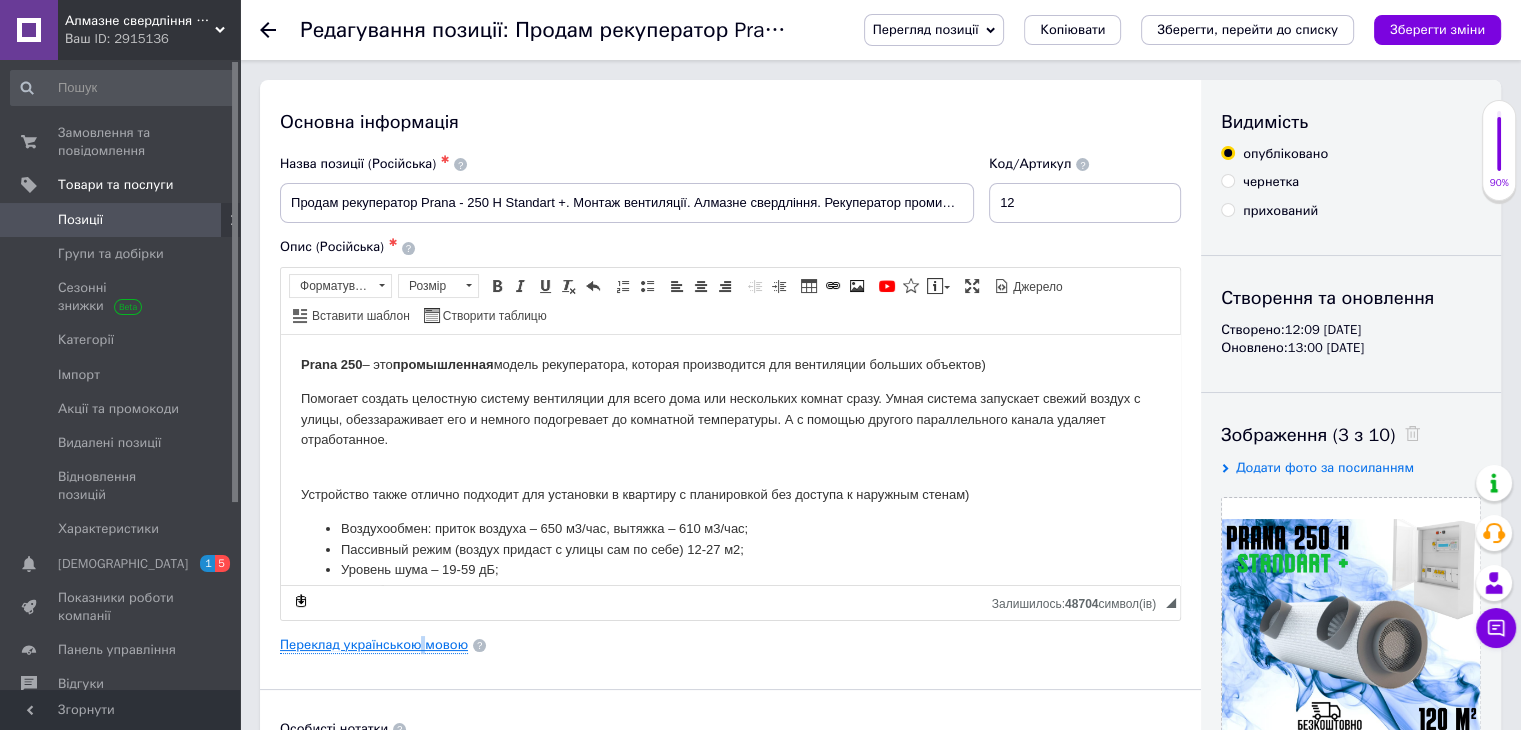 click on "Переклад українською мовою" at bounding box center (374, 645) 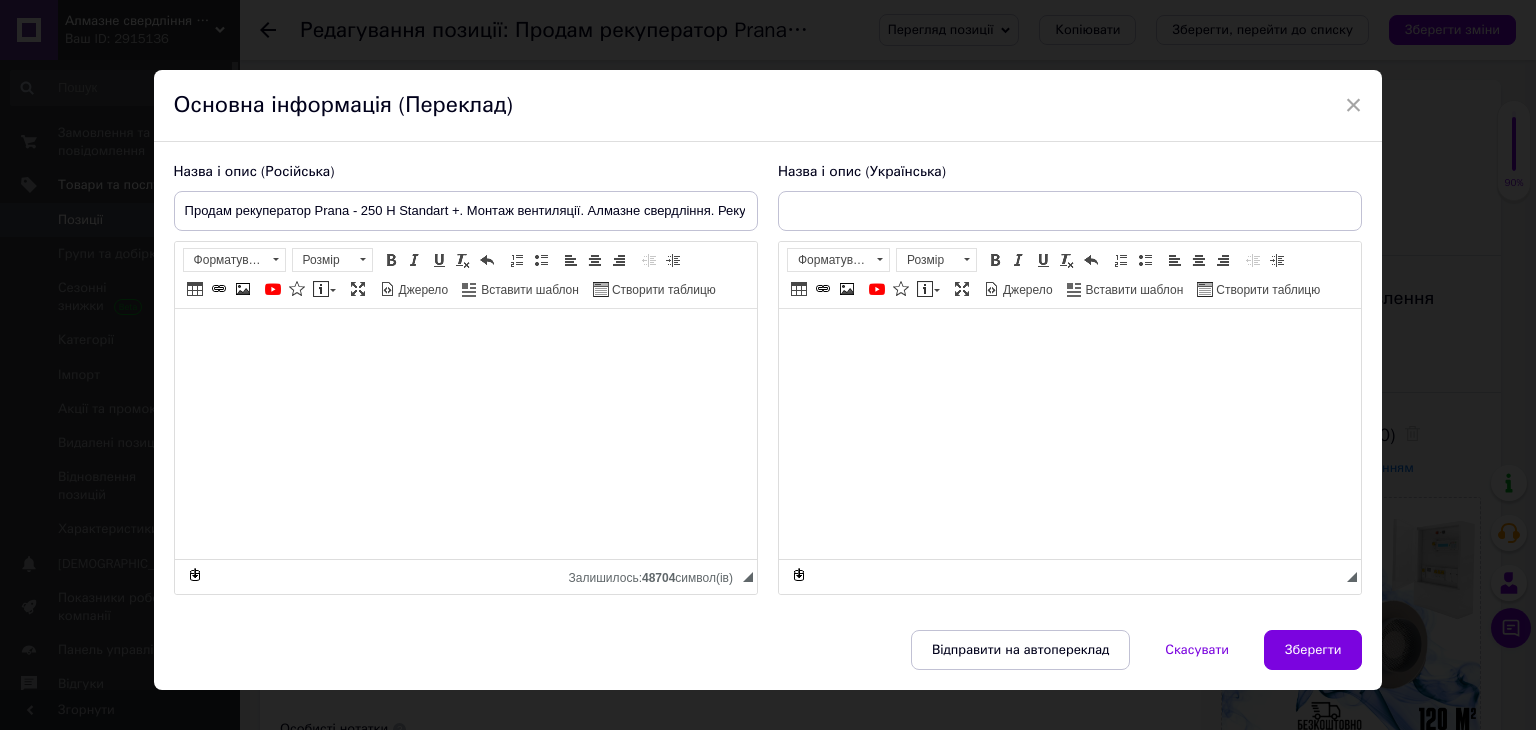 type on "Продам рекуператор Prana — 250 H Standart +. Монтаж вентиляції. Алмазне свердління. Рекуператор промисловий." 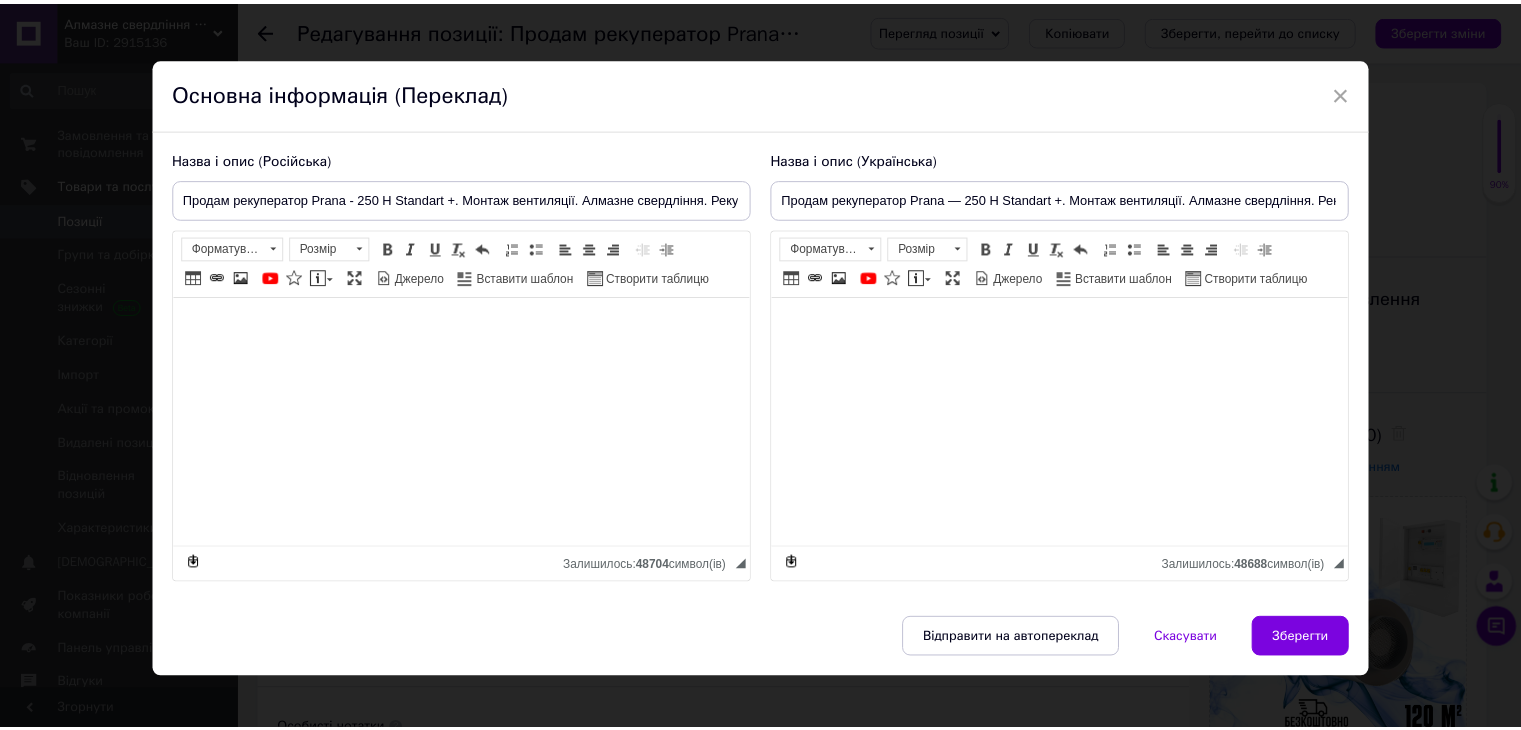 scroll, scrollTop: 0, scrollLeft: 0, axis: both 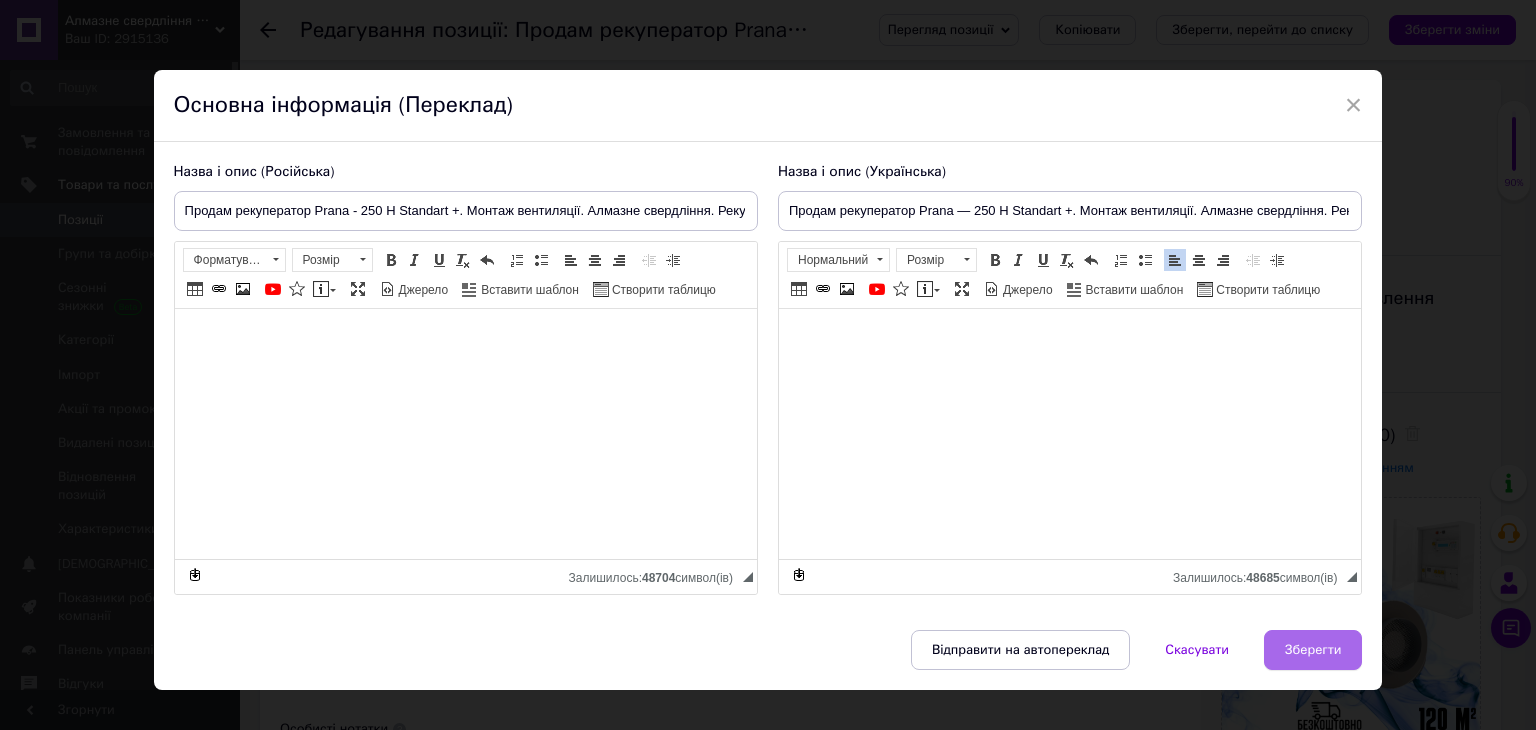 click on "Зберегти" at bounding box center [1313, 650] 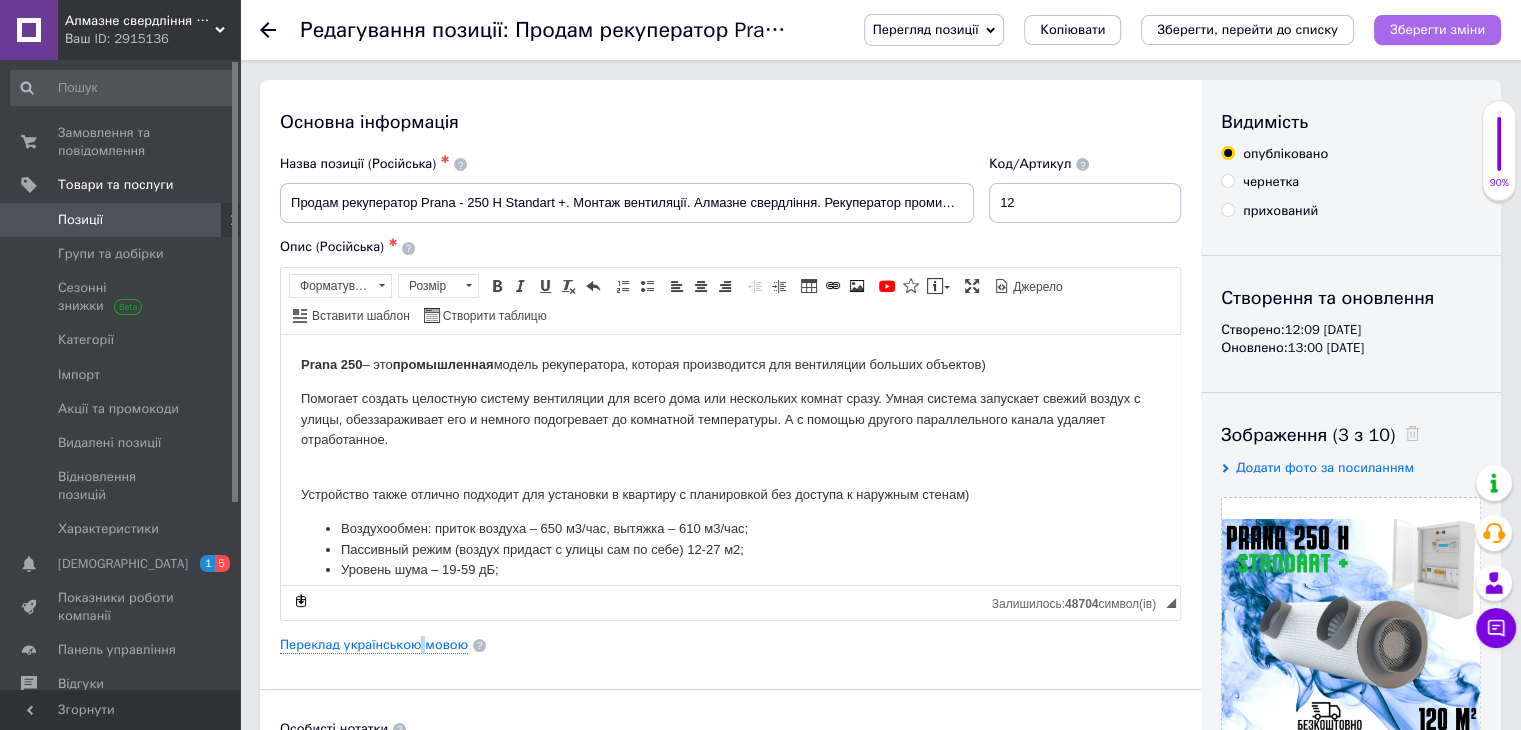 click on "Зберегти зміни" at bounding box center (1437, 29) 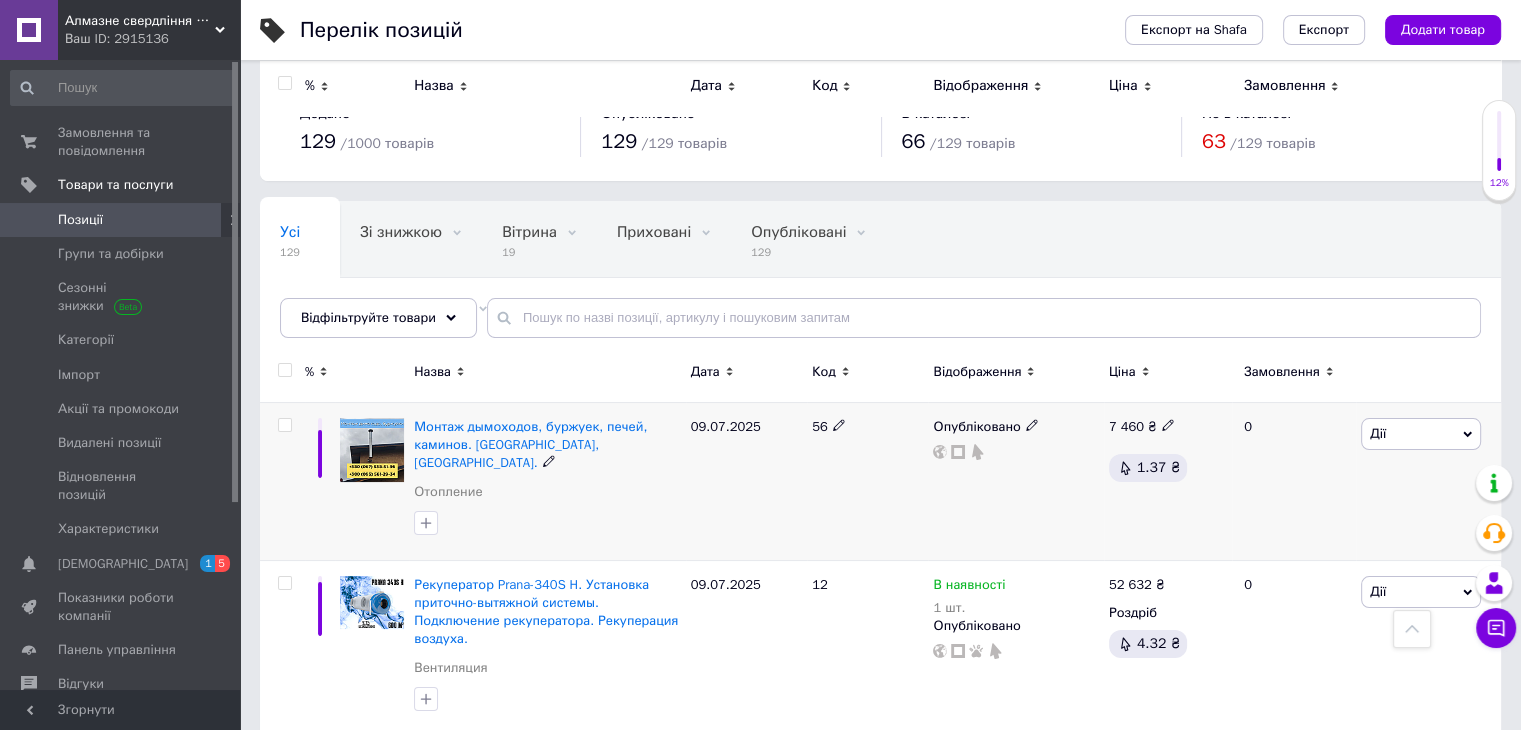 scroll, scrollTop: 0, scrollLeft: 0, axis: both 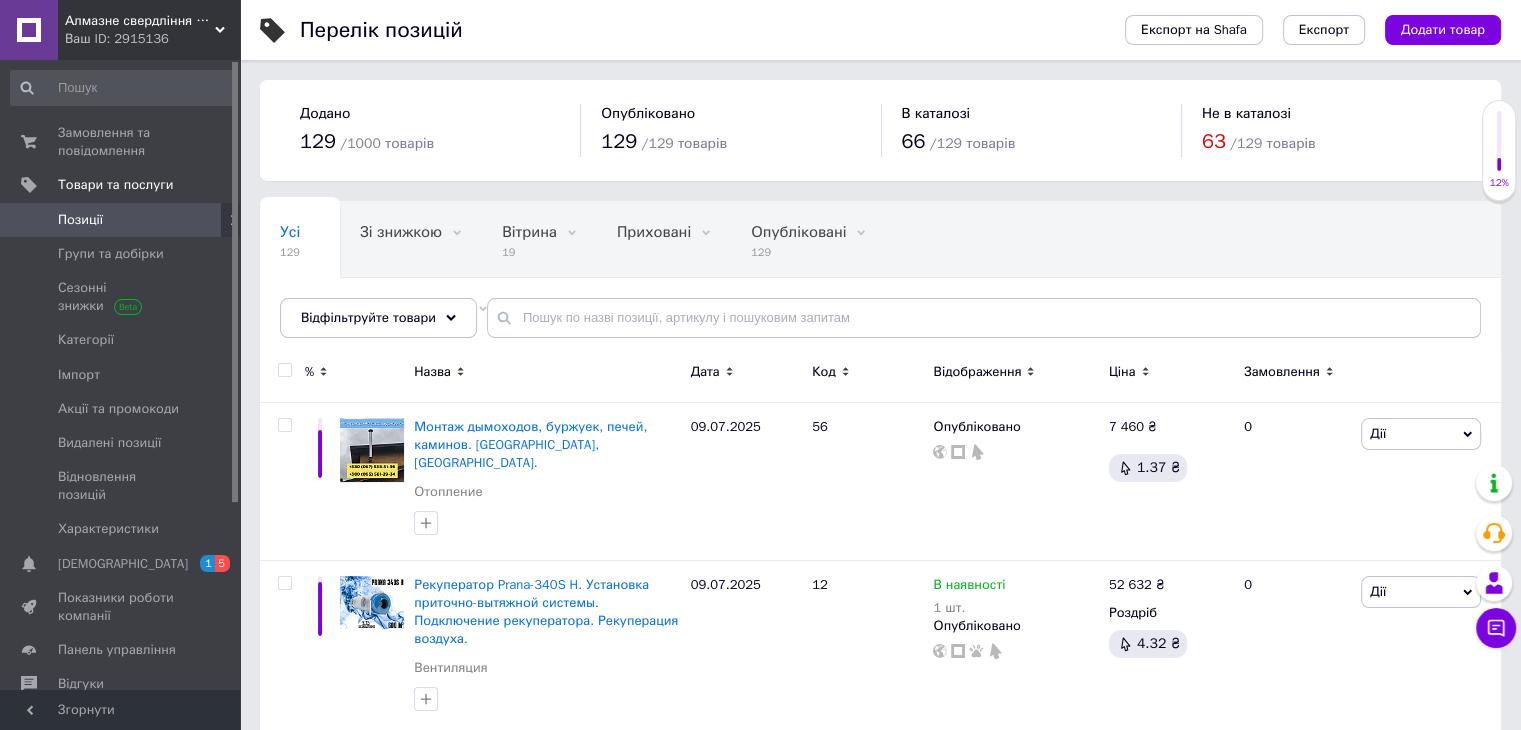 click on "Дата" at bounding box center [705, 372] 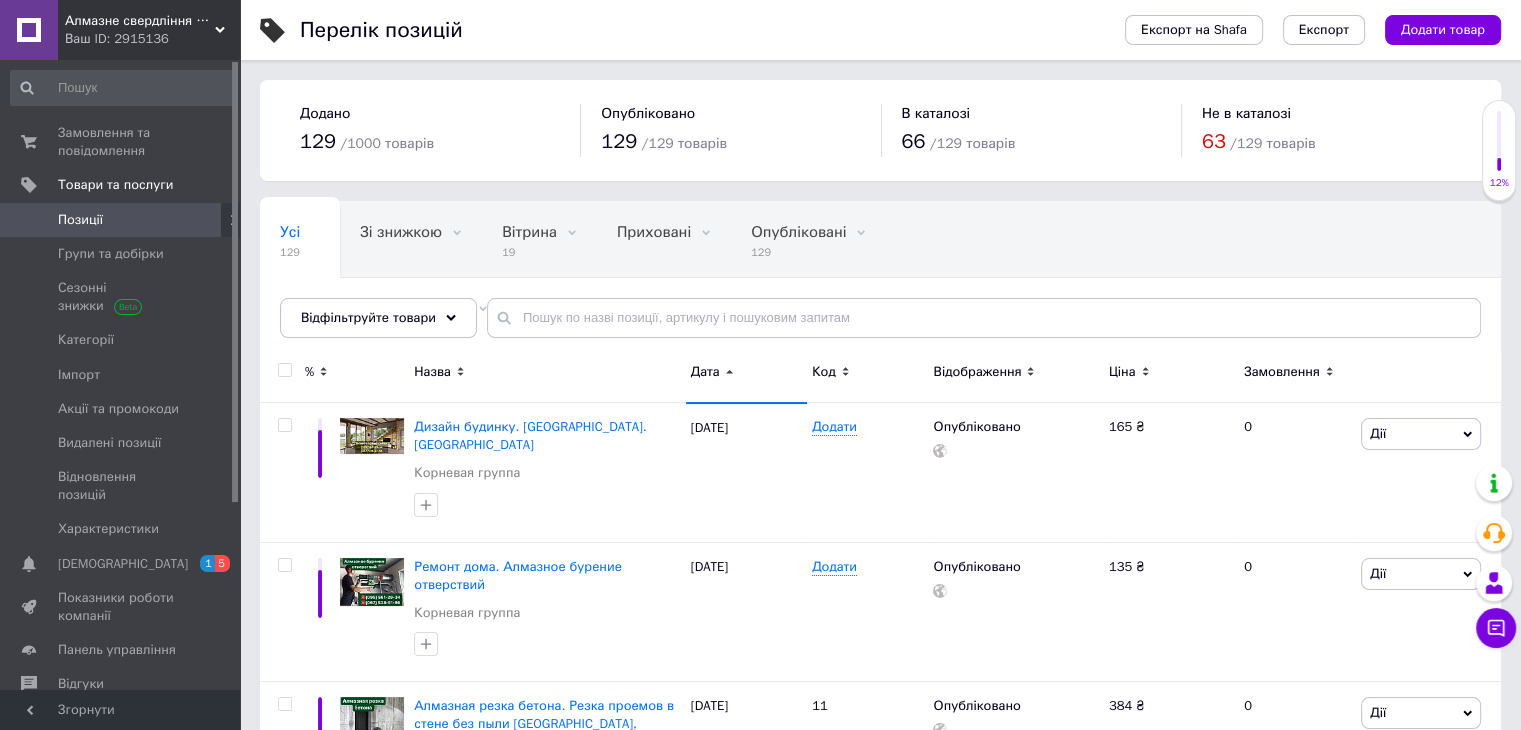 scroll, scrollTop: 100, scrollLeft: 0, axis: vertical 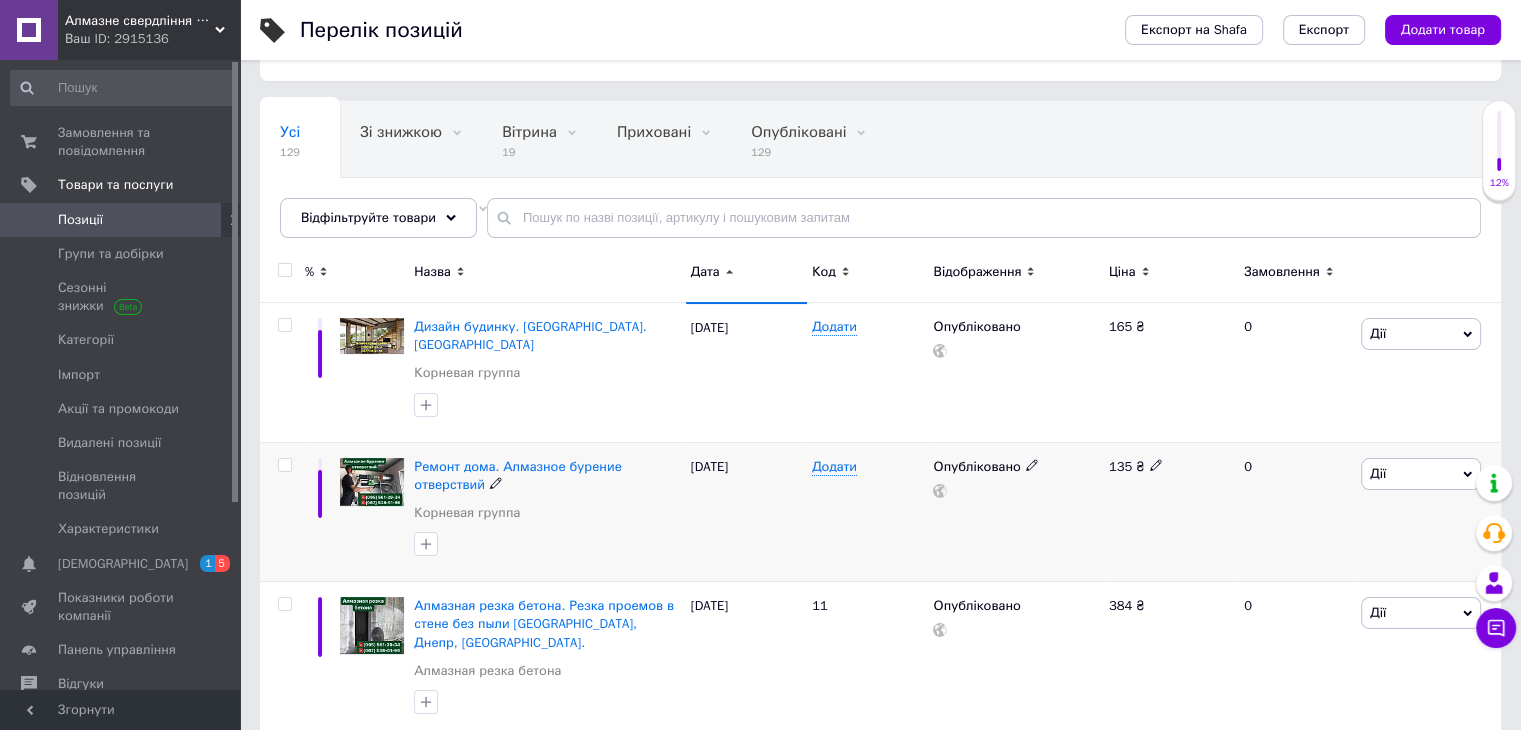 click on "Ремонт дома. Алмазное бурение отверствий" at bounding box center [547, 476] 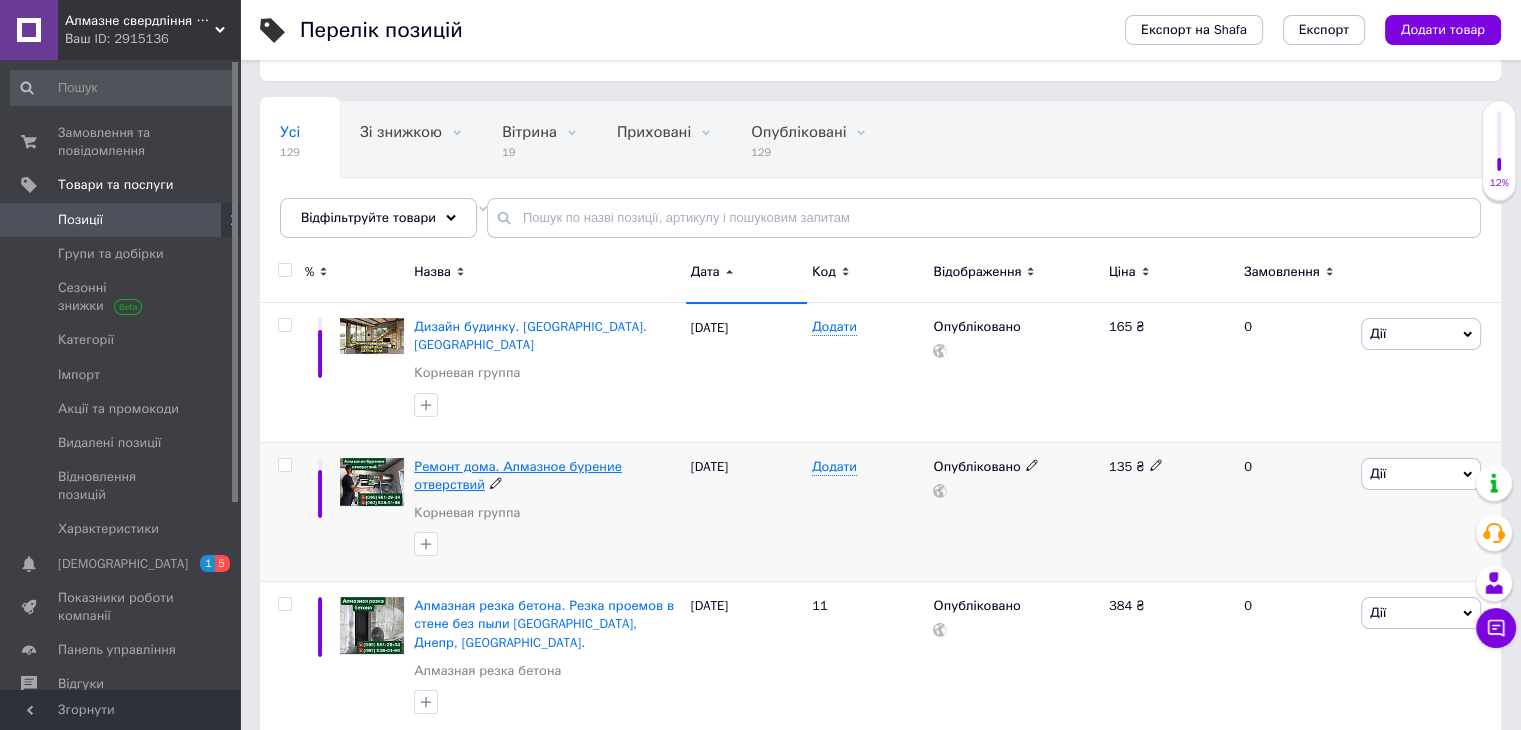 click on "Ремонт дома. Алмазное бурение отверствий" at bounding box center [518, 475] 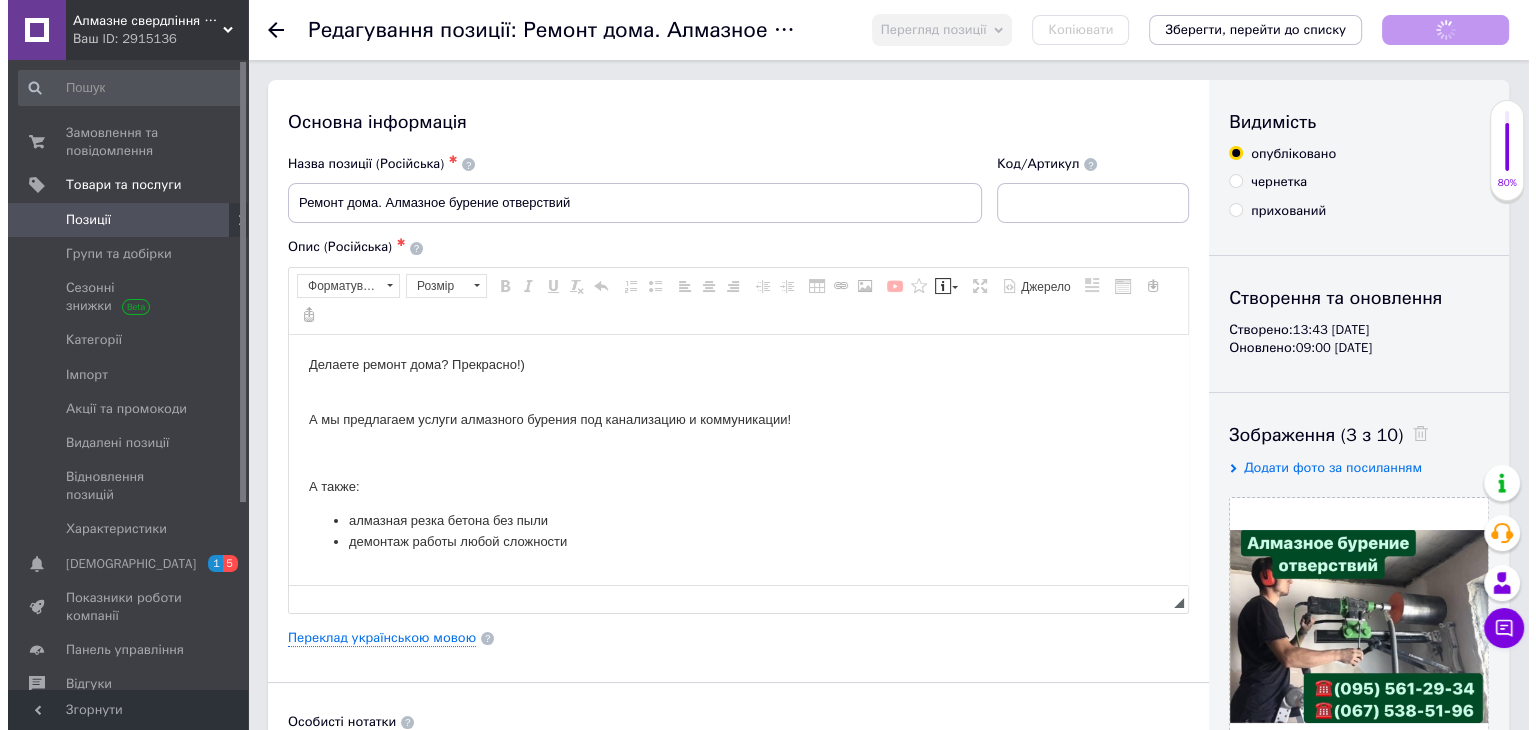 scroll, scrollTop: 0, scrollLeft: 0, axis: both 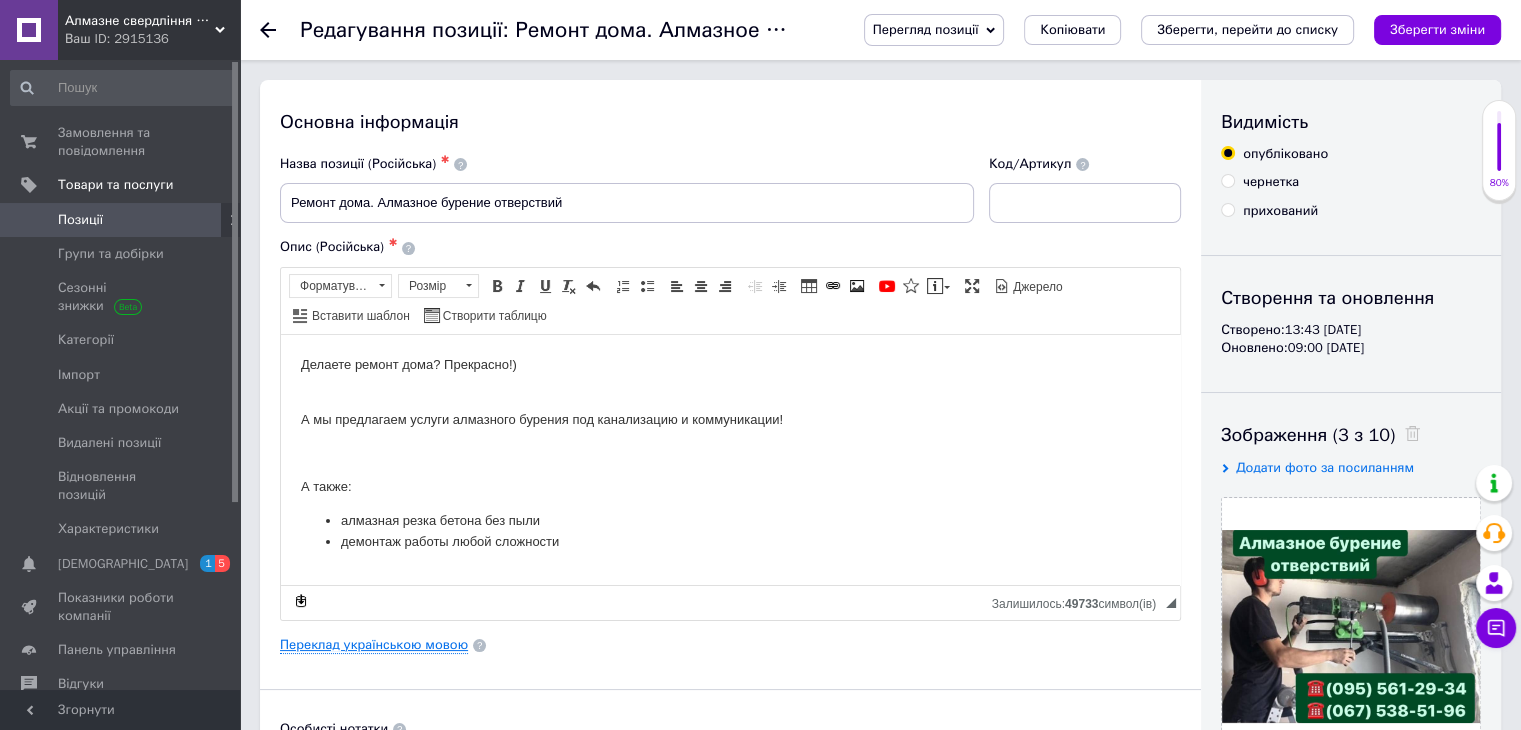 click on "Переклад українською мовою" at bounding box center [374, 645] 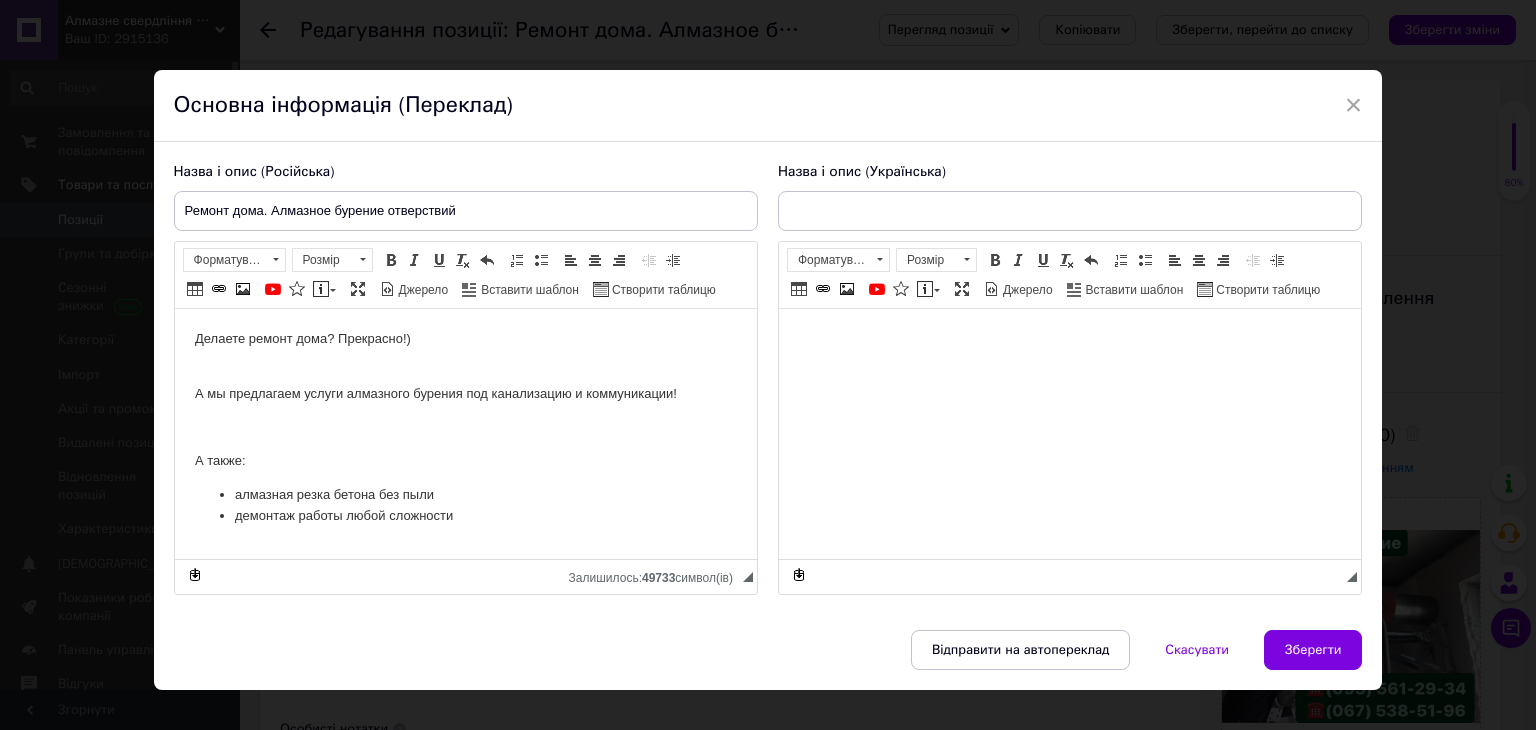scroll, scrollTop: 0, scrollLeft: 0, axis: both 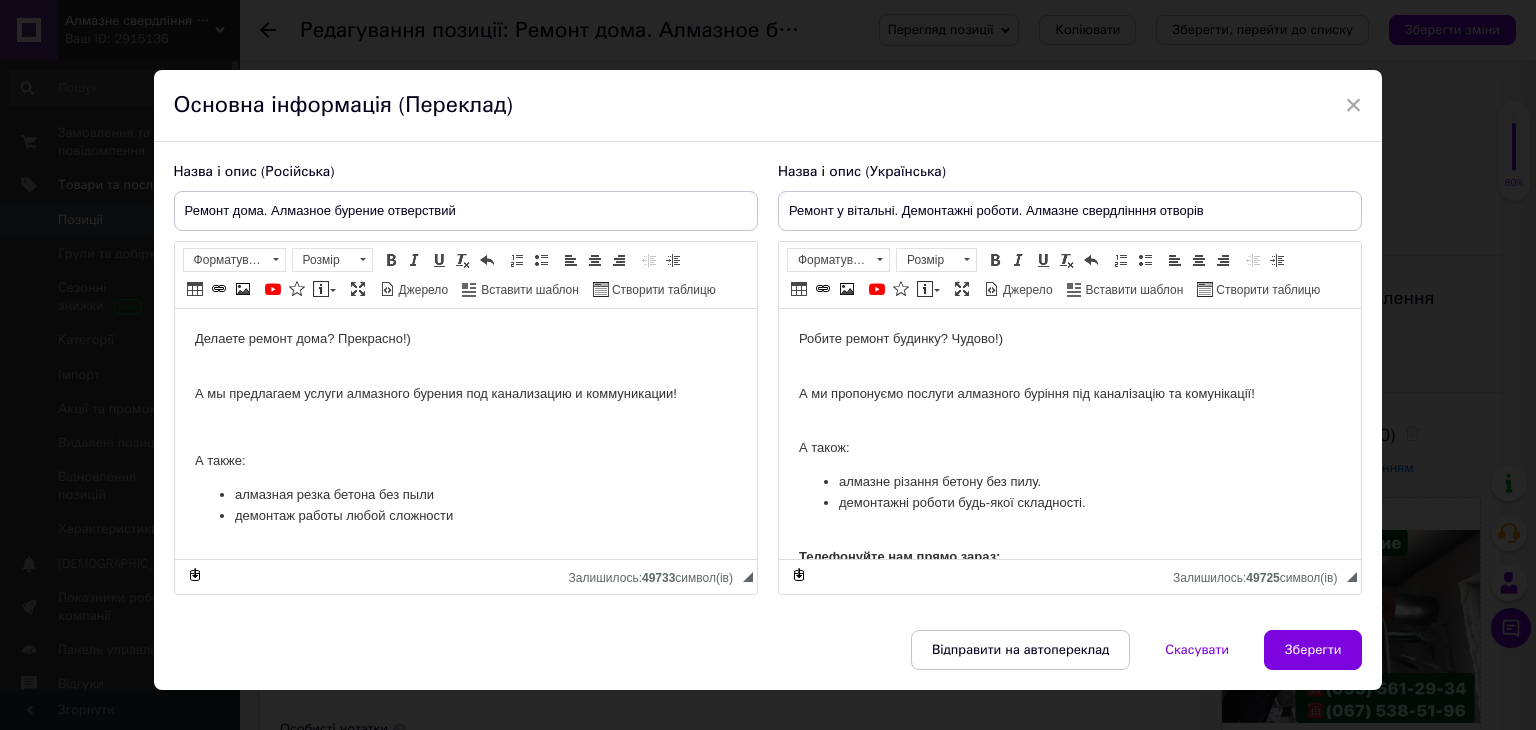 click on "А ми пропонуємо послуги алмазного буріння під каналізацію та комунікації!" at bounding box center [1069, 394] 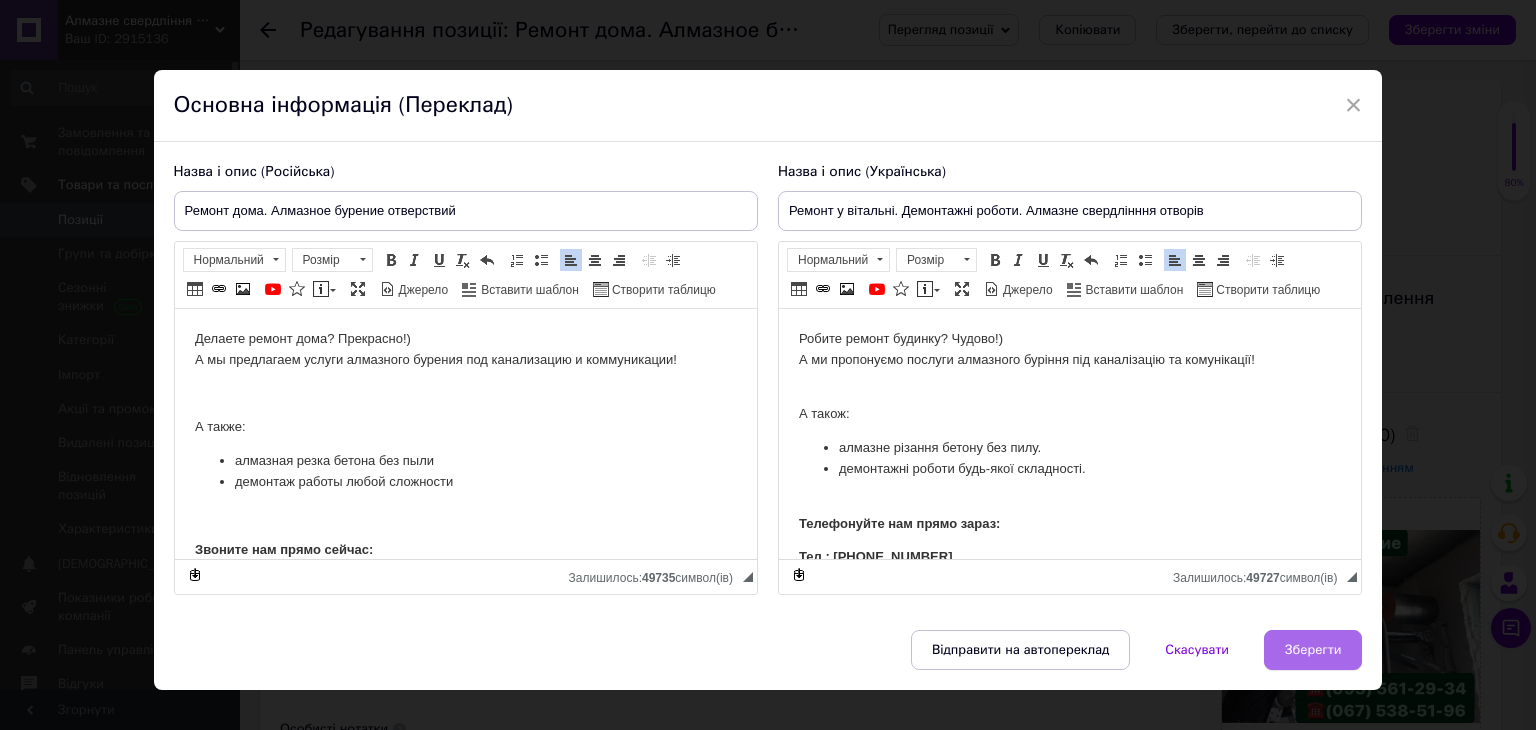 click on "Зберегти" at bounding box center (1313, 650) 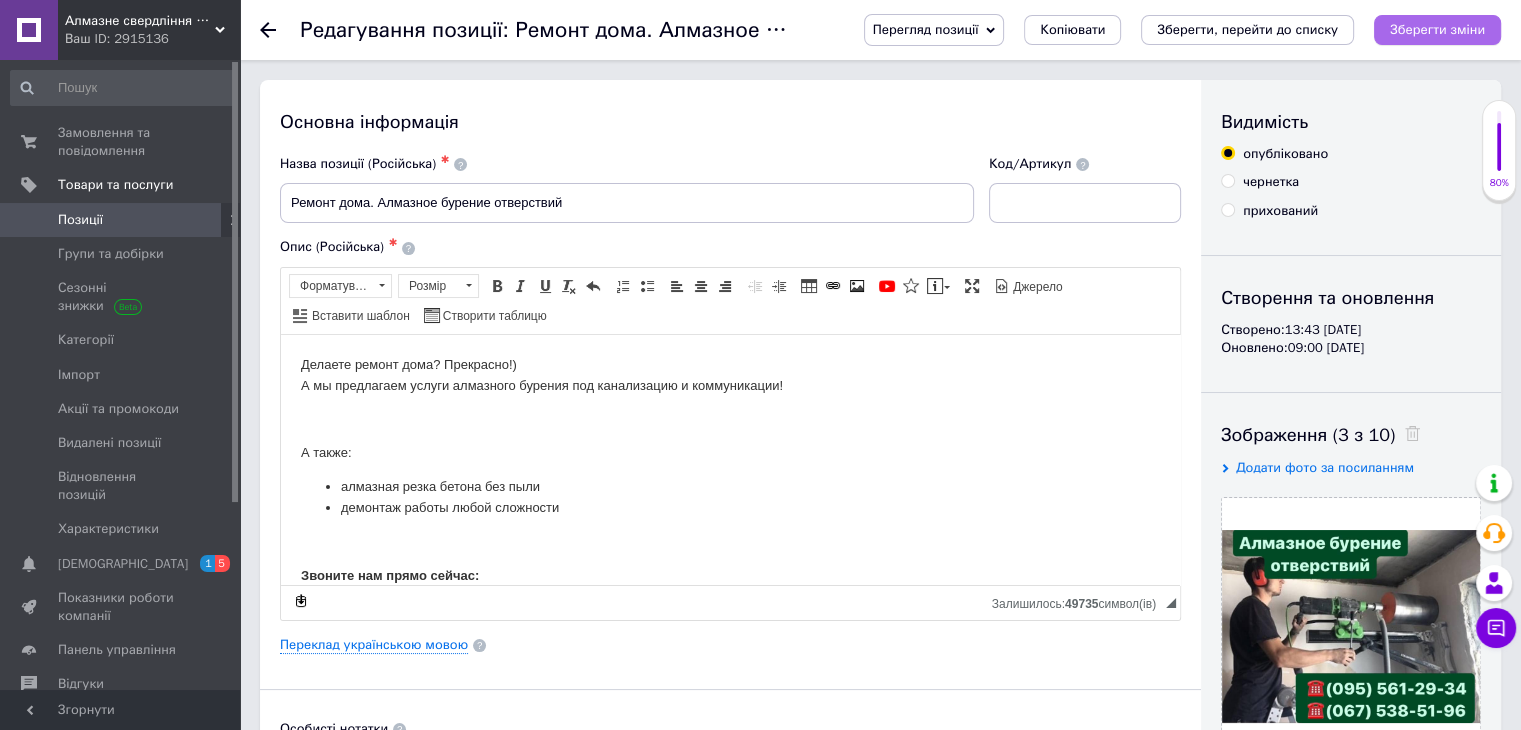 click on "Зберегти зміни" at bounding box center [1437, 29] 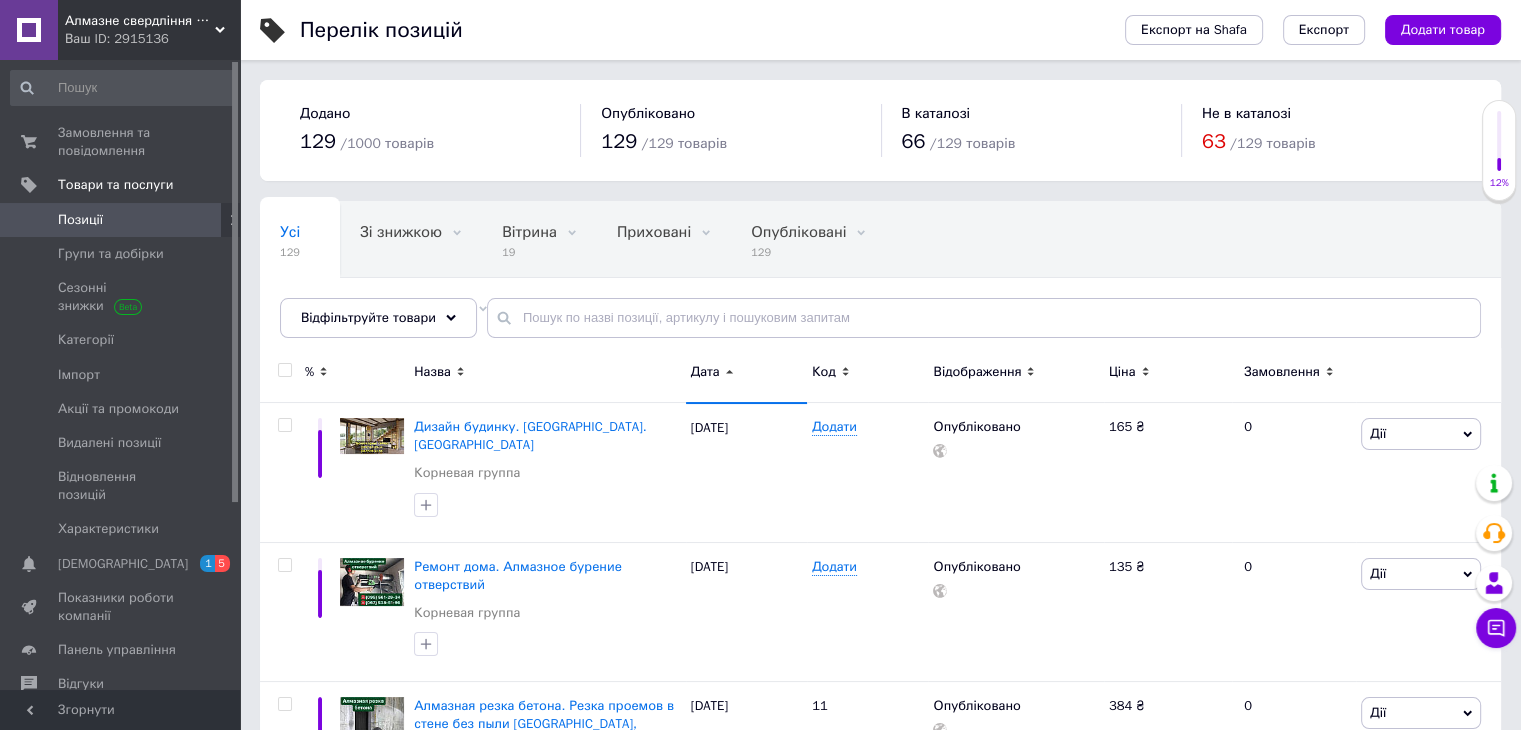 click on "Дата" at bounding box center (746, 375) 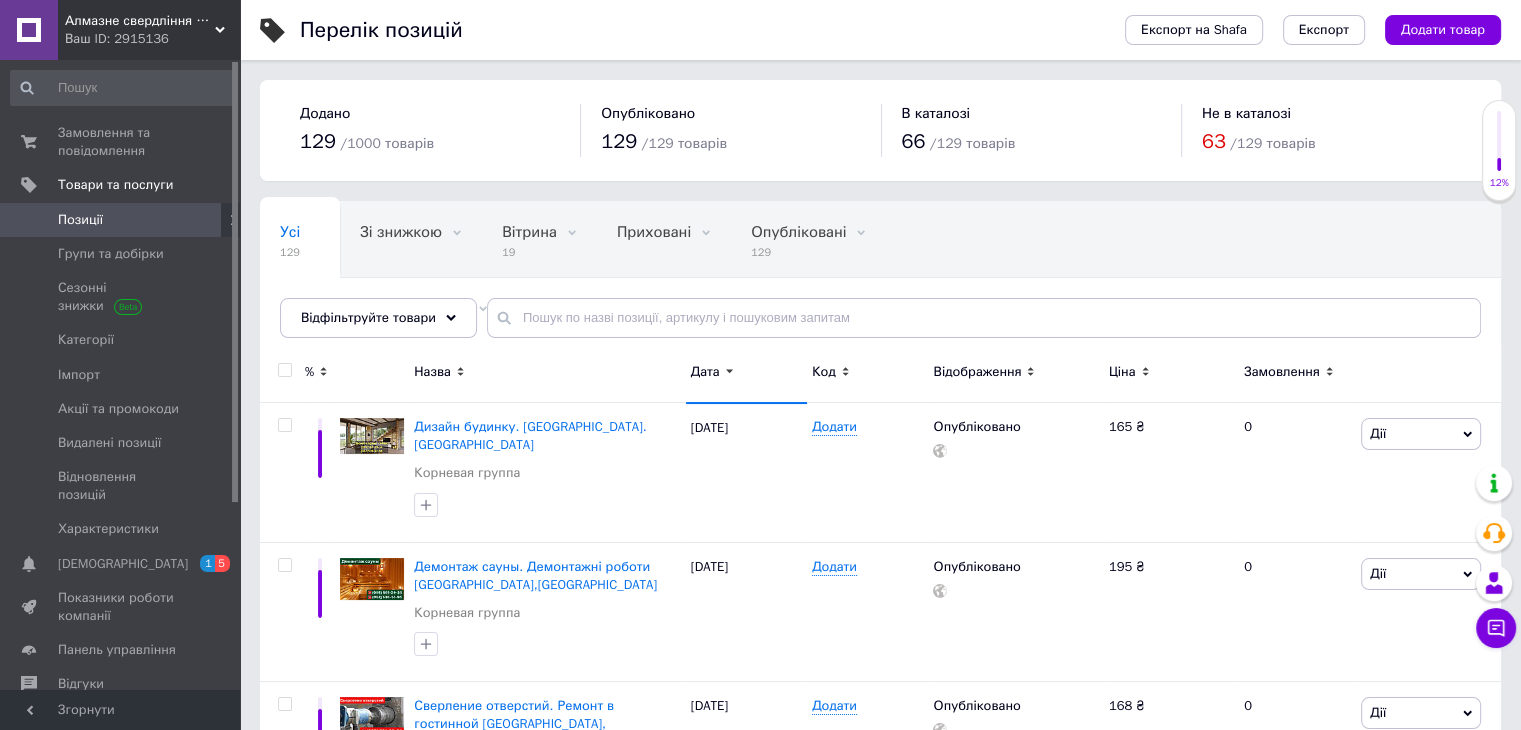 click on "Дата" at bounding box center [705, 372] 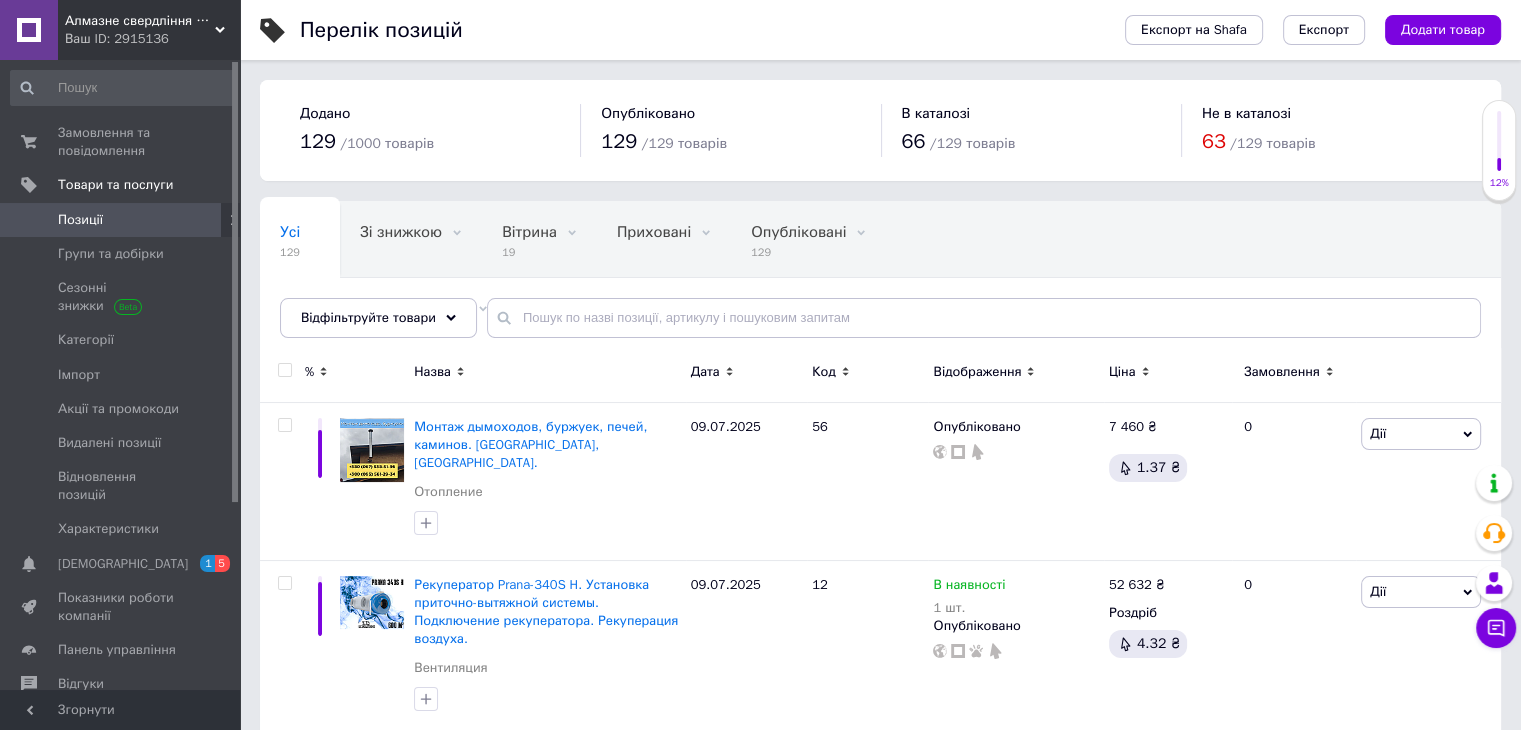 click on "Дата" at bounding box center [746, 375] 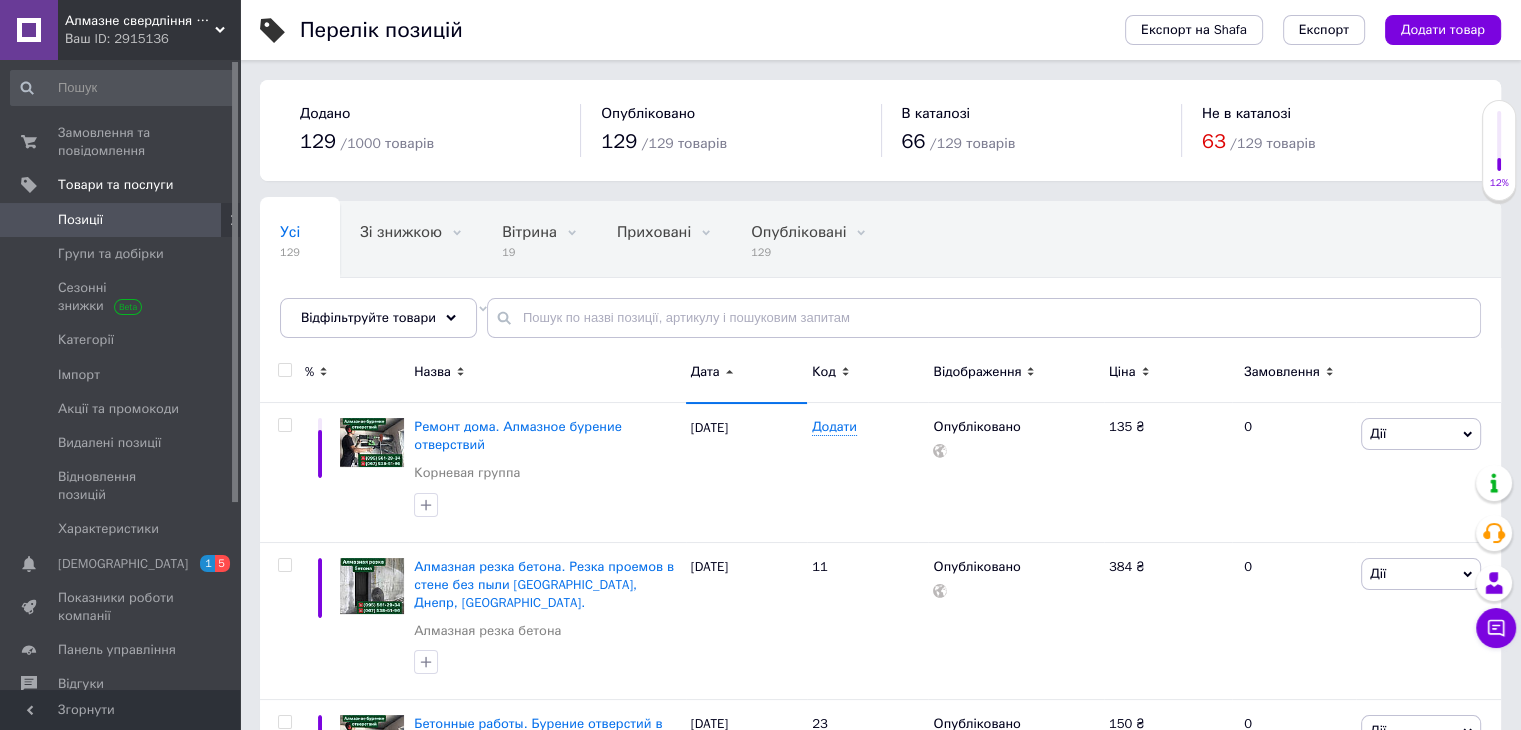 click on "Дата" at bounding box center (705, 372) 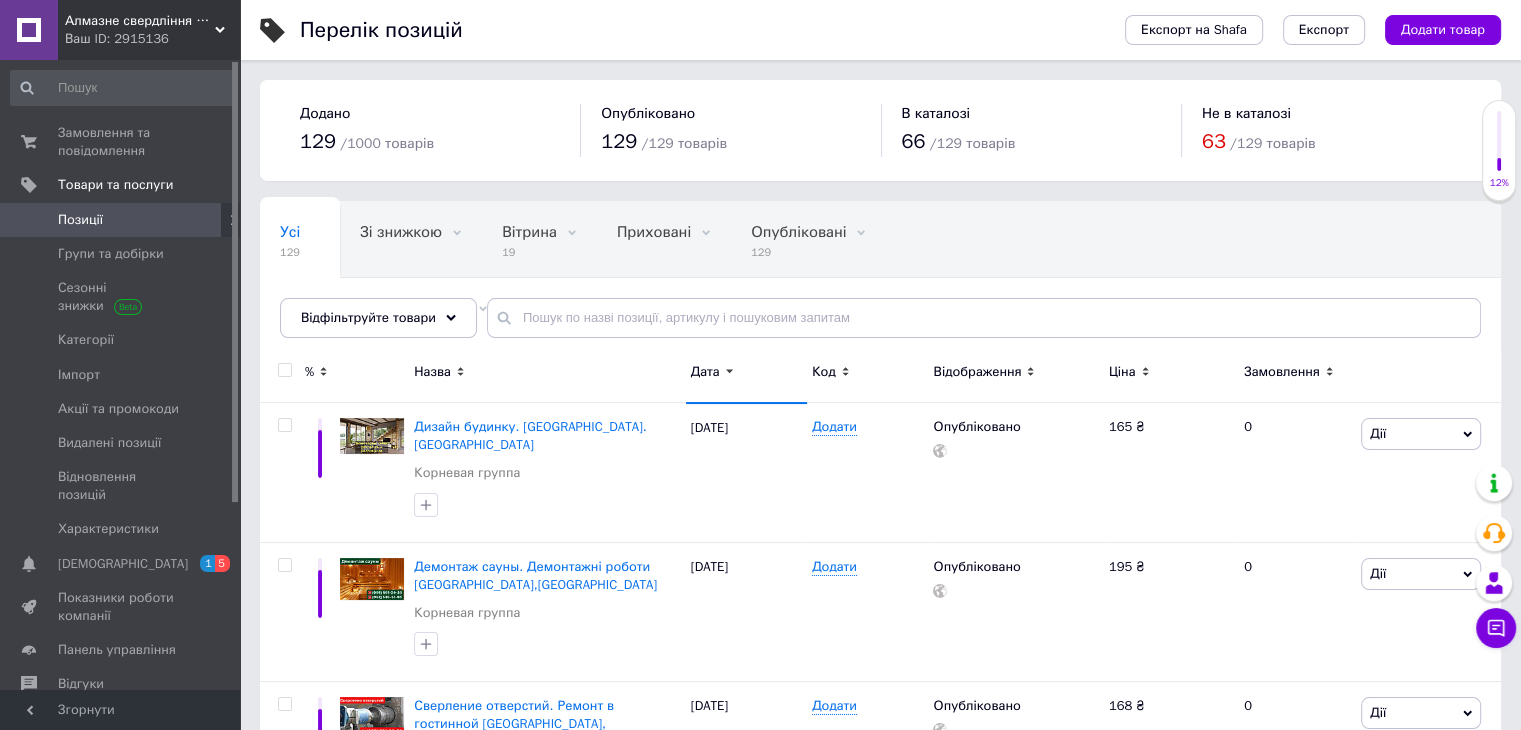 click on "Дата" at bounding box center [746, 372] 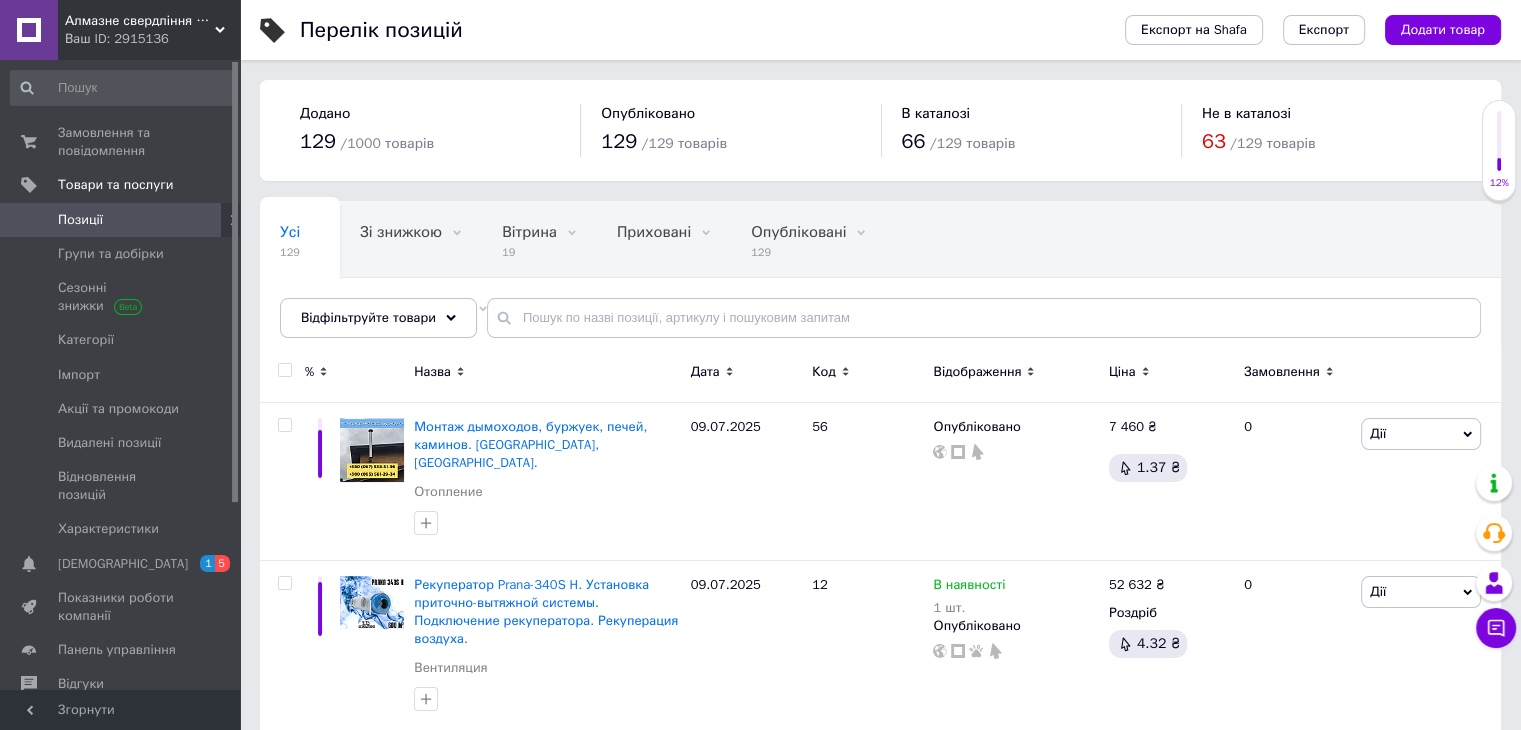 click on "Дата" at bounding box center [746, 372] 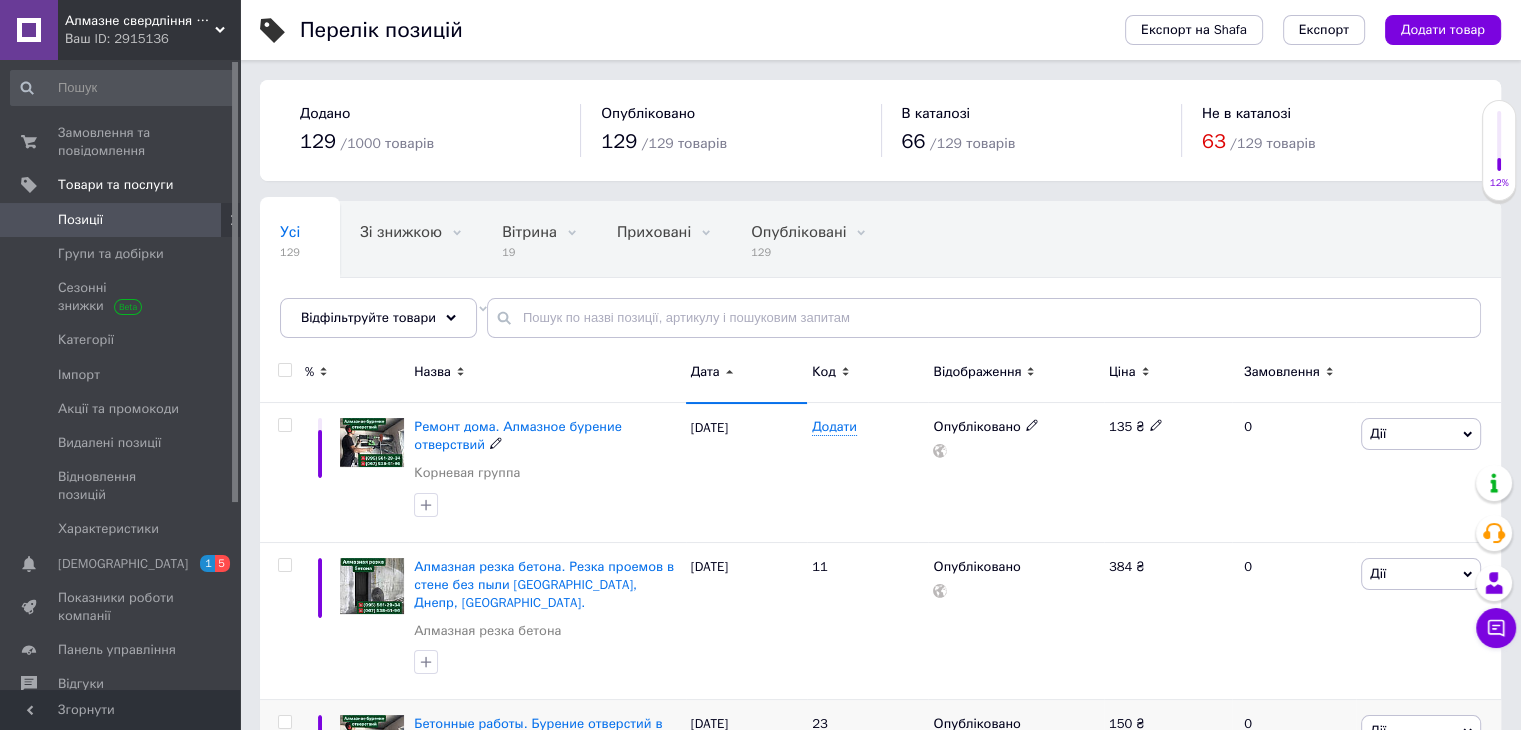 scroll, scrollTop: 100, scrollLeft: 0, axis: vertical 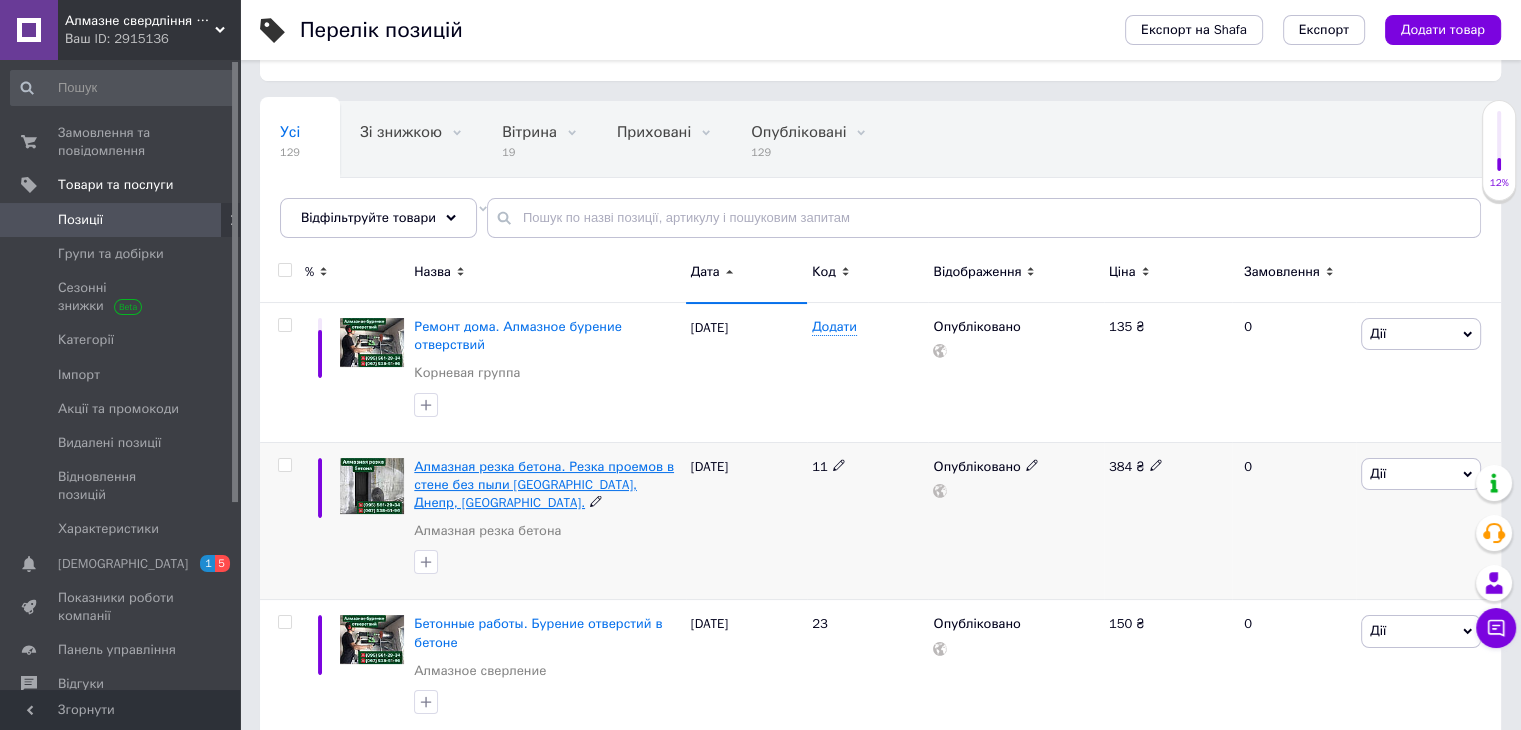 click on "Алмазная резка бетона. Резка проемов в стене без пыли [GEOGRAPHIC_DATA], Днепр, [GEOGRAPHIC_DATA]." at bounding box center (544, 484) 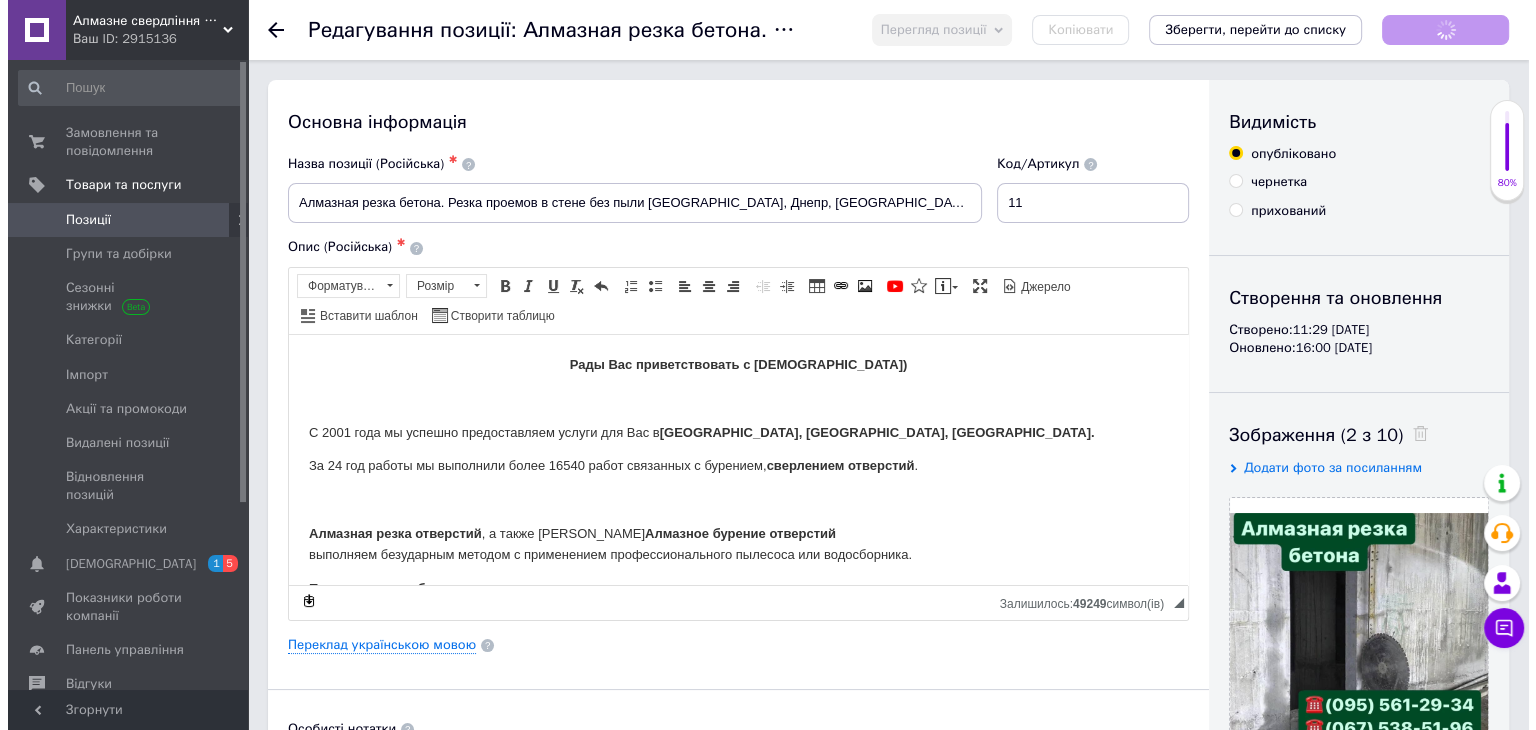scroll, scrollTop: 0, scrollLeft: 0, axis: both 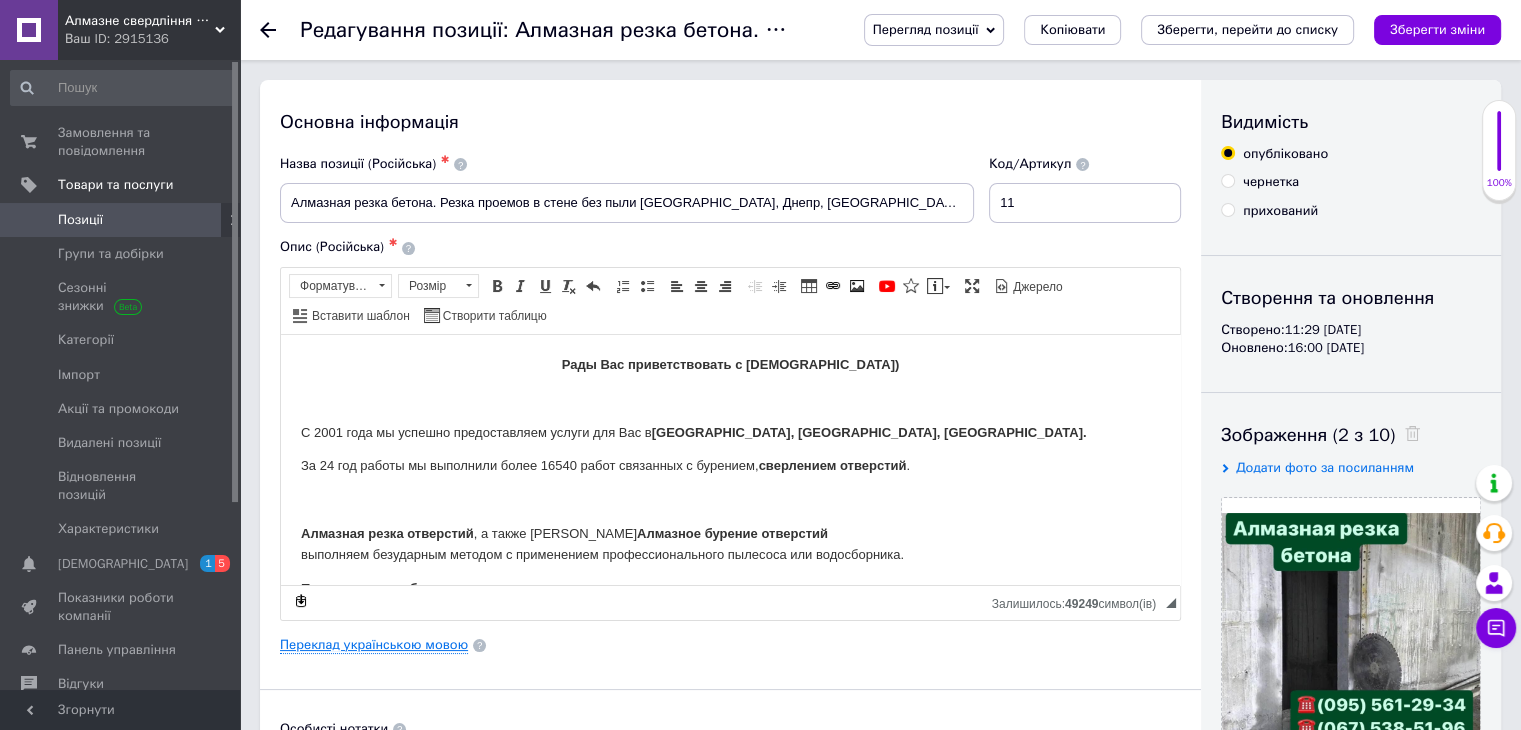 click on "Переклад українською мовою" at bounding box center [374, 645] 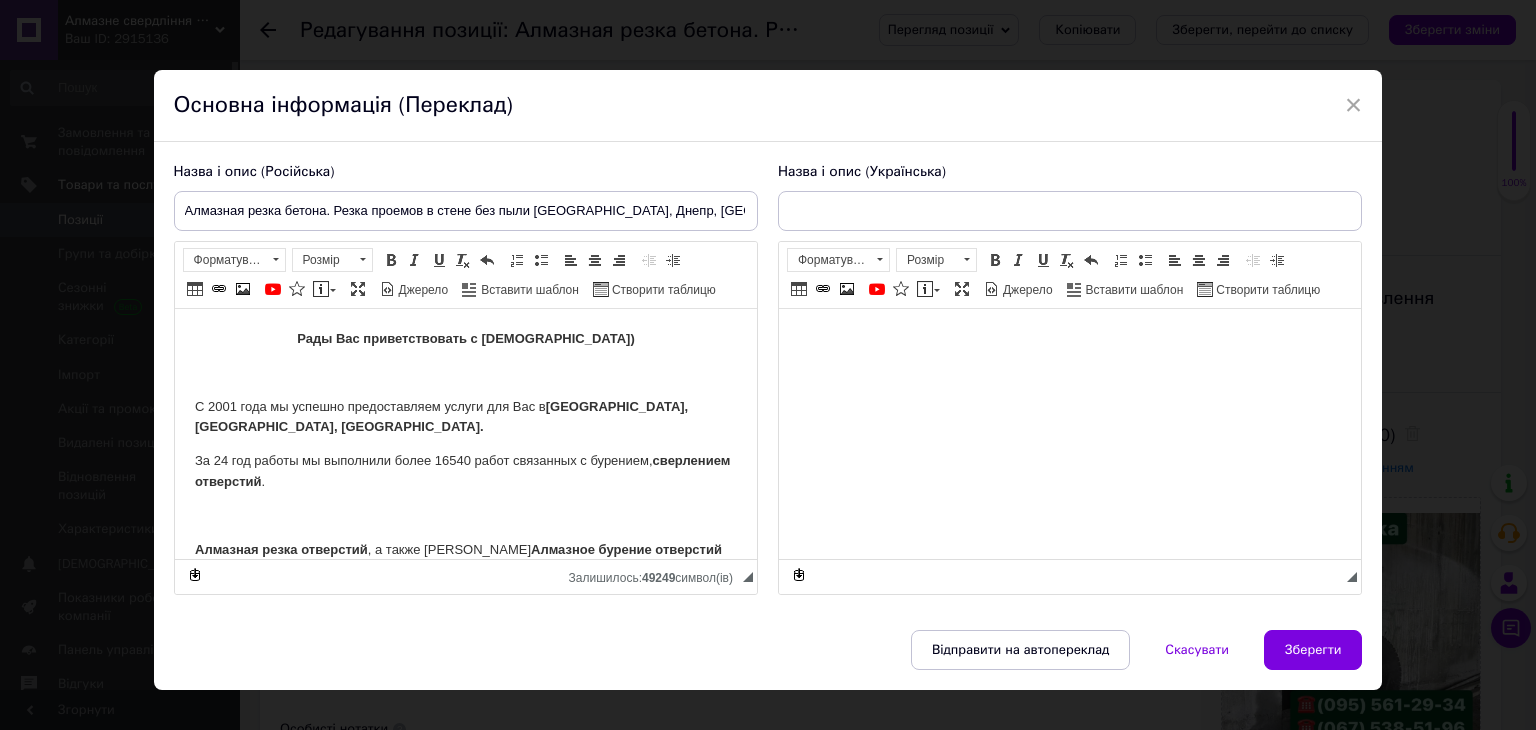 scroll, scrollTop: 0, scrollLeft: 0, axis: both 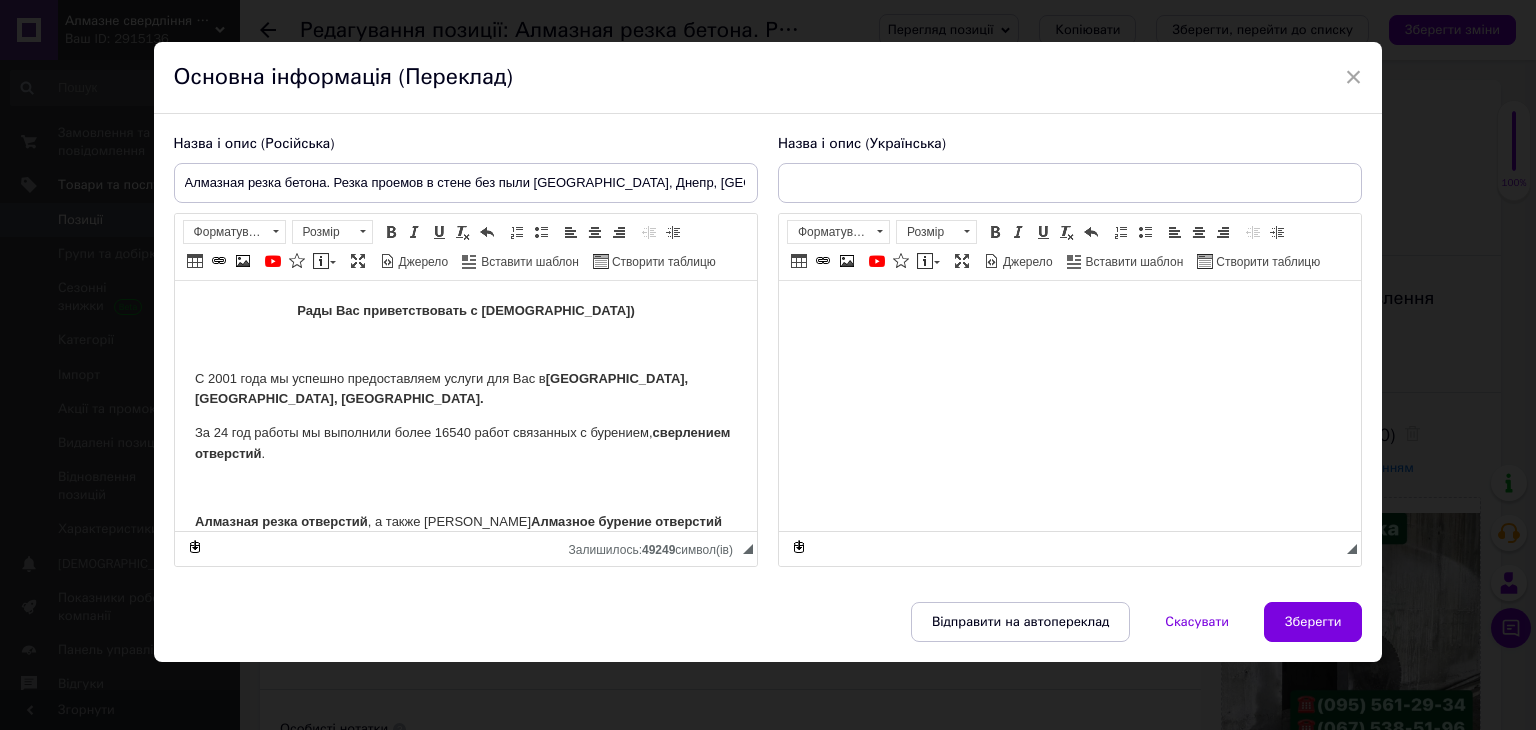 type on "Алмазне різання бетону. Різання отворів у стіні без пилу [GEOGRAPHIC_DATA], Дніпро, [GEOGRAPHIC_DATA]." 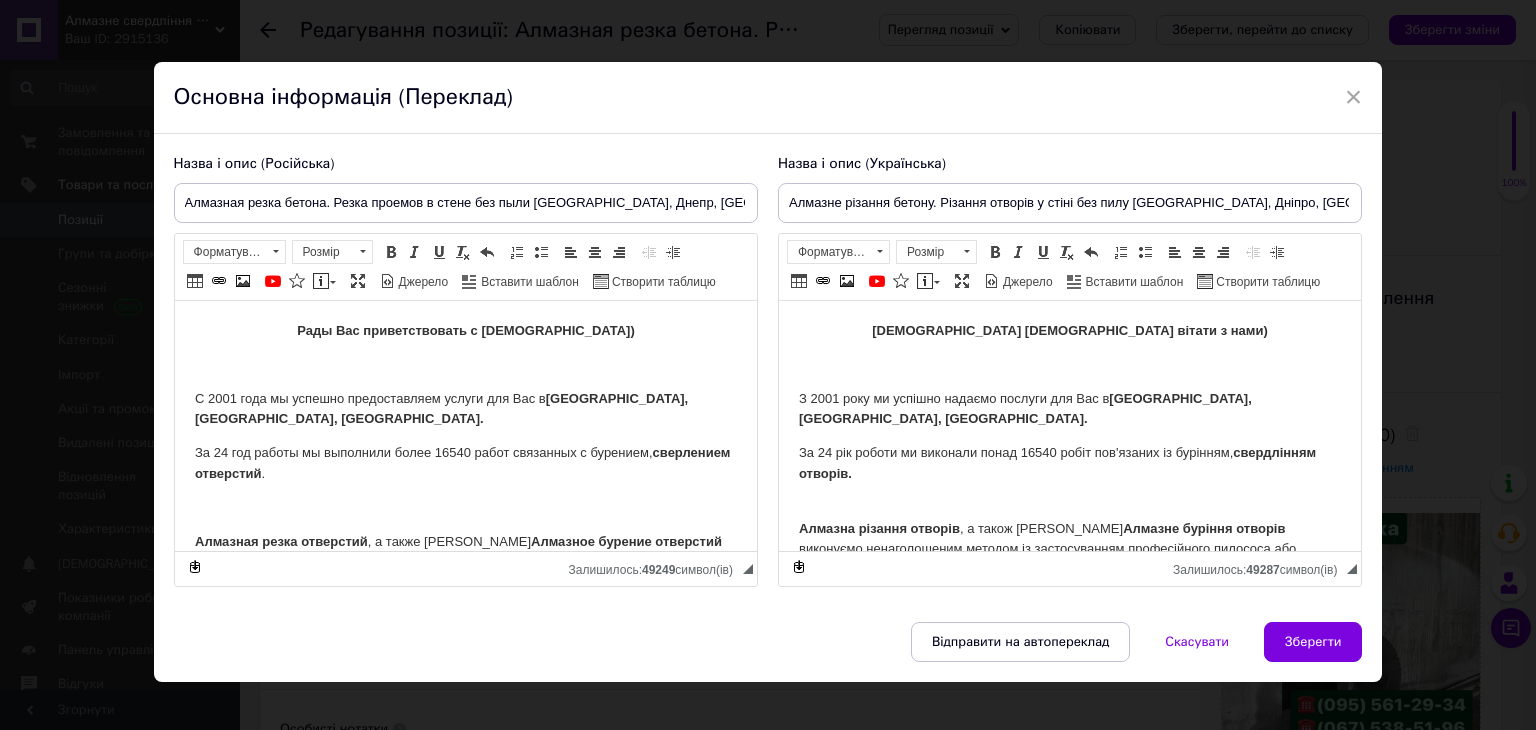 scroll, scrollTop: 0, scrollLeft: 0, axis: both 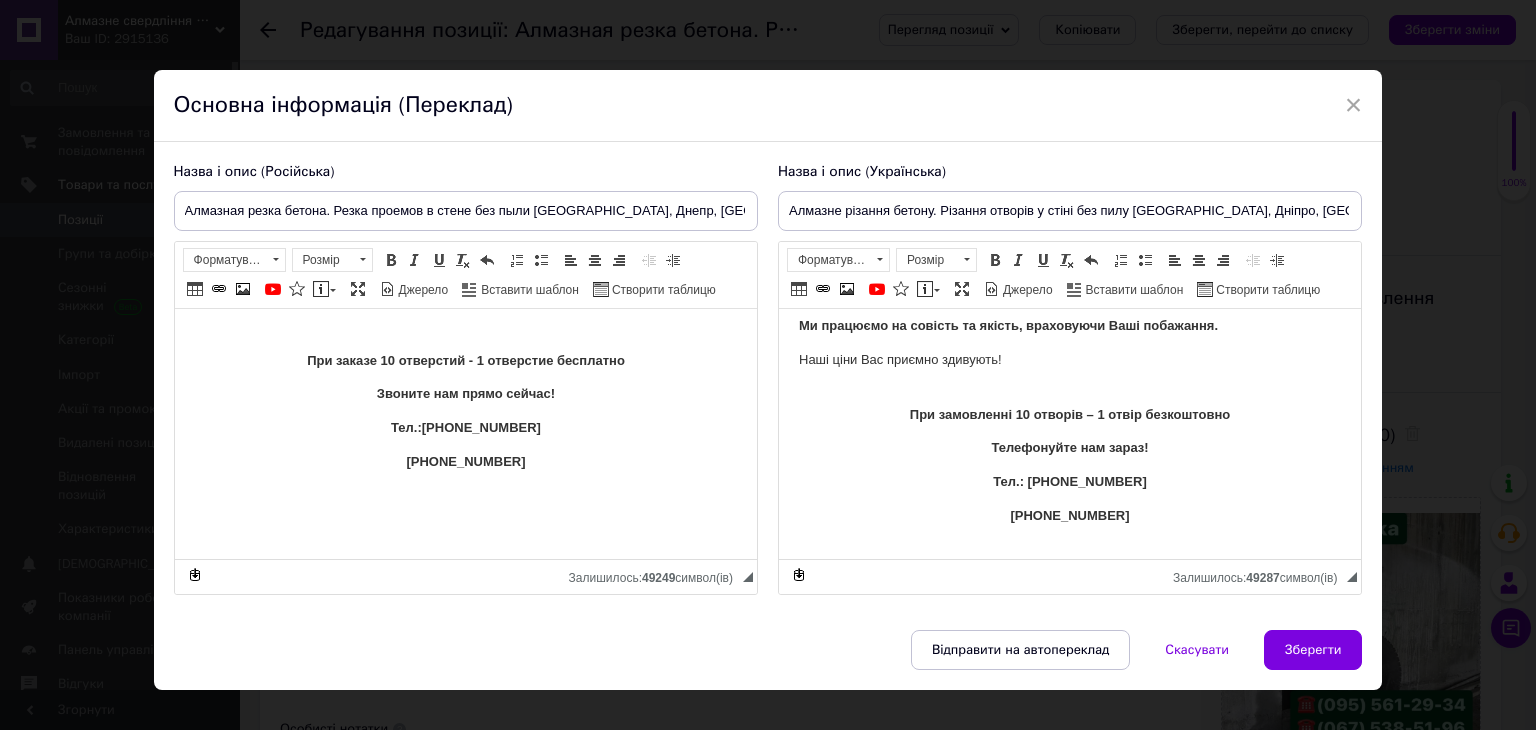 click on "При заказе 10 отверстий - 1 отверстие бесплатно" at bounding box center [465, 361] 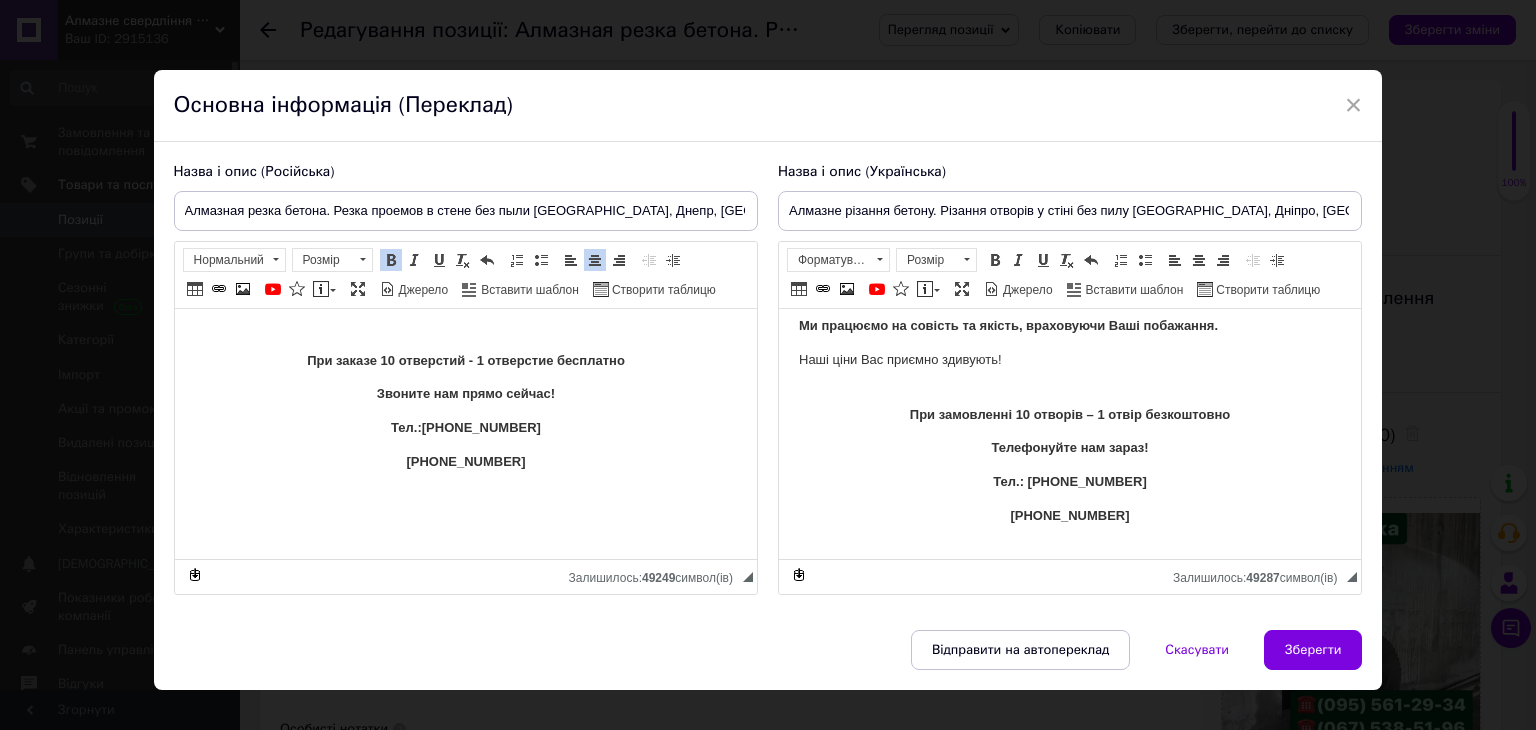 type 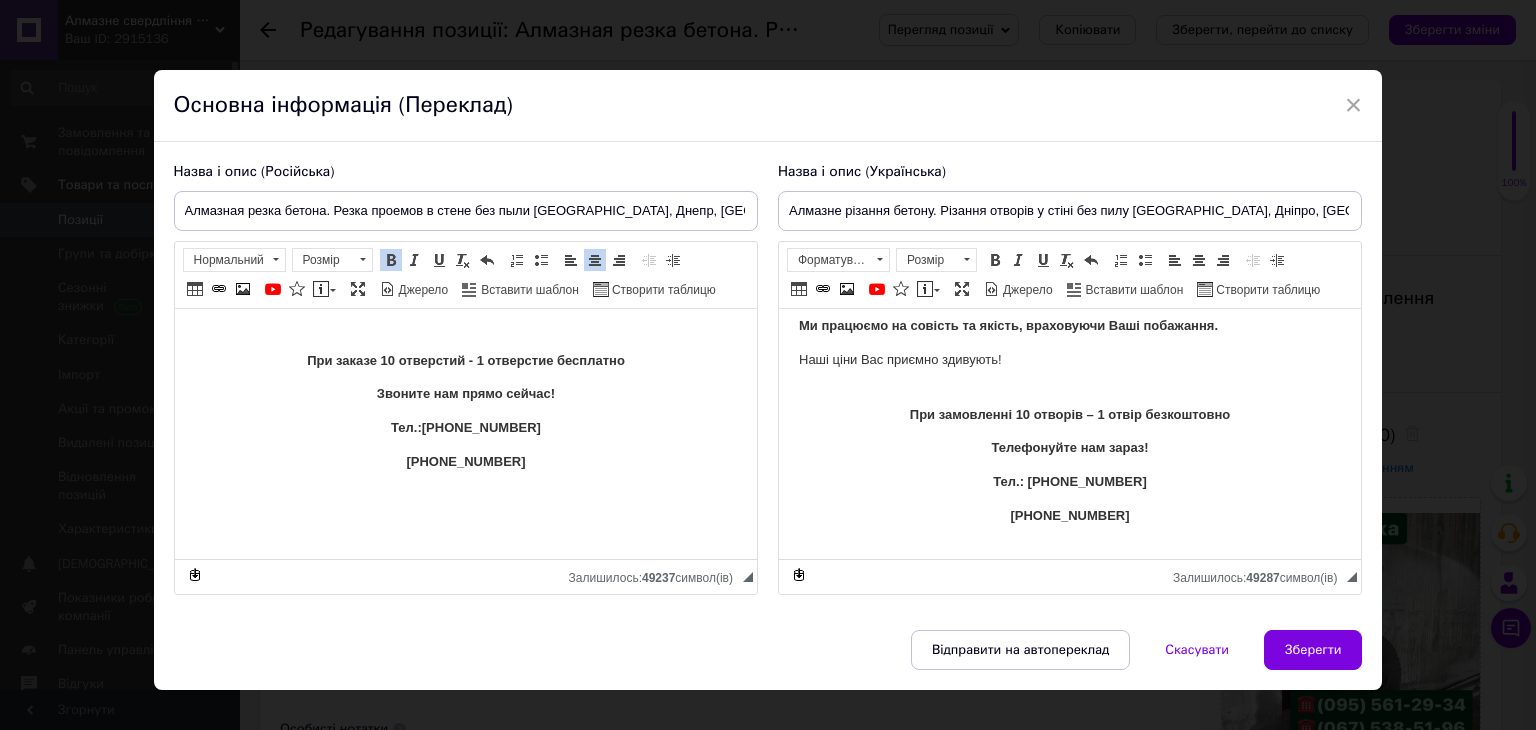click on "[PHONE_NUMBER]" at bounding box center (464, 461) 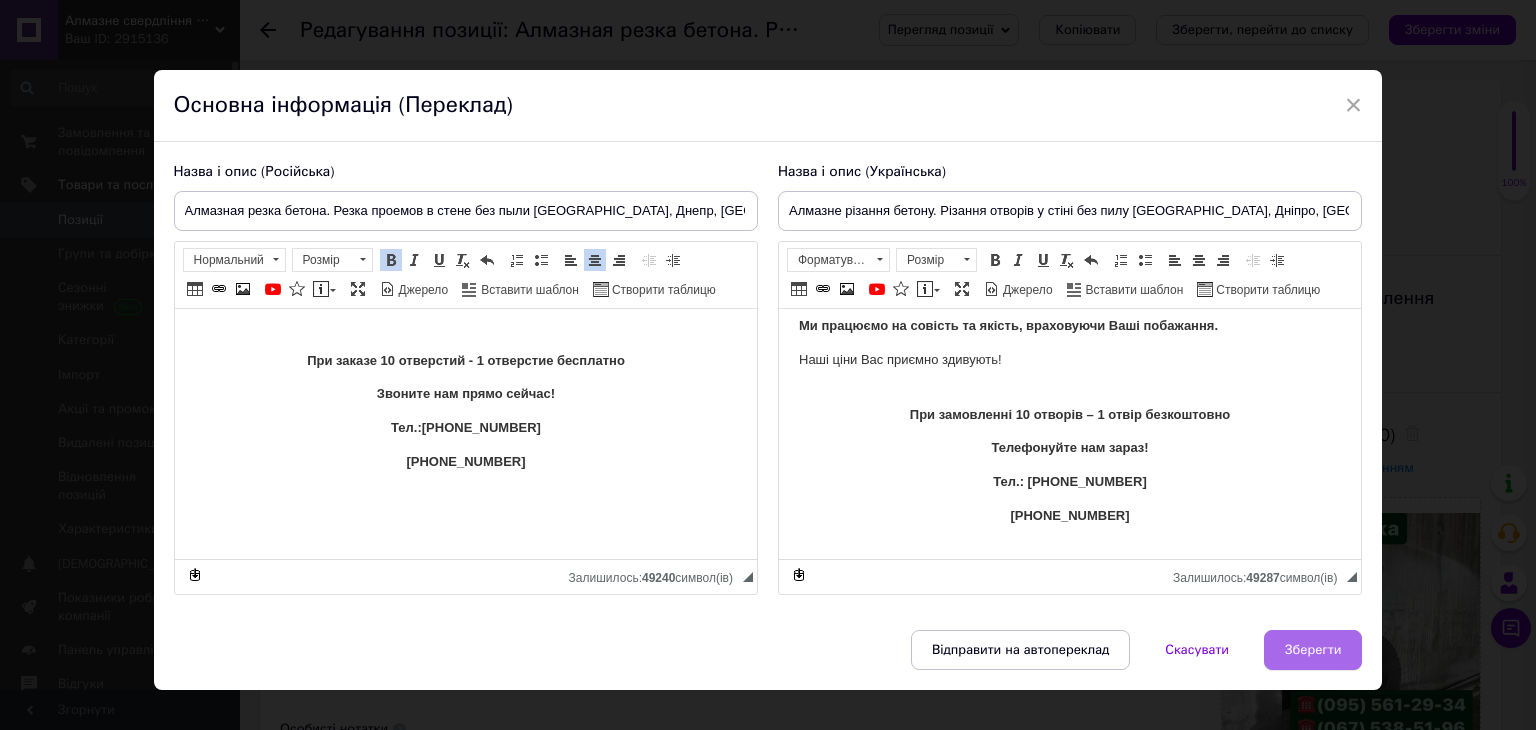 click on "Зберегти" at bounding box center [1313, 650] 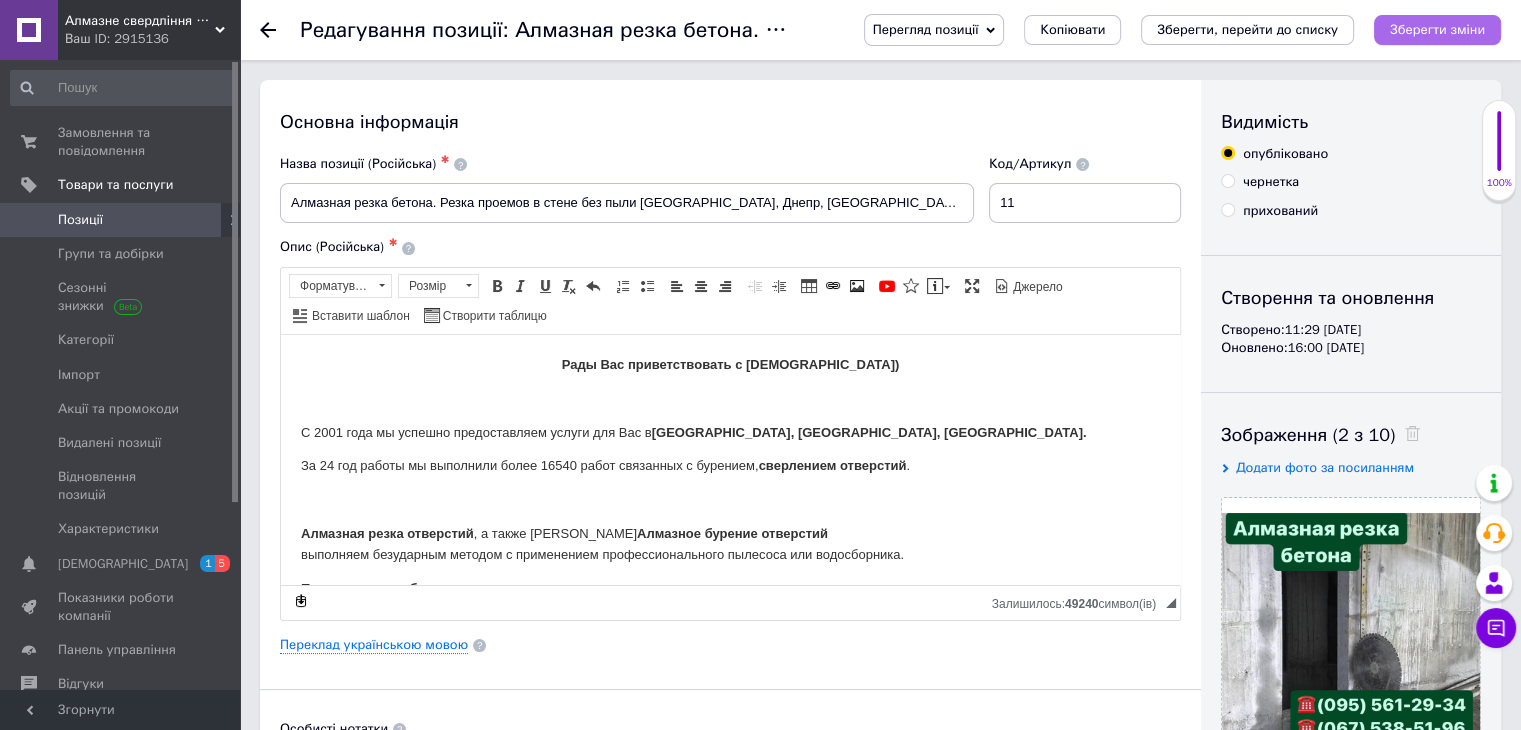 click on "Зберегти зміни" at bounding box center (1437, 29) 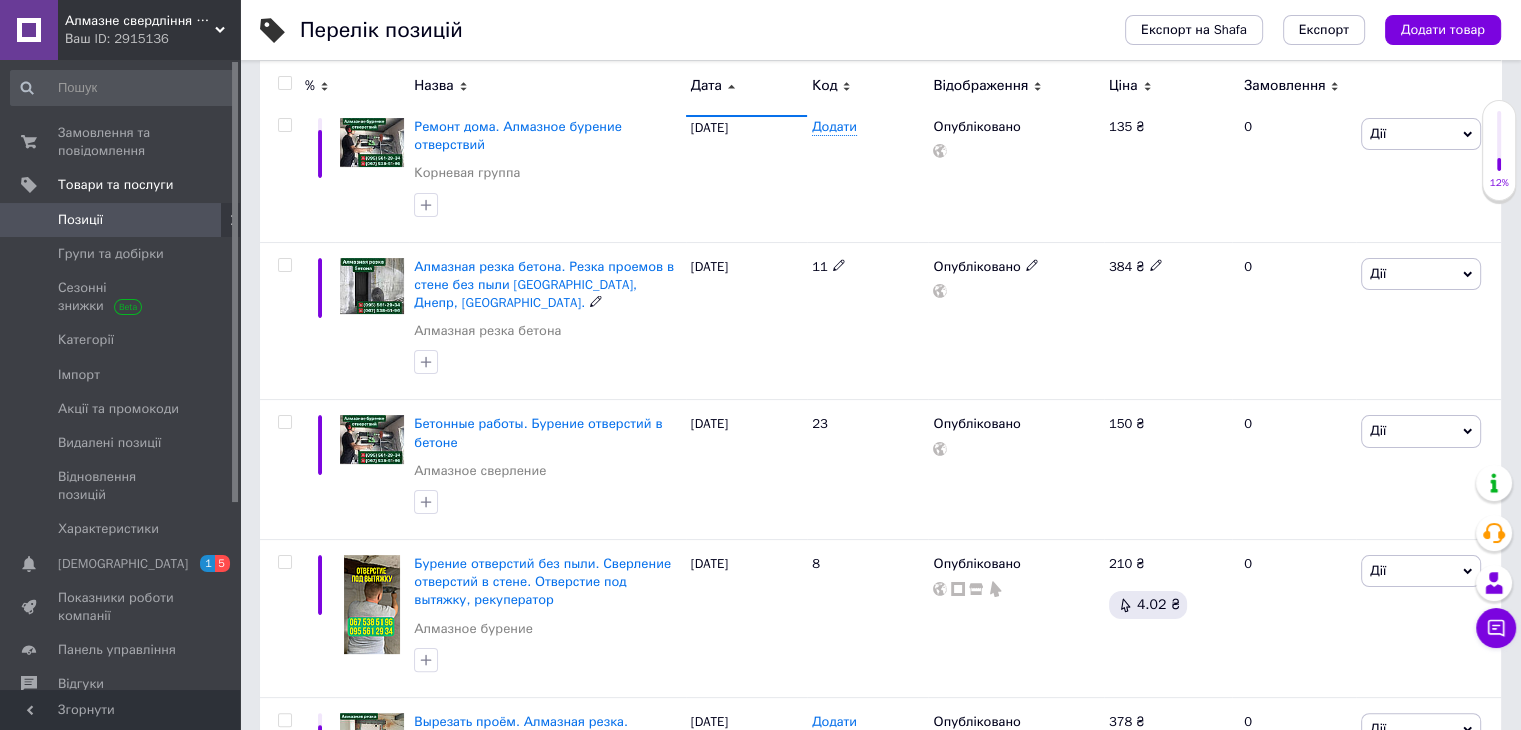 scroll, scrollTop: 100, scrollLeft: 0, axis: vertical 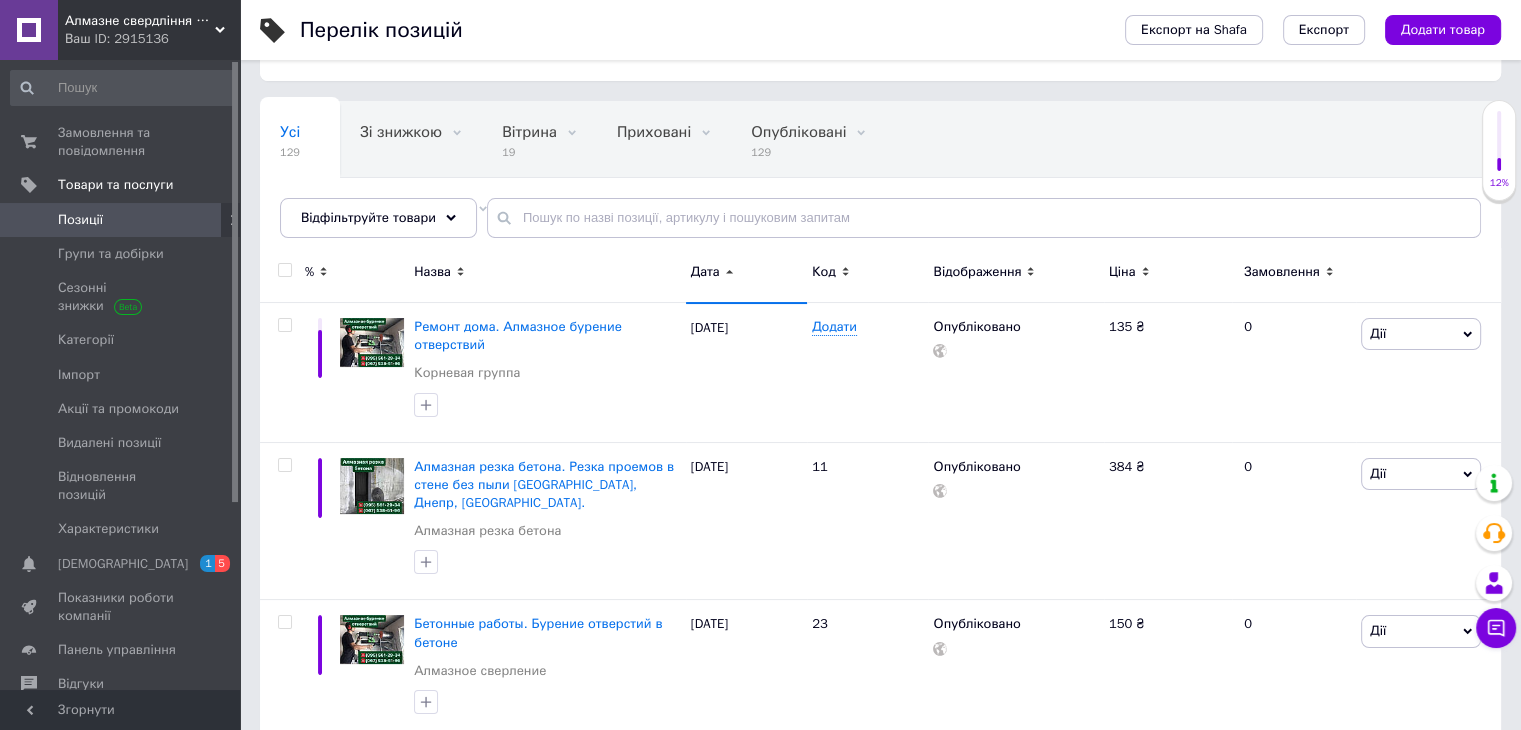 click on "Дата" at bounding box center [746, 275] 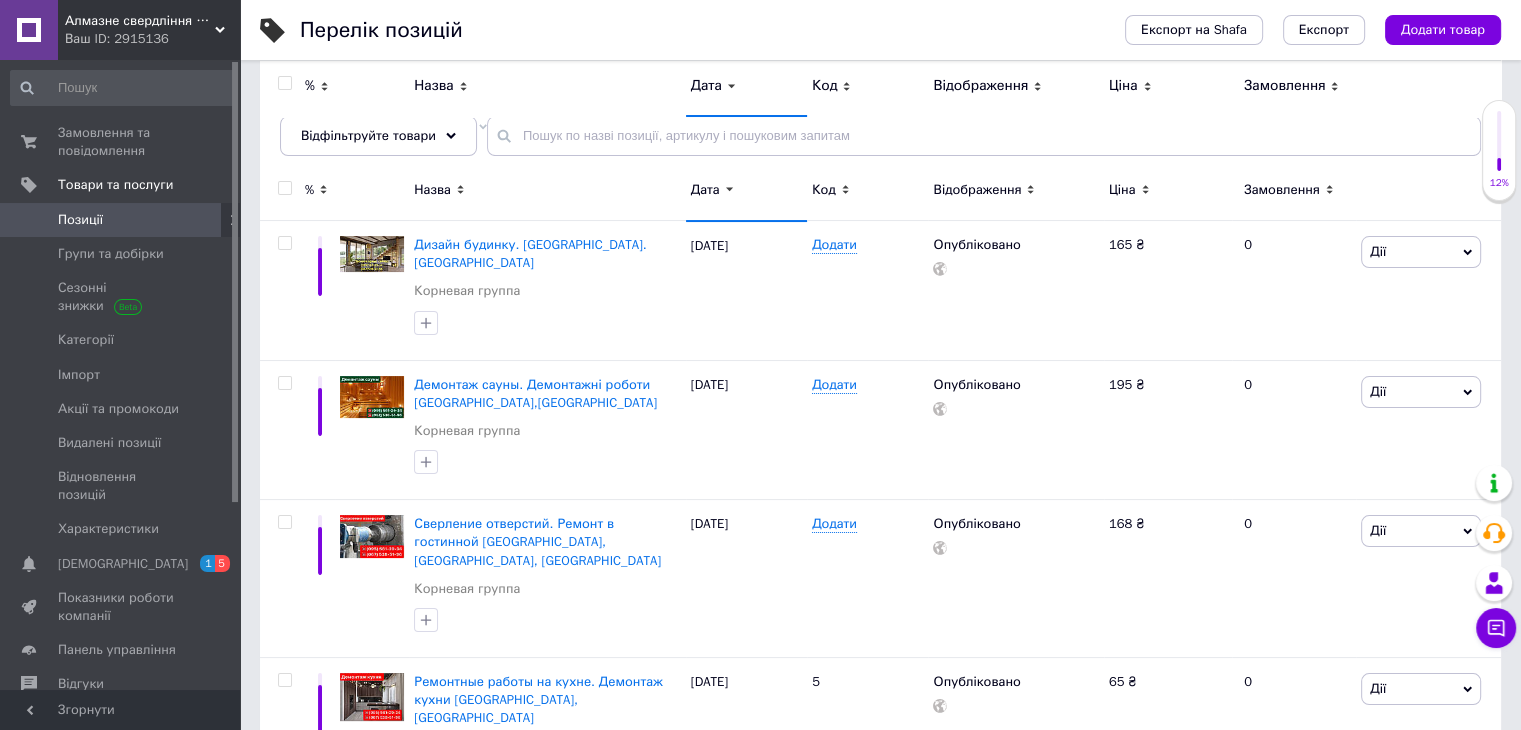 scroll, scrollTop: 100, scrollLeft: 0, axis: vertical 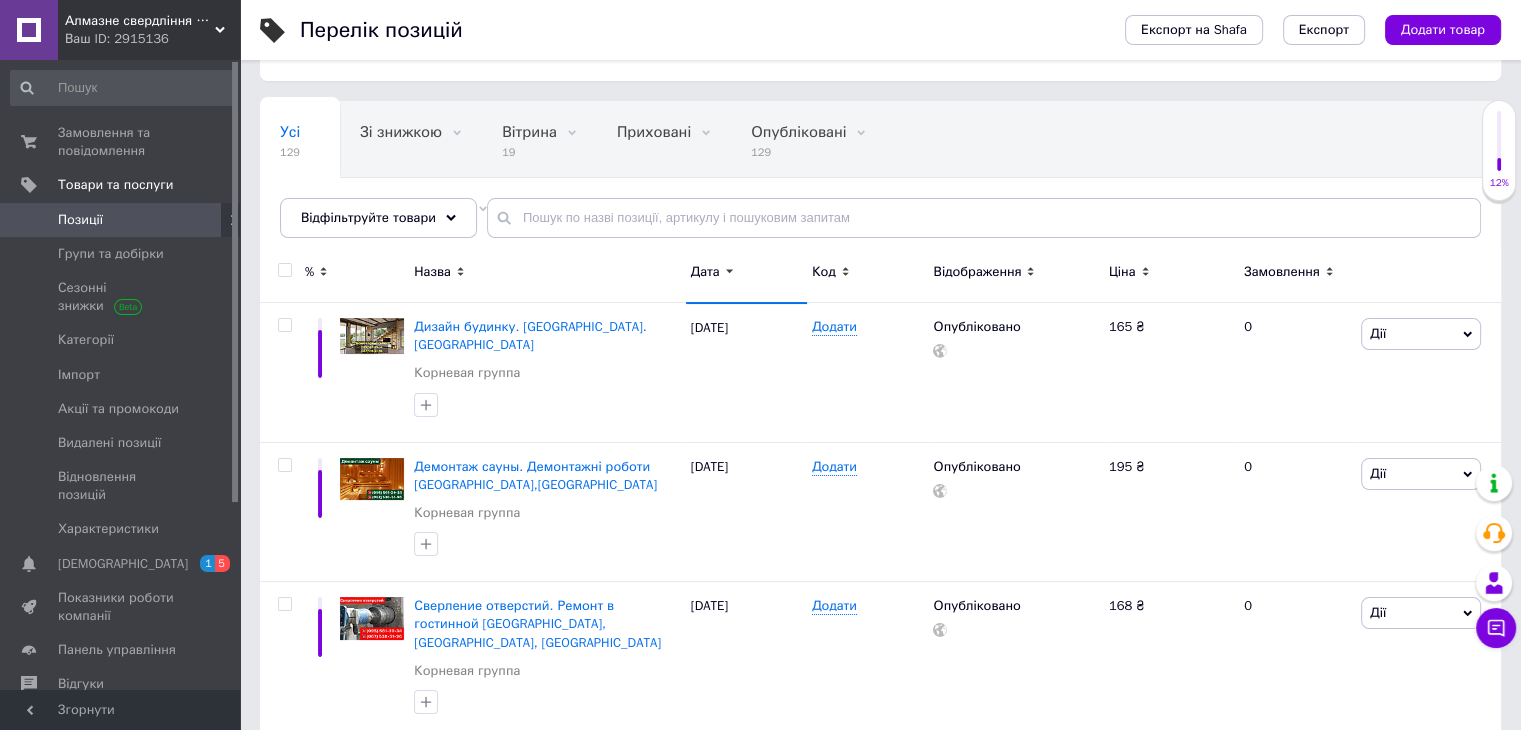click on "Дата" at bounding box center [705, 272] 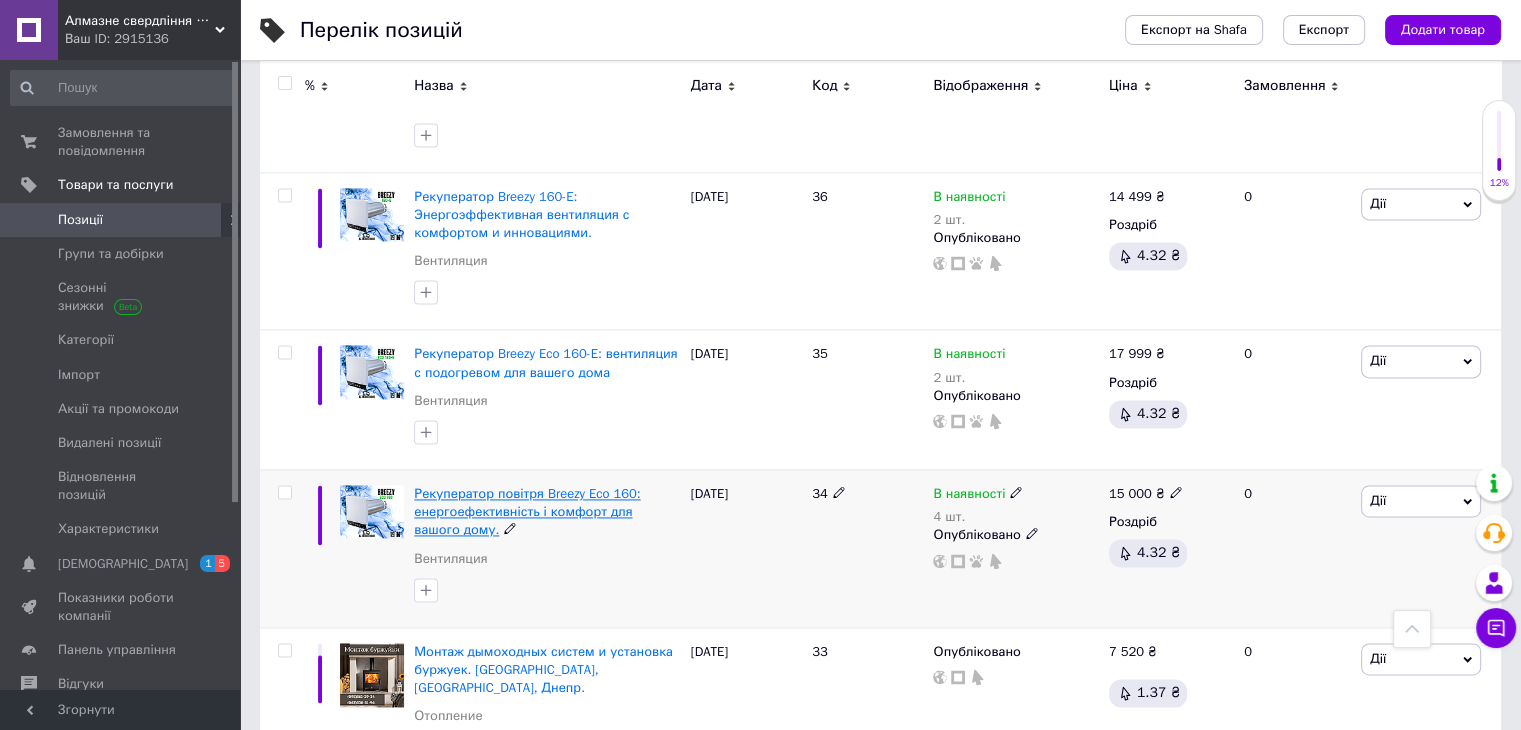 scroll, scrollTop: 2870, scrollLeft: 0, axis: vertical 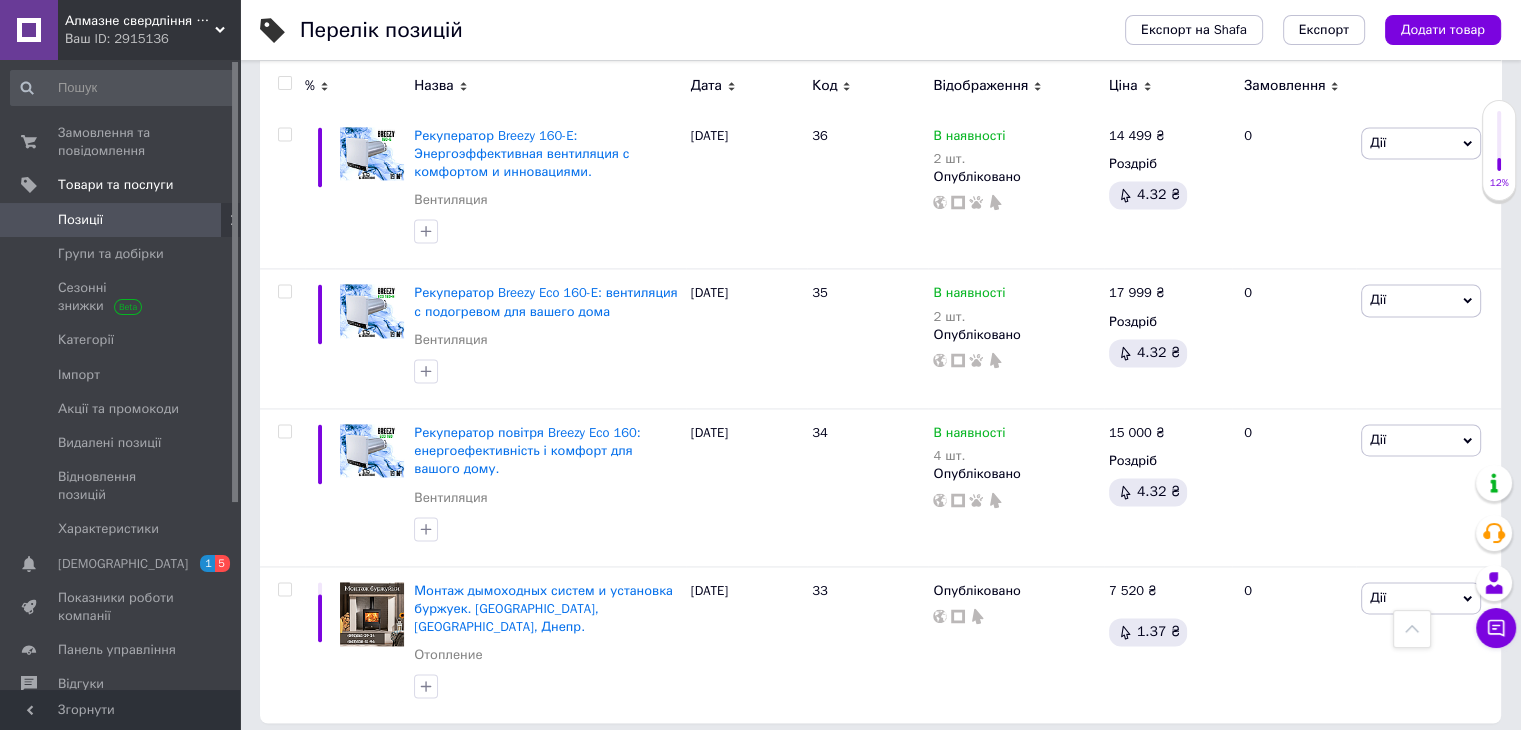 click on "7" at bounding box center [461, 764] 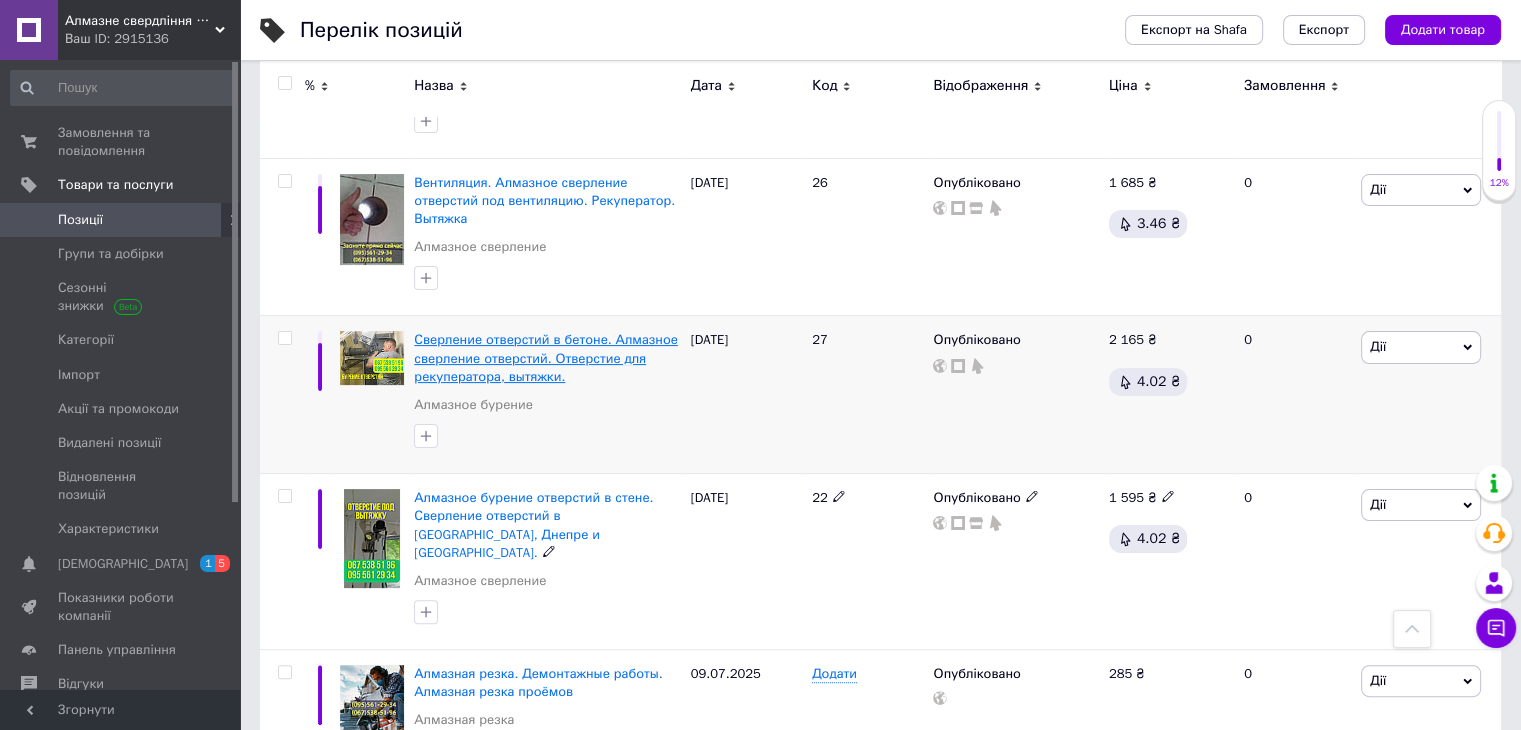 scroll, scrollTop: 300, scrollLeft: 0, axis: vertical 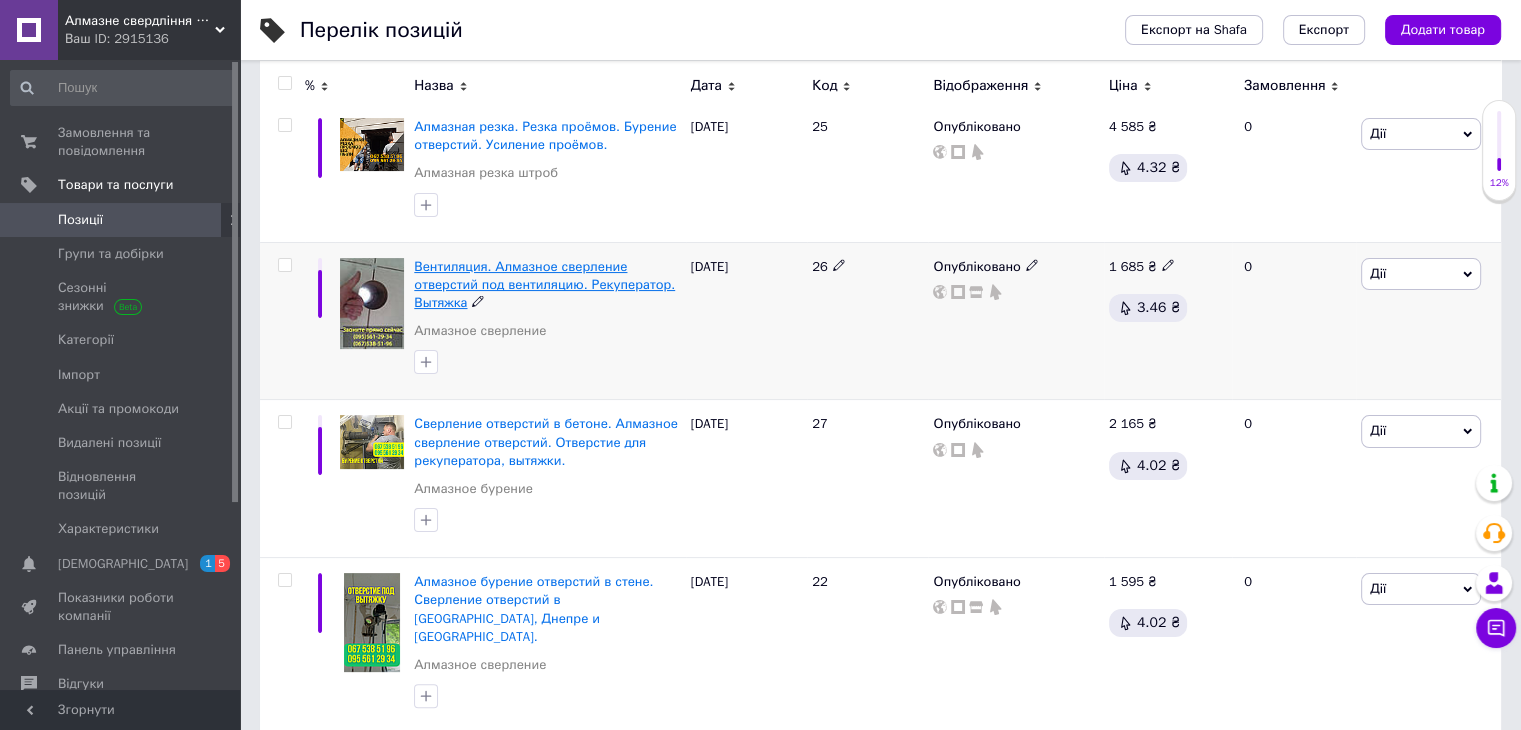 click on "Вентиляция. Алмазное сверление отверстий под вентиляцию. Рекуператор. Вытяжка" at bounding box center [544, 284] 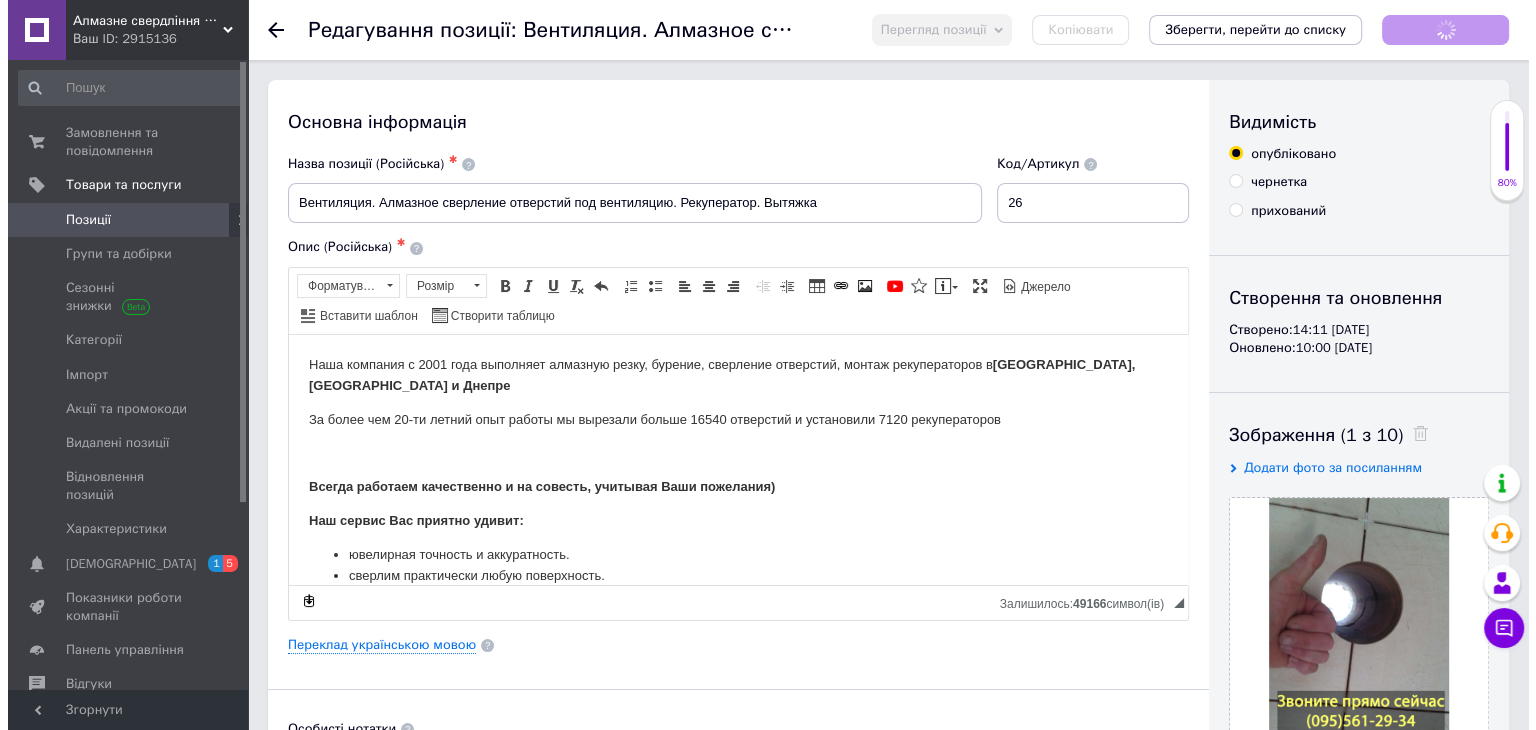 scroll, scrollTop: 0, scrollLeft: 0, axis: both 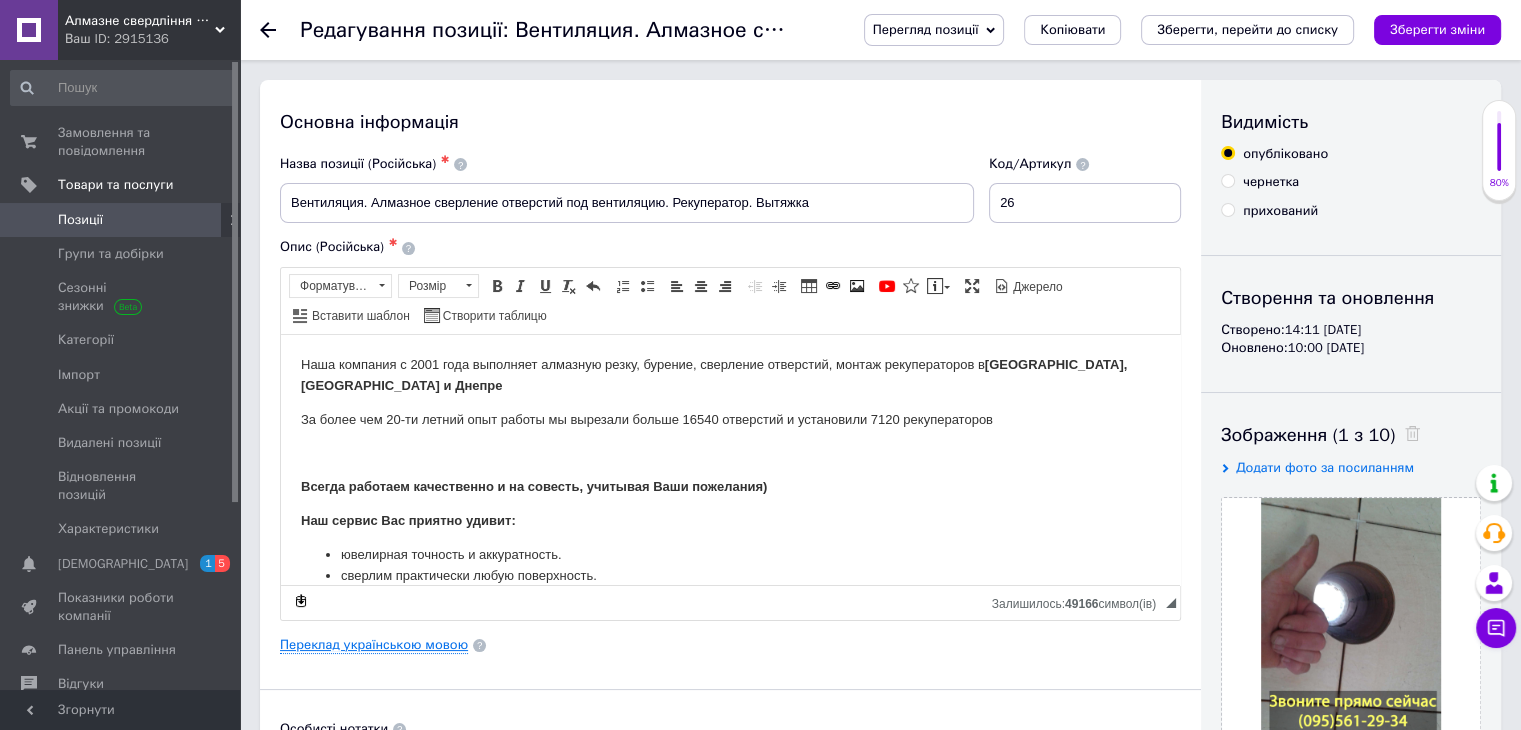 click on "Переклад українською мовою" at bounding box center (374, 645) 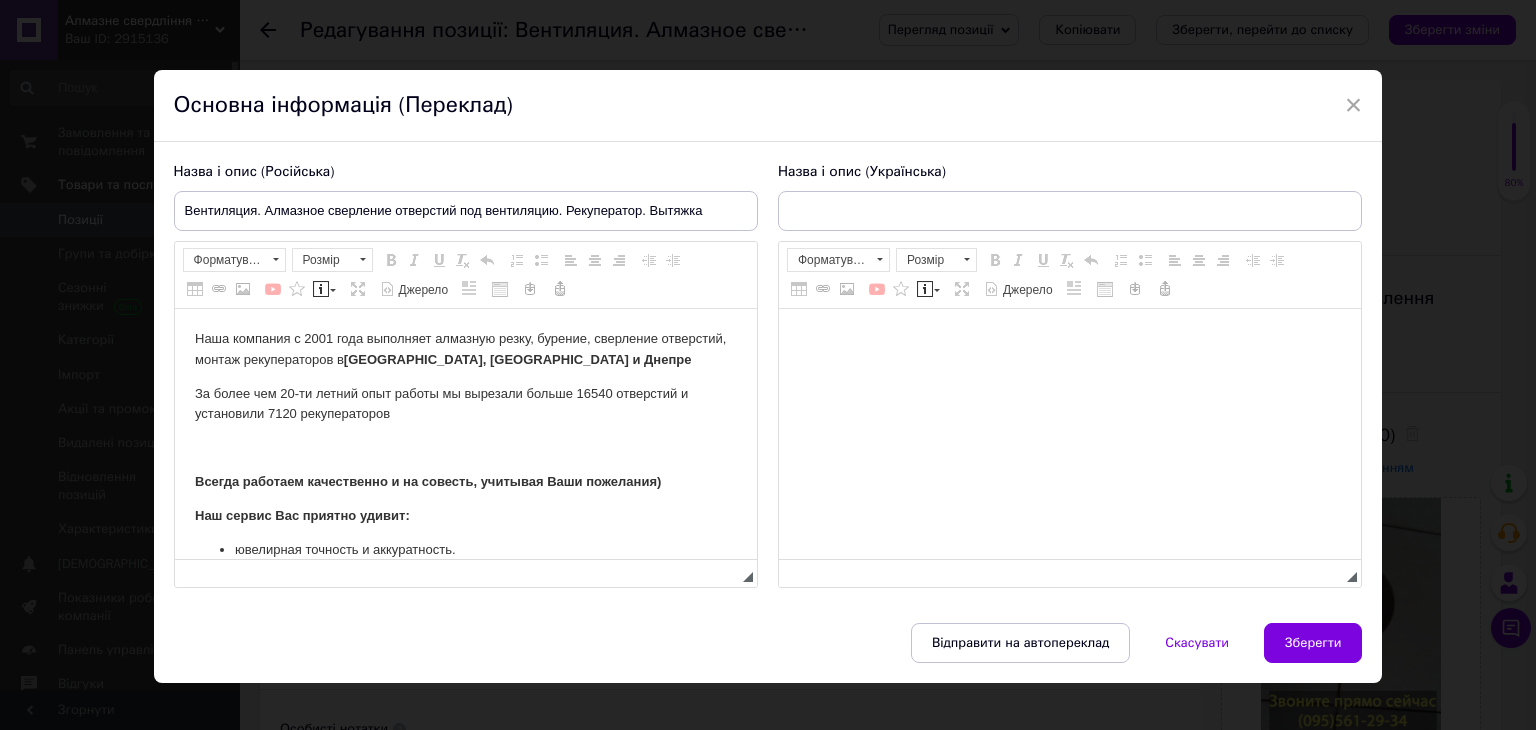 scroll, scrollTop: 0, scrollLeft: 0, axis: both 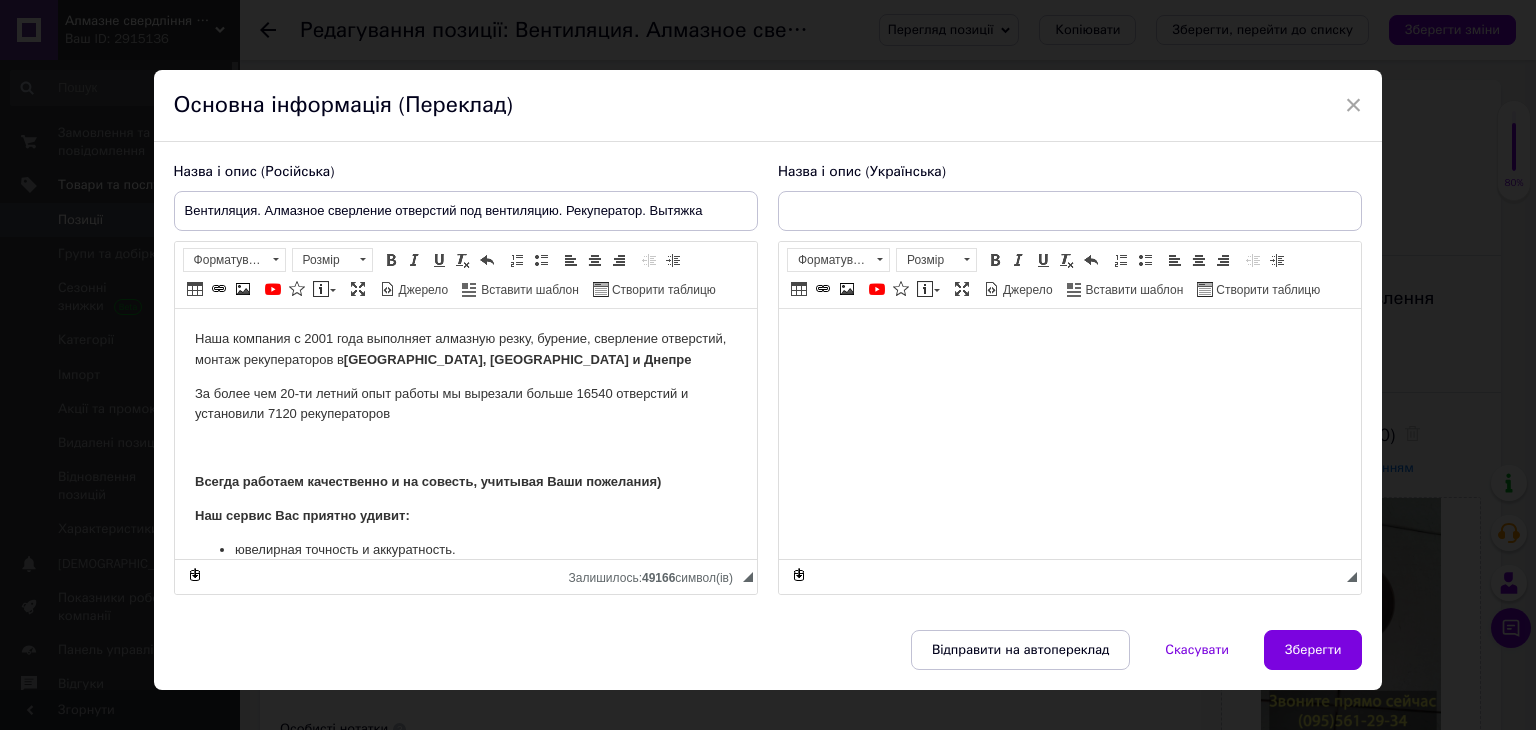 type on "Вентиляція. Алмазне свердління отворів під вентиляцію. Рекуператор. Витяжка" 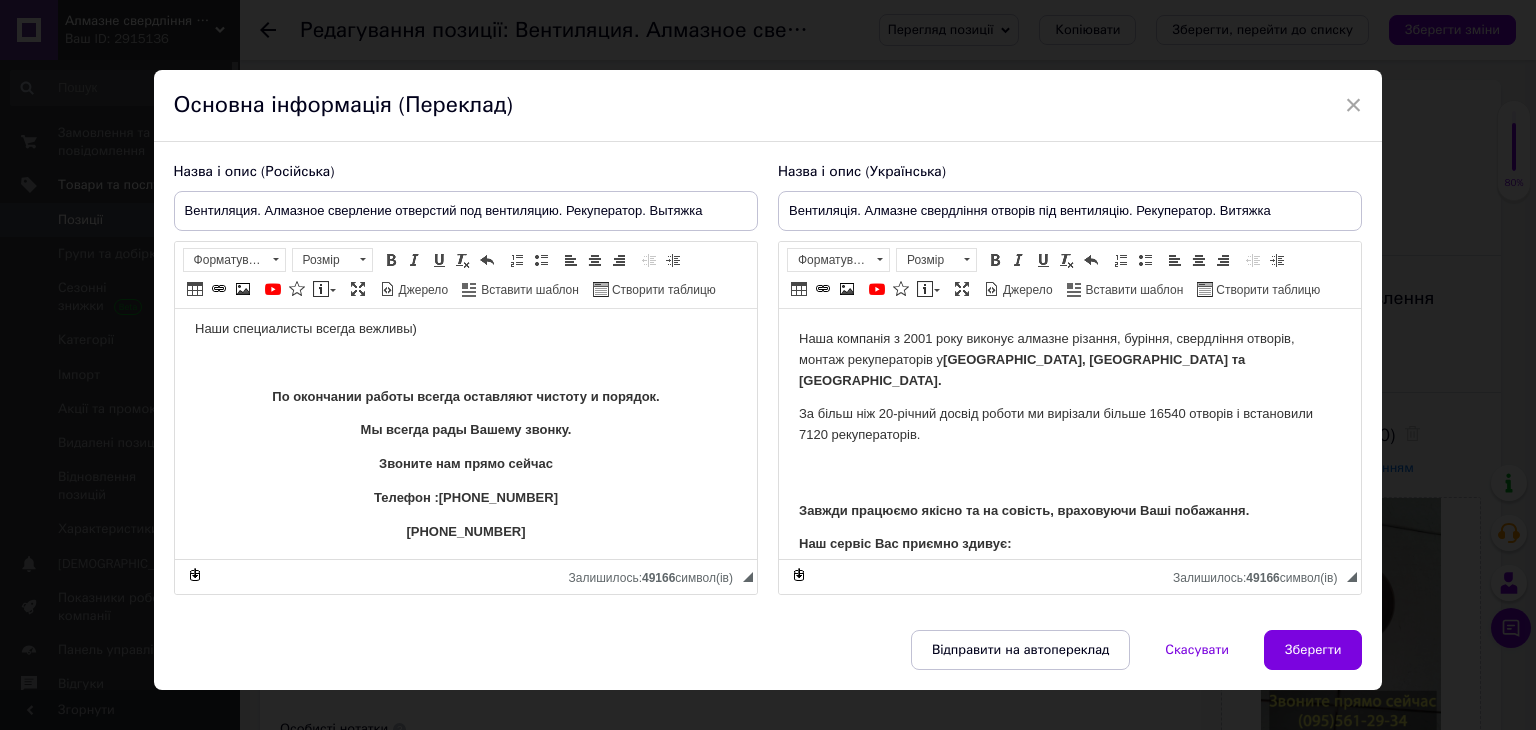 scroll, scrollTop: 300, scrollLeft: 0, axis: vertical 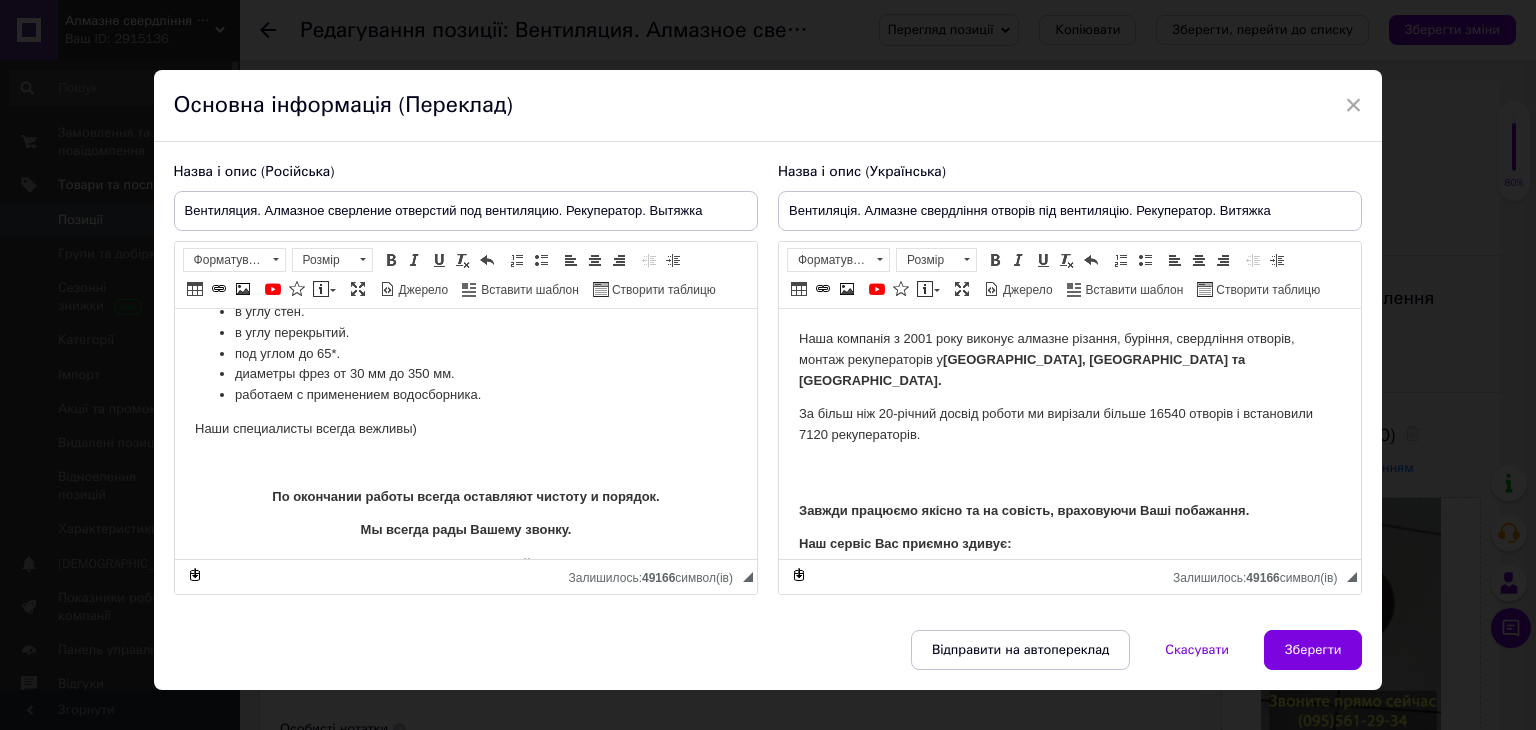 click on "За більш ніж 20-річний досвід роботи ми вирізали більше 16540 отворів і встановили 7120 рекуператорів." at bounding box center (1069, 445) 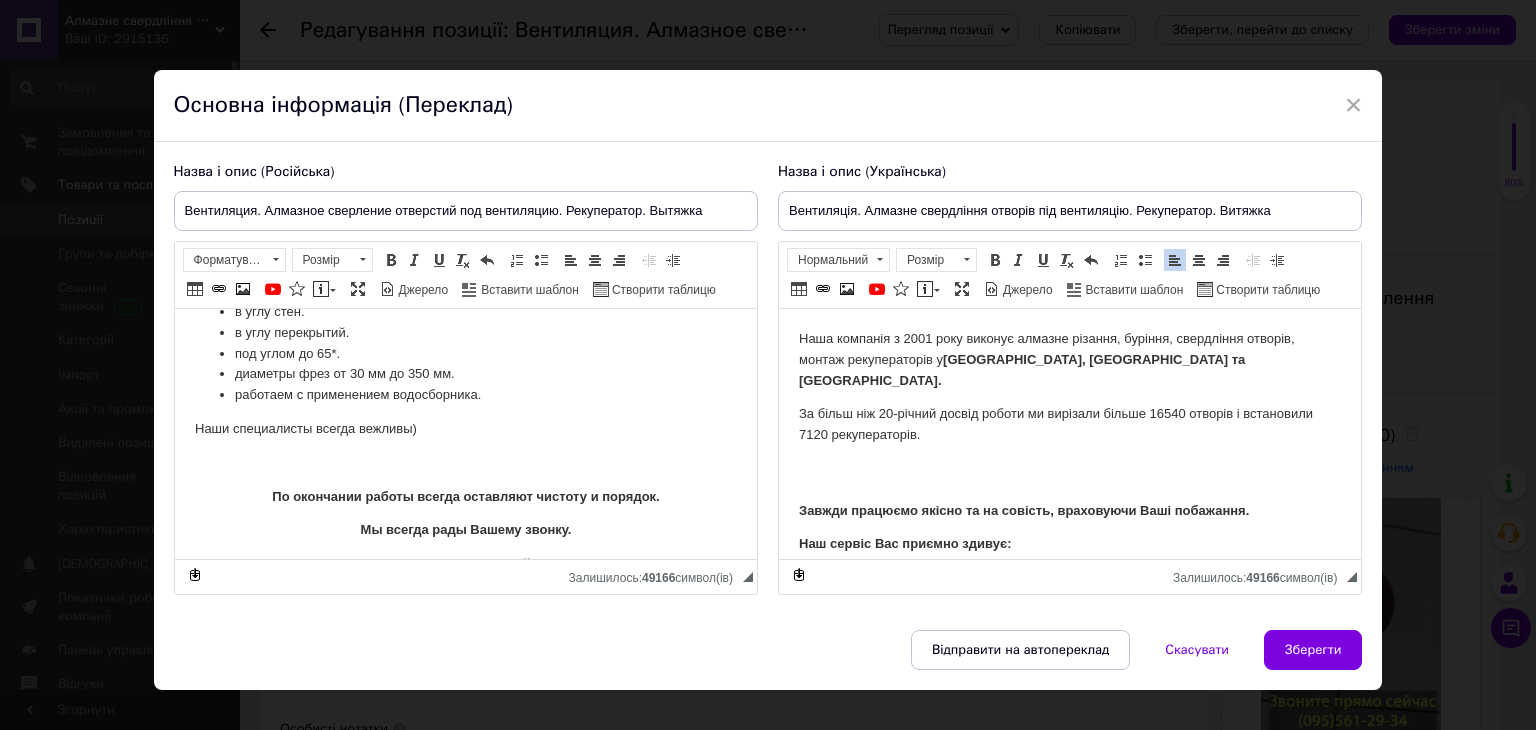 type 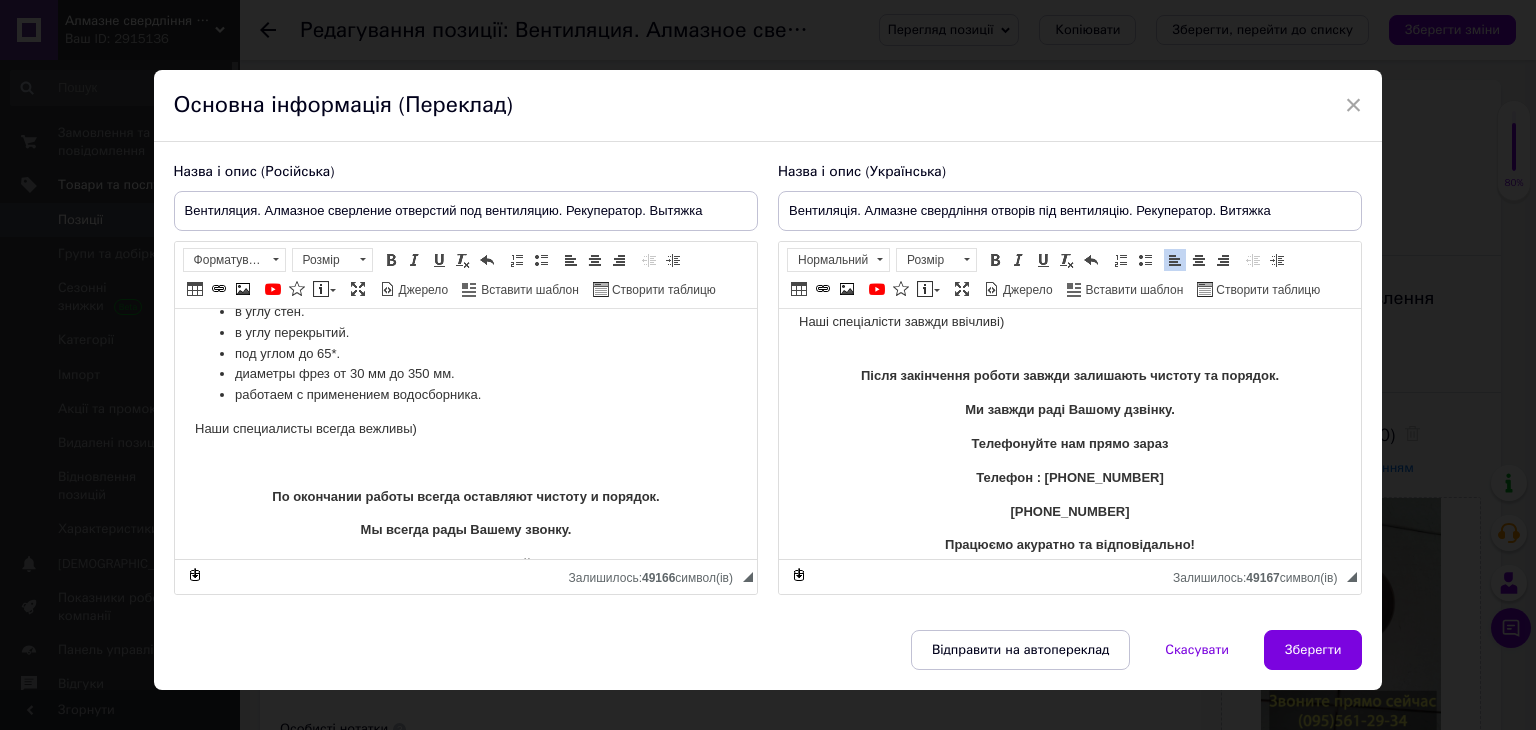 scroll, scrollTop: 444, scrollLeft: 0, axis: vertical 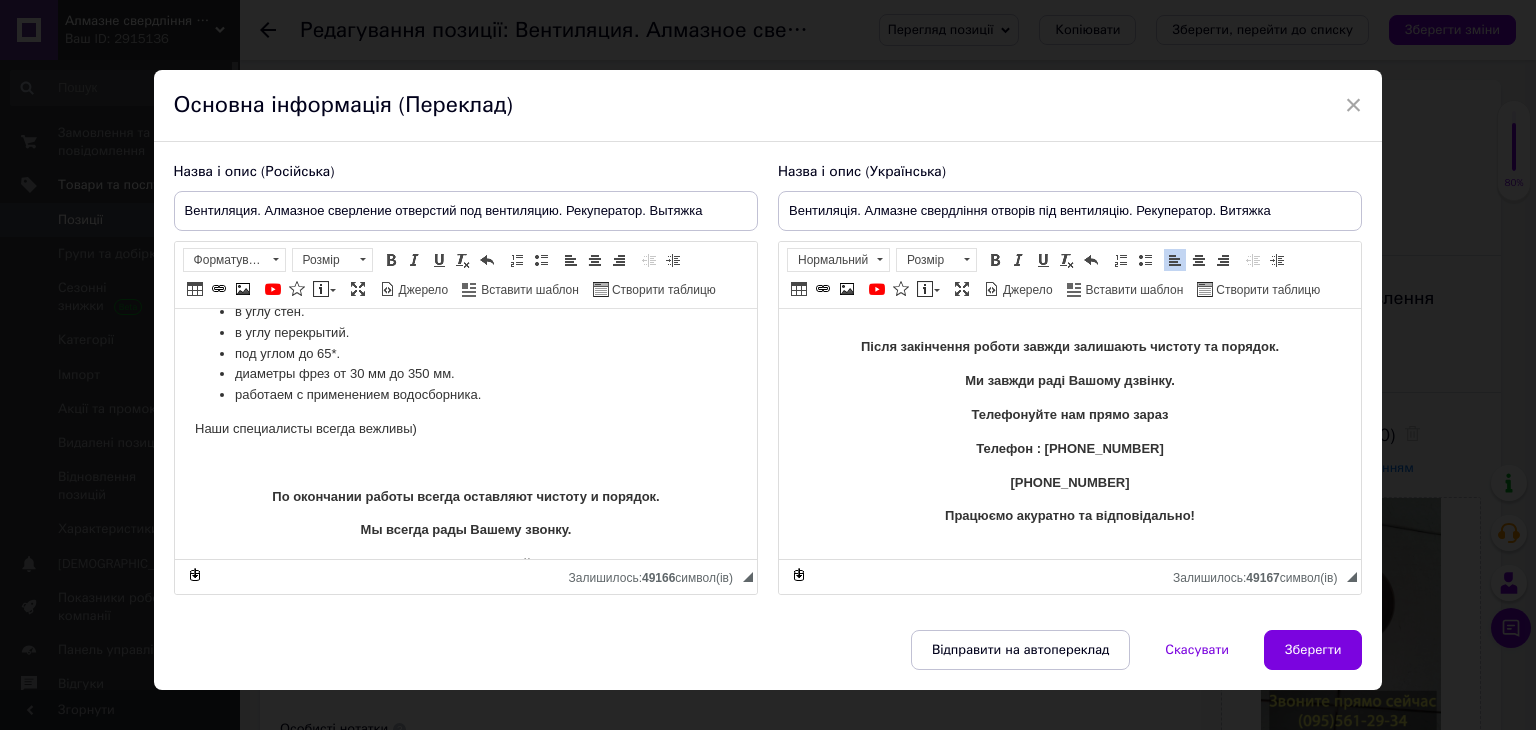 drag, startPoint x: 970, startPoint y: 420, endPoint x: 1146, endPoint y: 462, distance: 180.94199 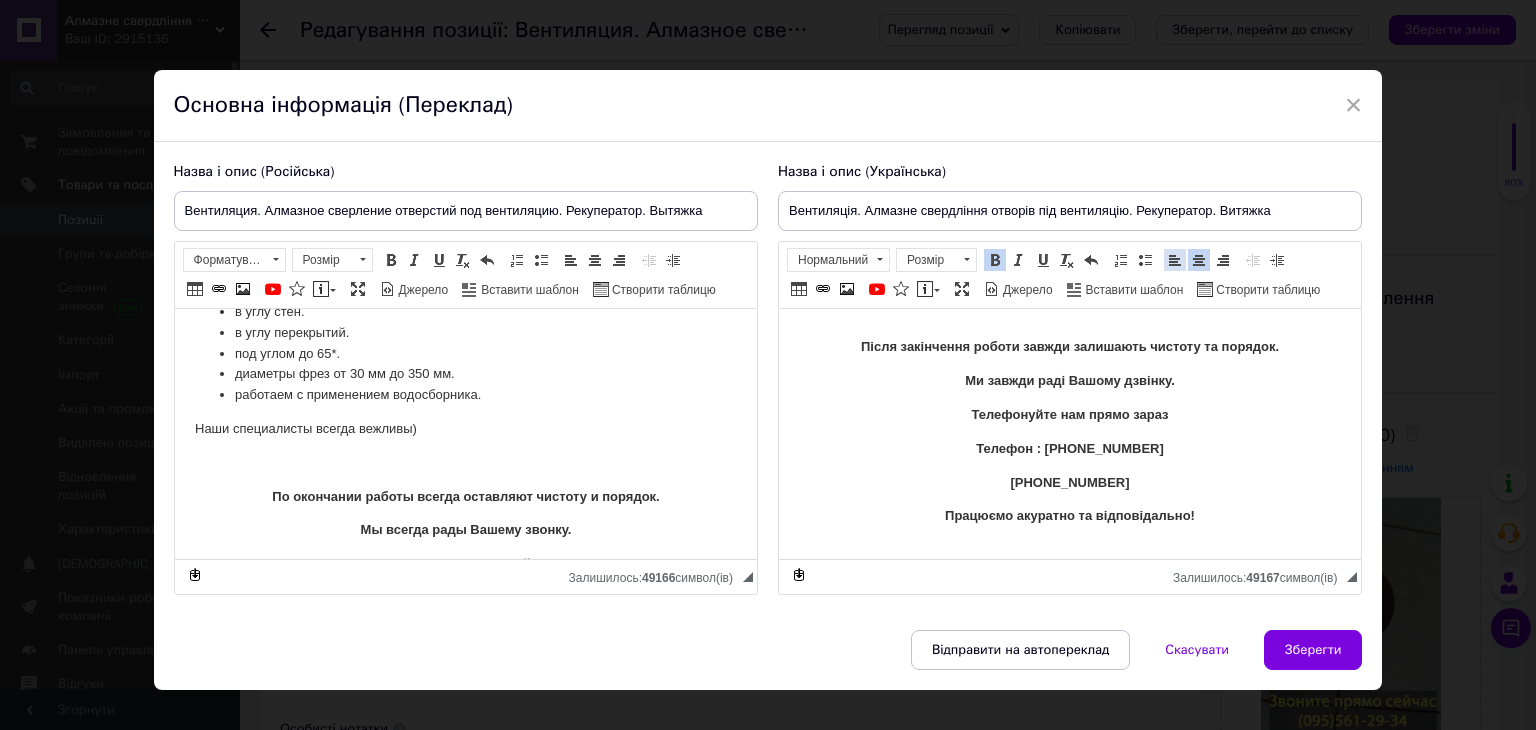 click on "По лівому краю" at bounding box center (1175, 260) 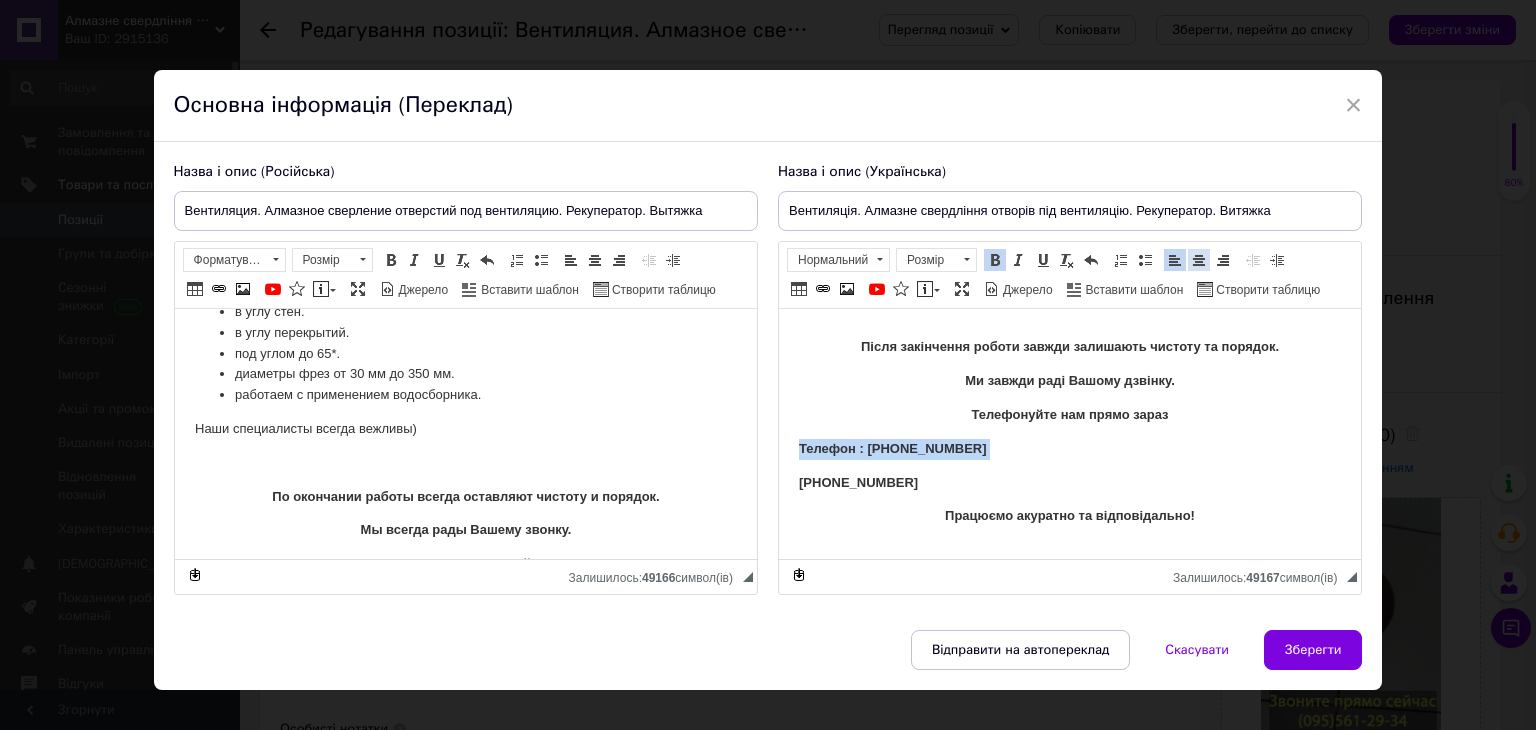 click at bounding box center (1199, 260) 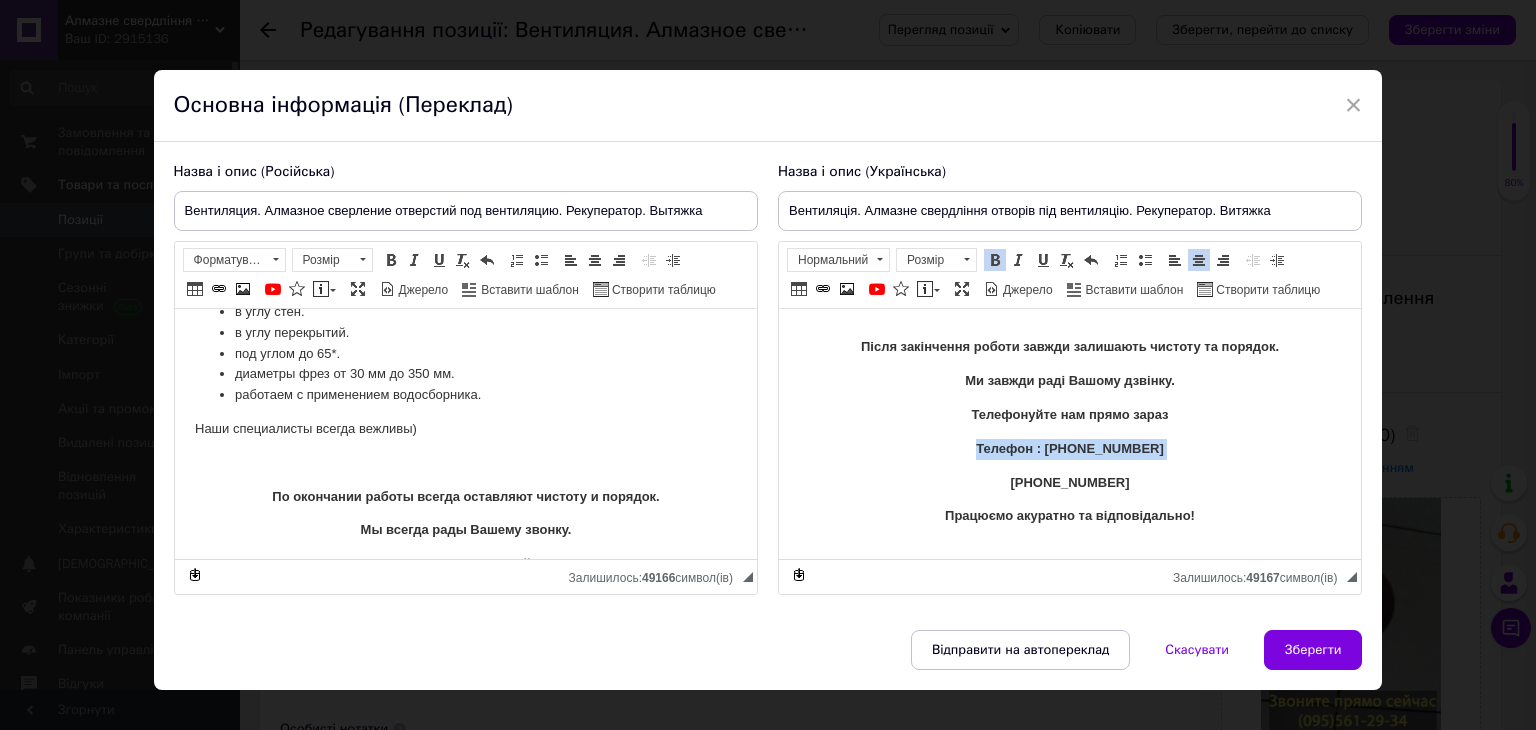 click on "Телефон : [PHONE_NUMBER]" at bounding box center [1069, 448] 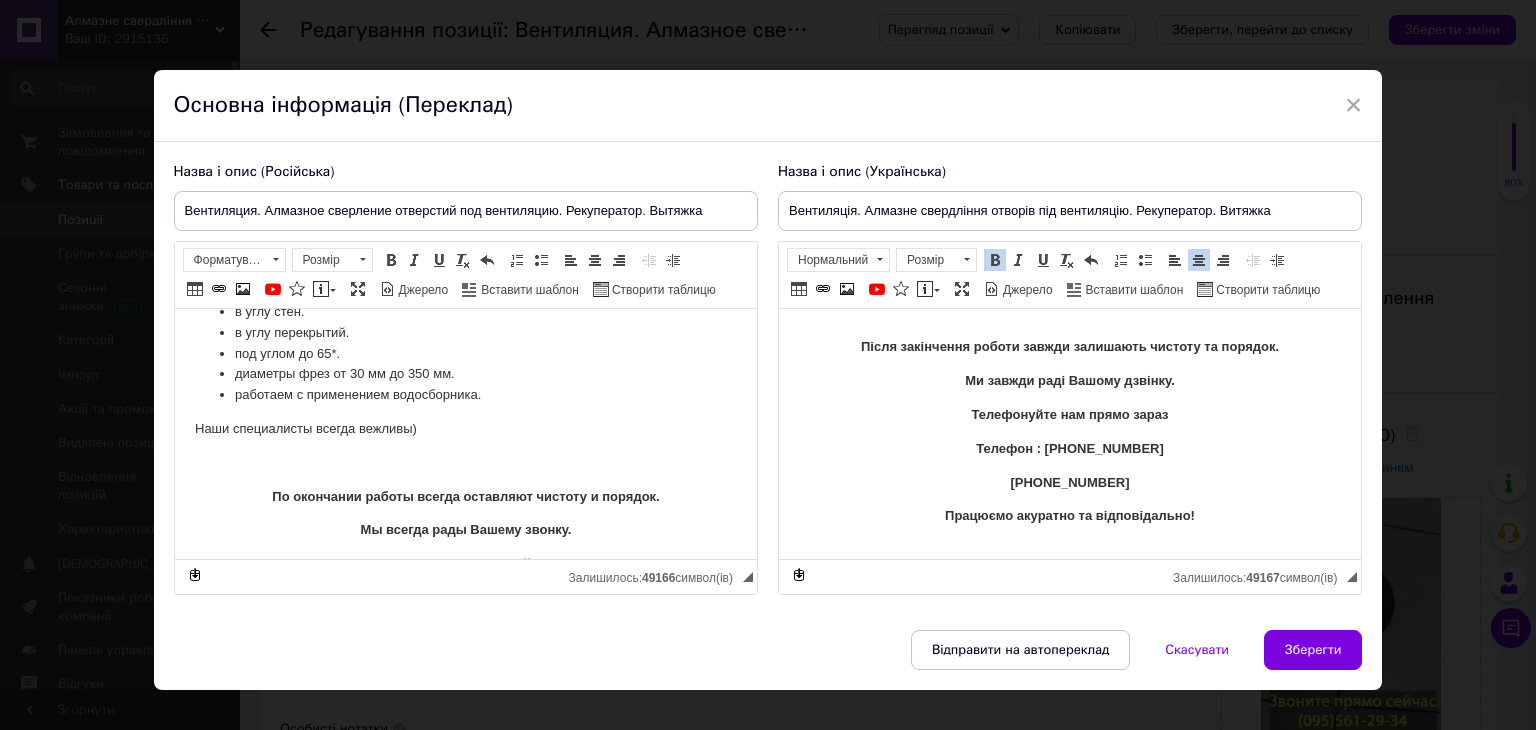 click on "[PHONE_NUMBER]" at bounding box center (1068, 482) 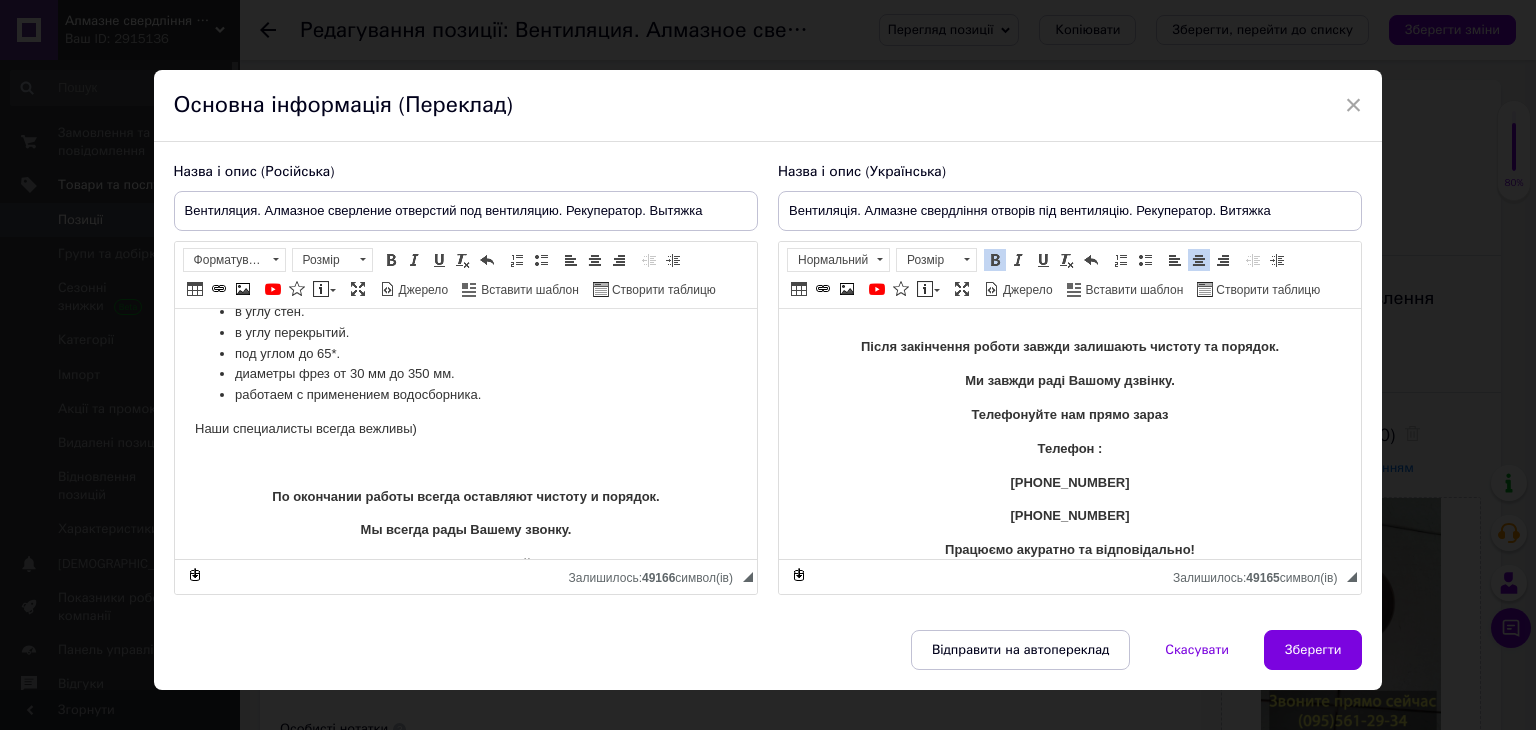 click on "[PHONE_NUMBER]" at bounding box center [1068, 515] 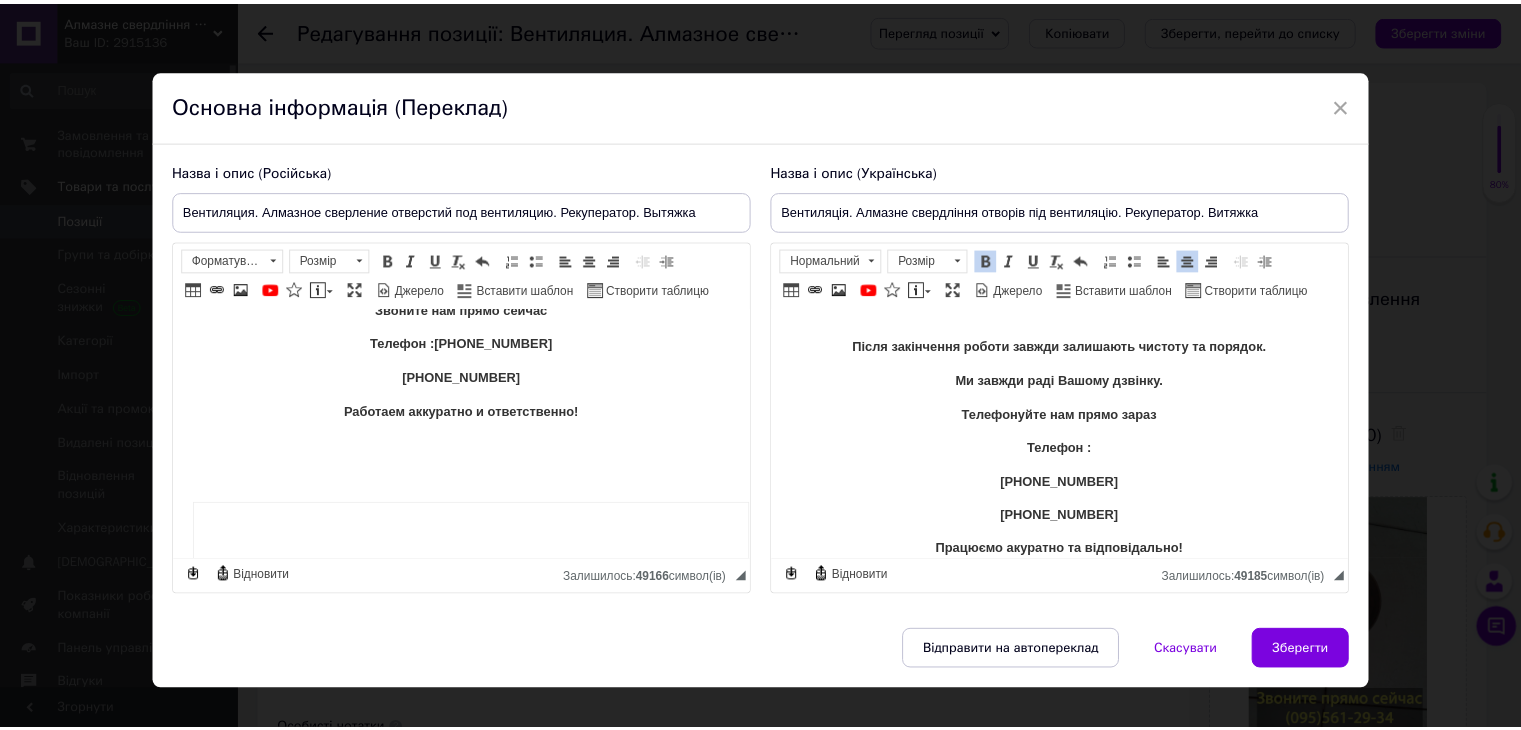 scroll, scrollTop: 555, scrollLeft: 0, axis: vertical 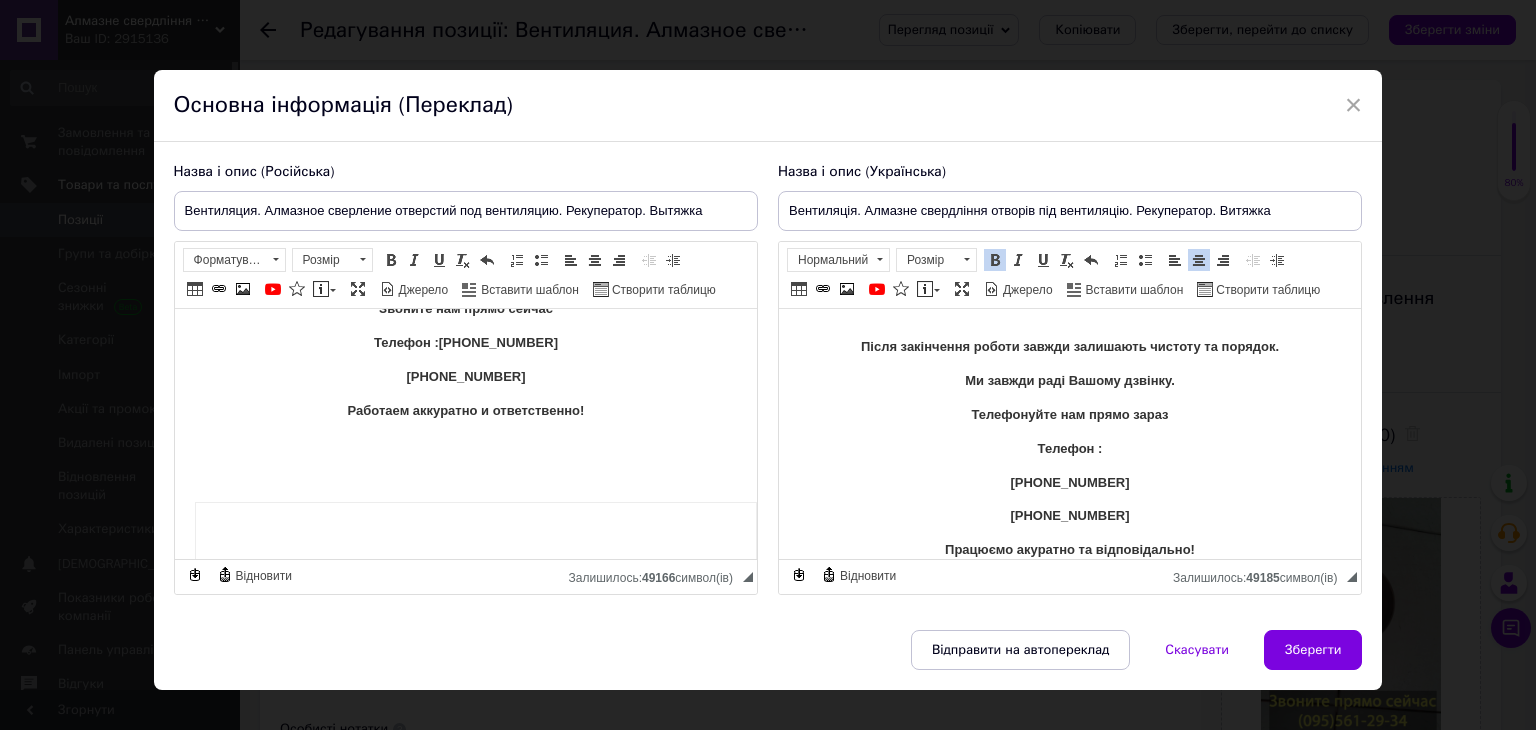 click on "Телефон :[PHONE_NUMBER]" at bounding box center (465, 342) 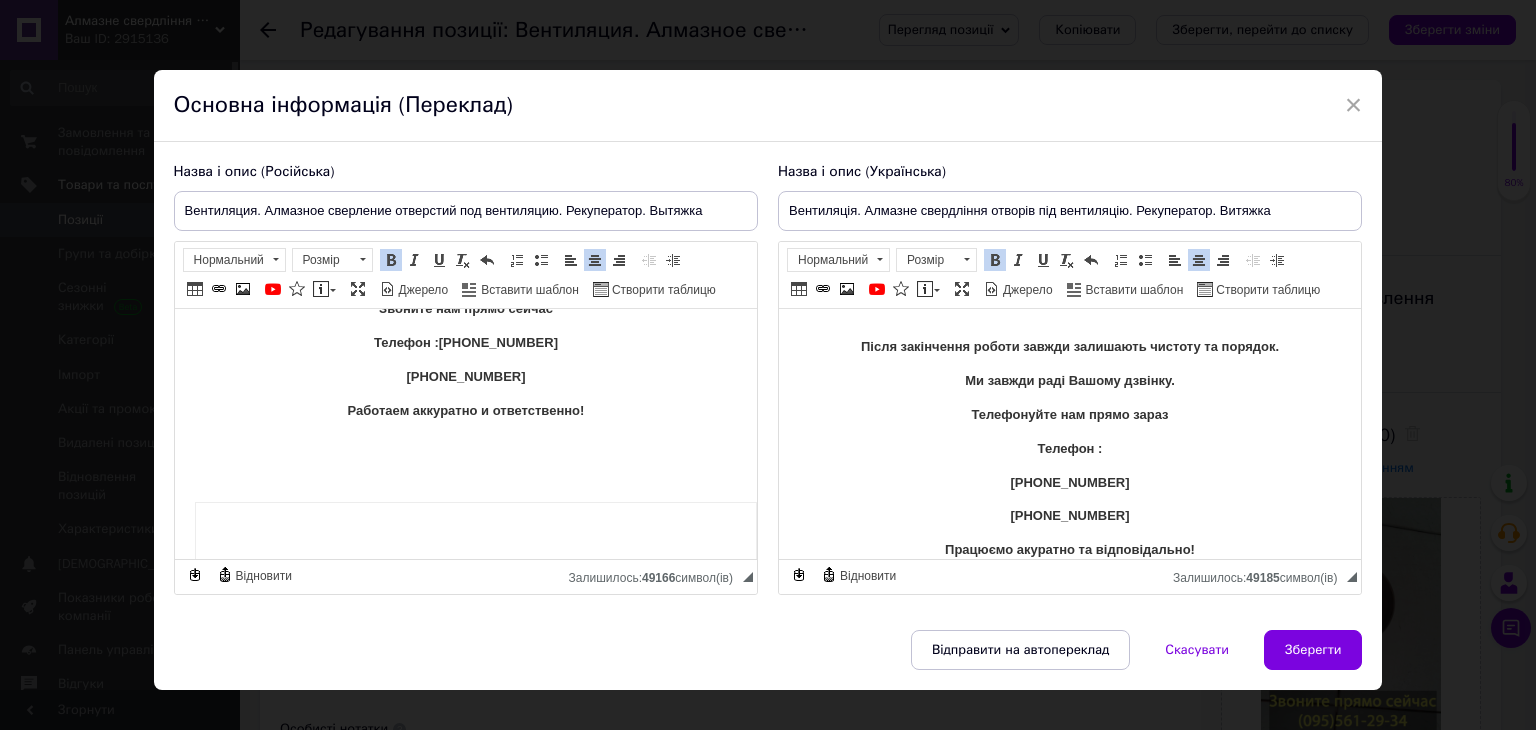 click on "Телефон :[PHONE_NUMBER]" at bounding box center (465, 342) 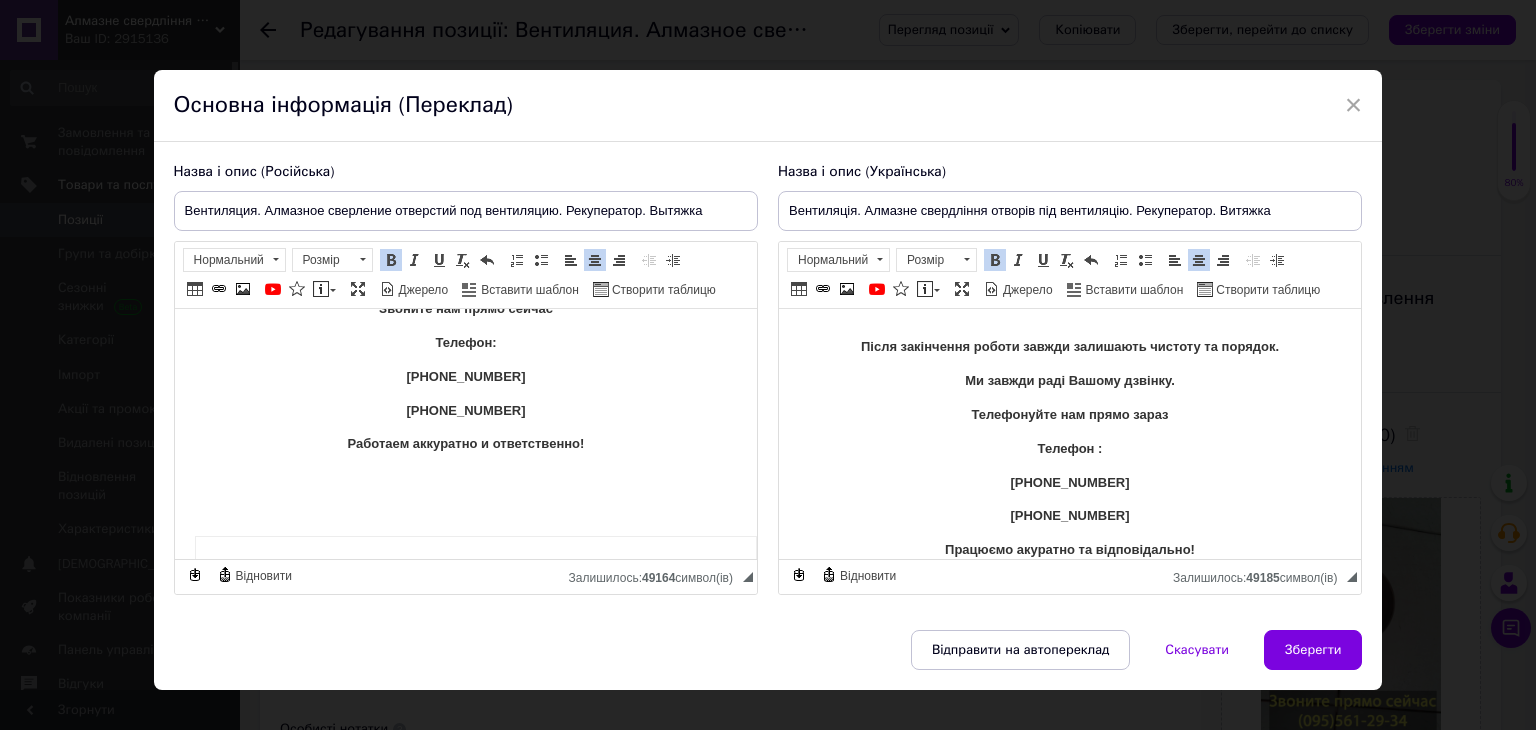 click on "[PHONE_NUMBER]" at bounding box center [464, 410] 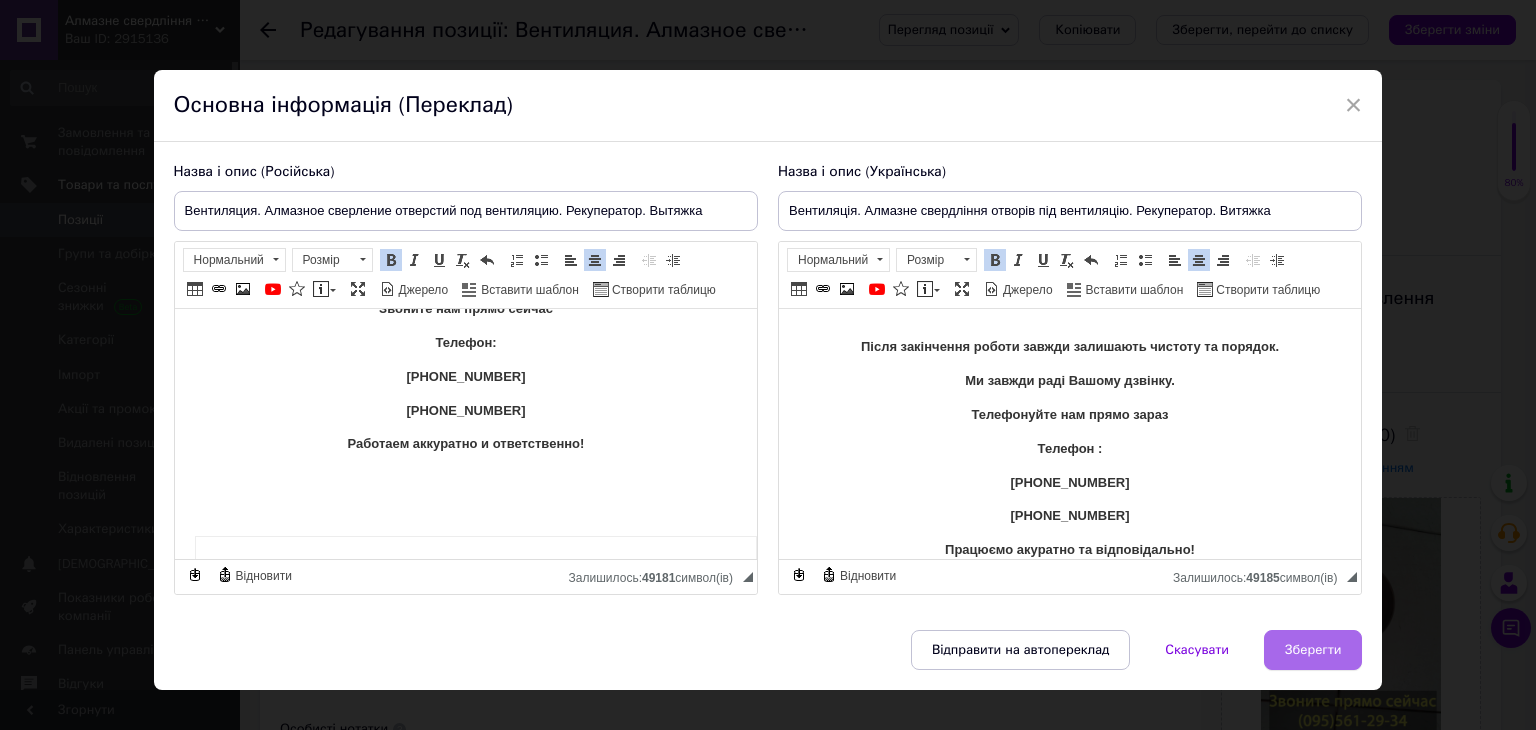 click on "Зберегти" at bounding box center [1313, 650] 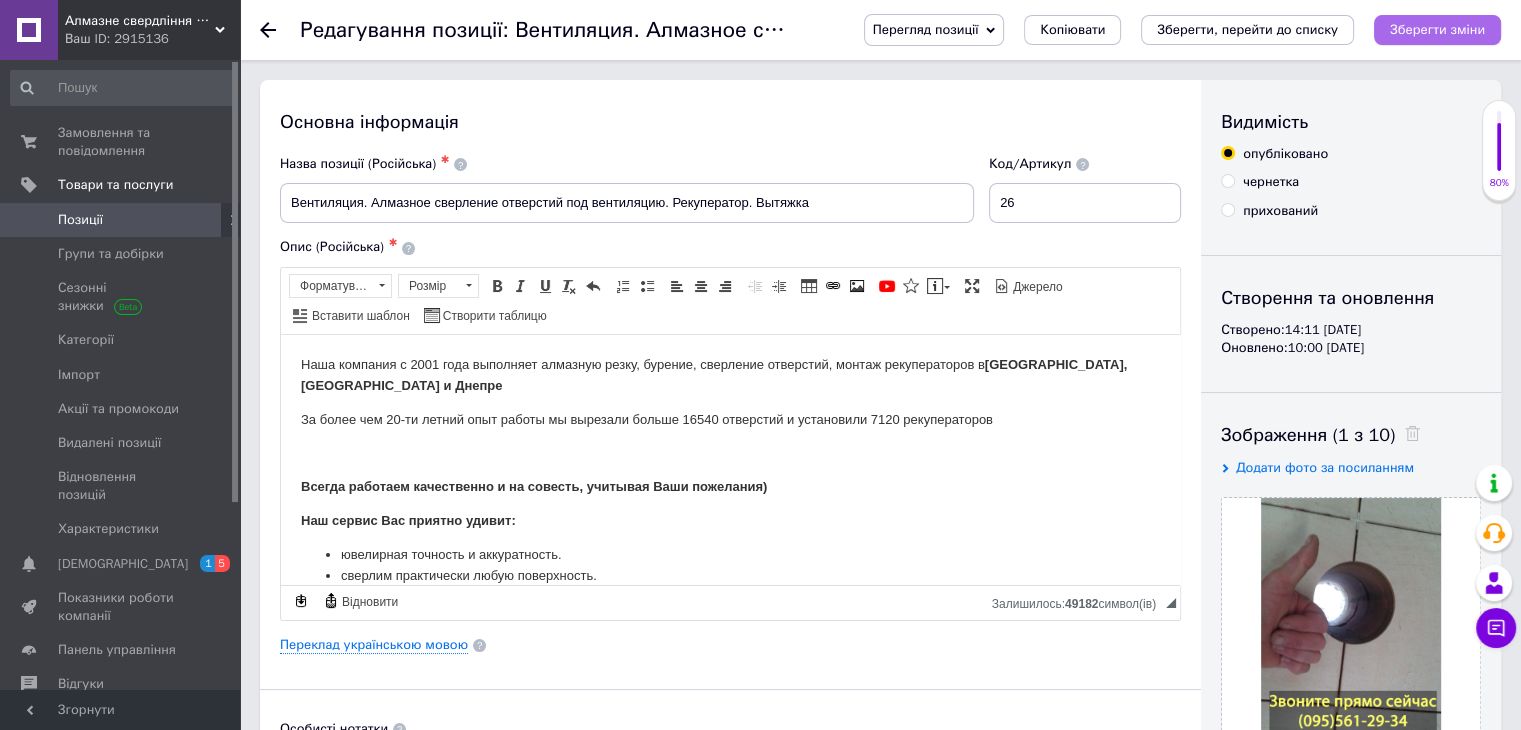 click on "Зберегти зміни" at bounding box center [1437, 29] 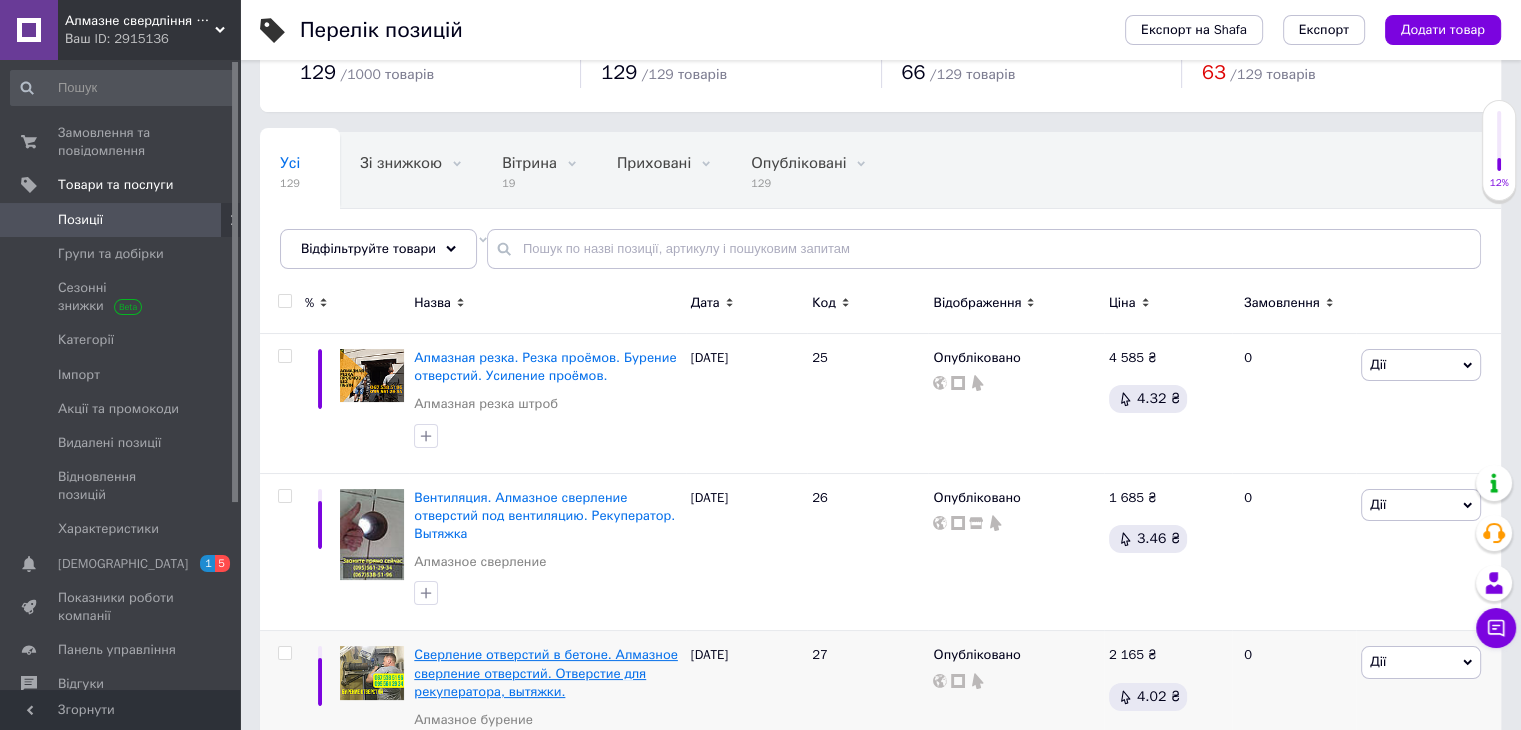scroll, scrollTop: 200, scrollLeft: 0, axis: vertical 